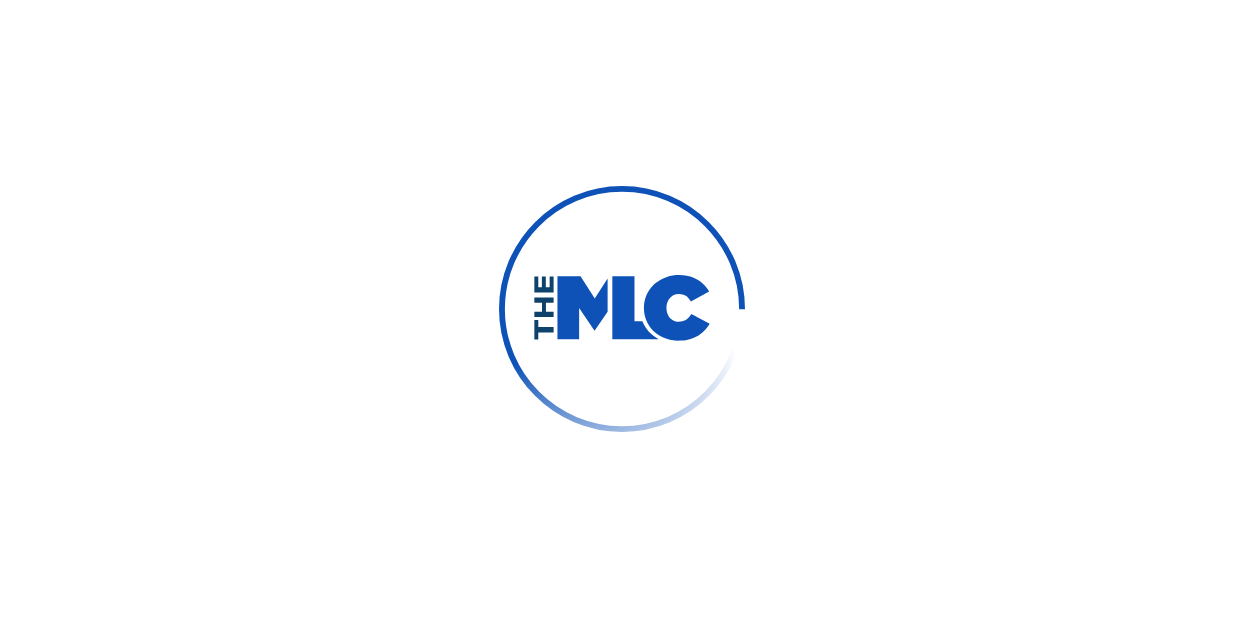 scroll, scrollTop: 0, scrollLeft: 0, axis: both 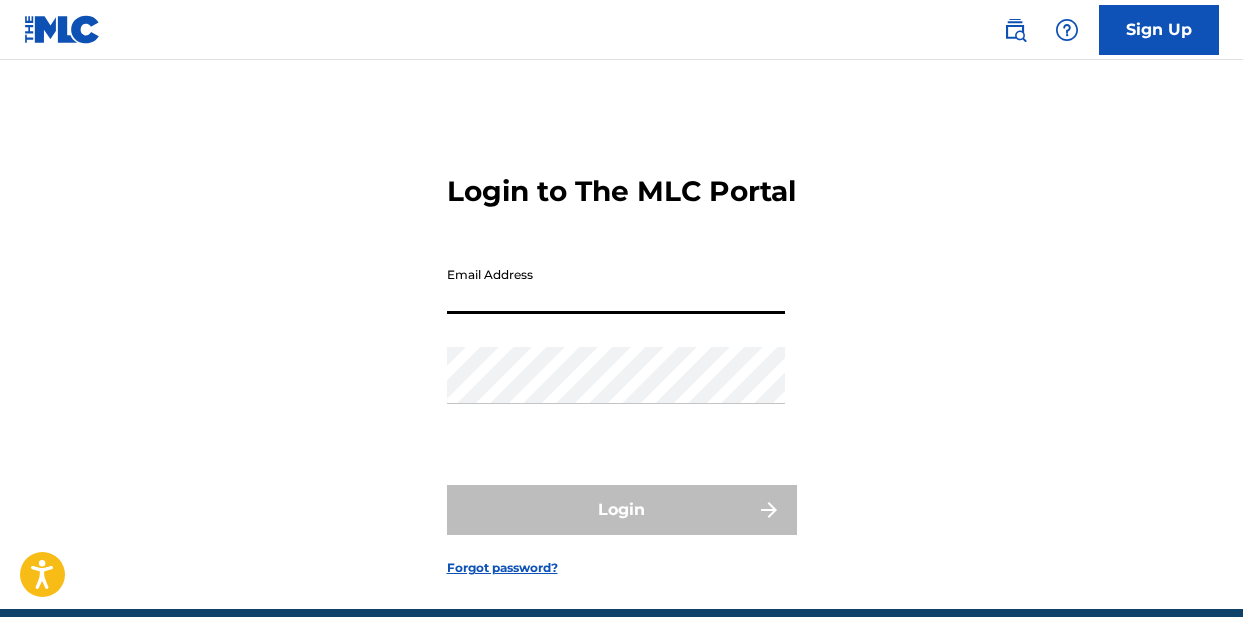 type on "[FIRST] [LAST]@[DOMAIN]" 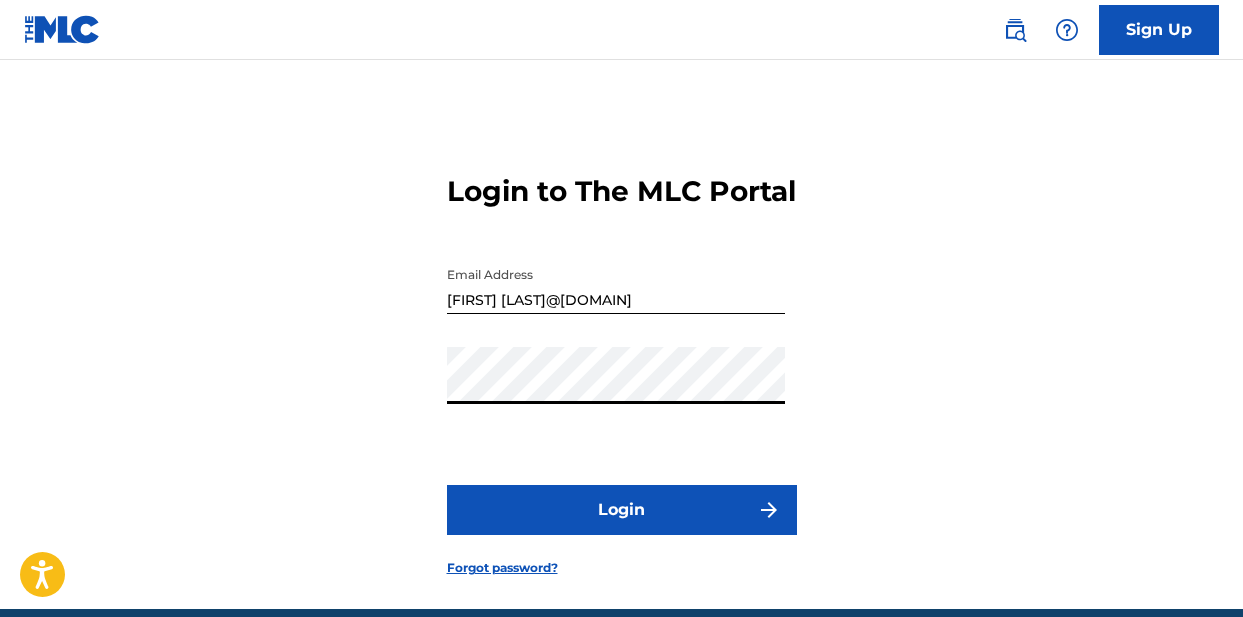 click on "Login" at bounding box center (622, 510) 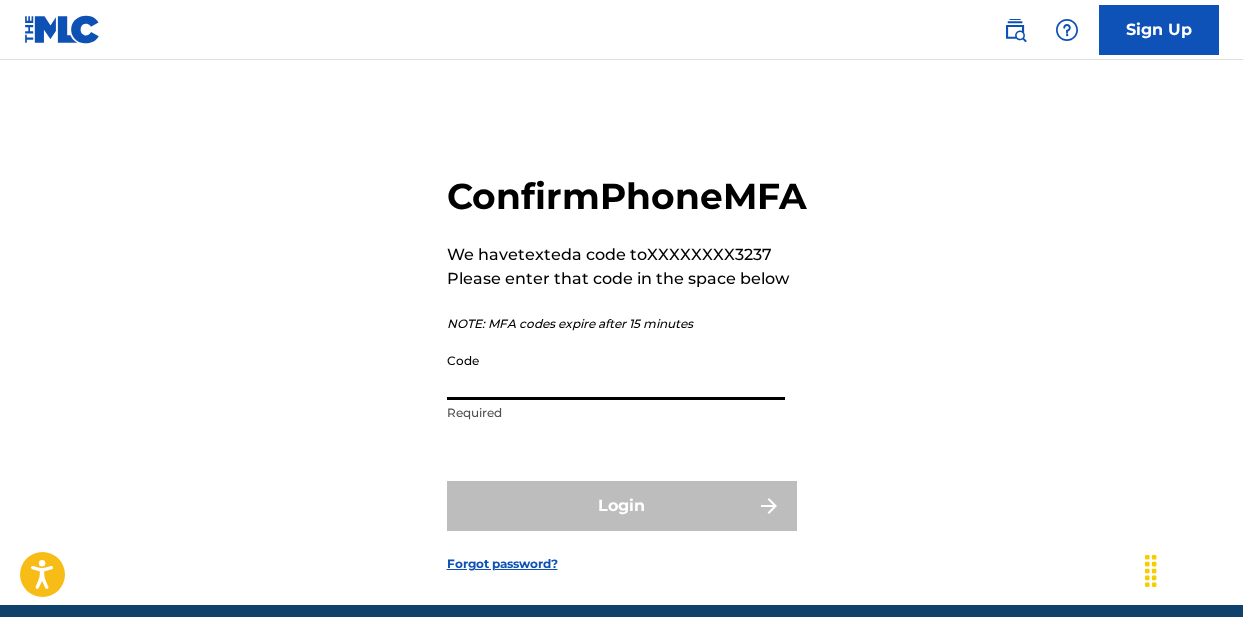 click on "Code" at bounding box center [616, 371] 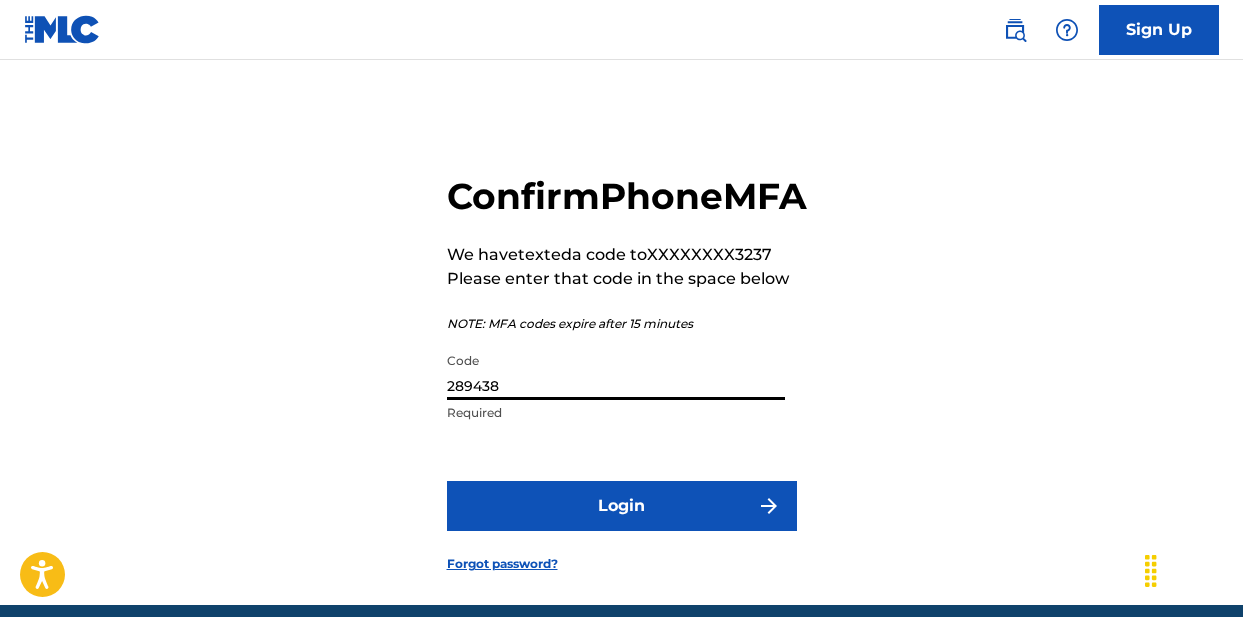 type on "289438" 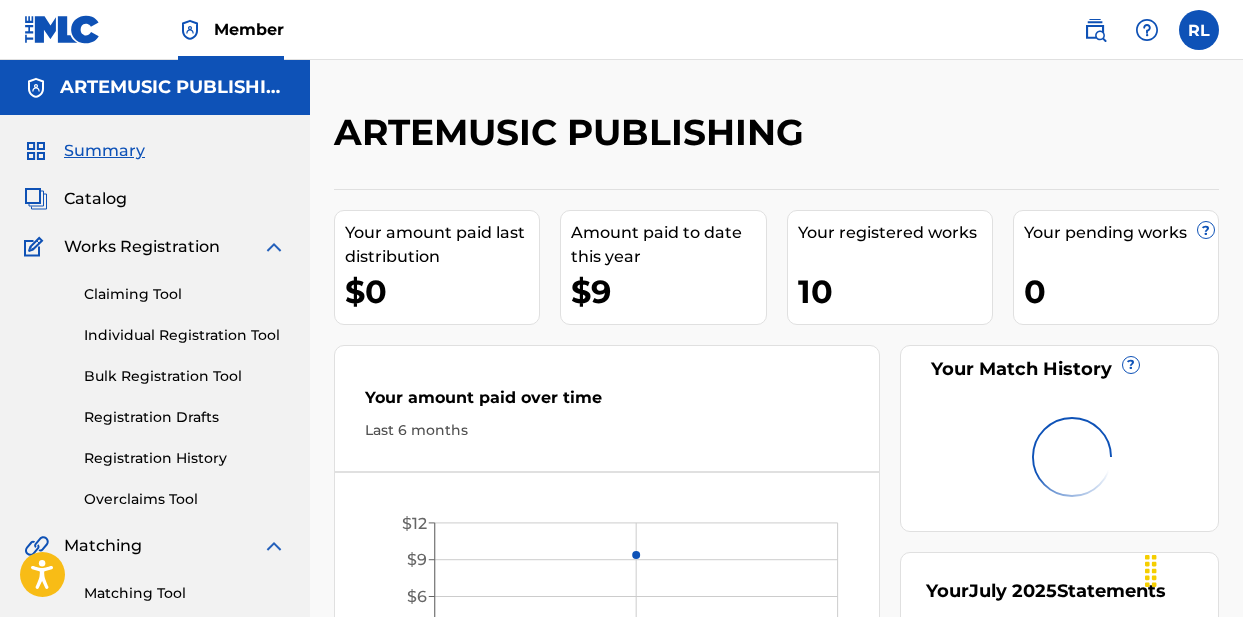 scroll, scrollTop: 0, scrollLeft: 0, axis: both 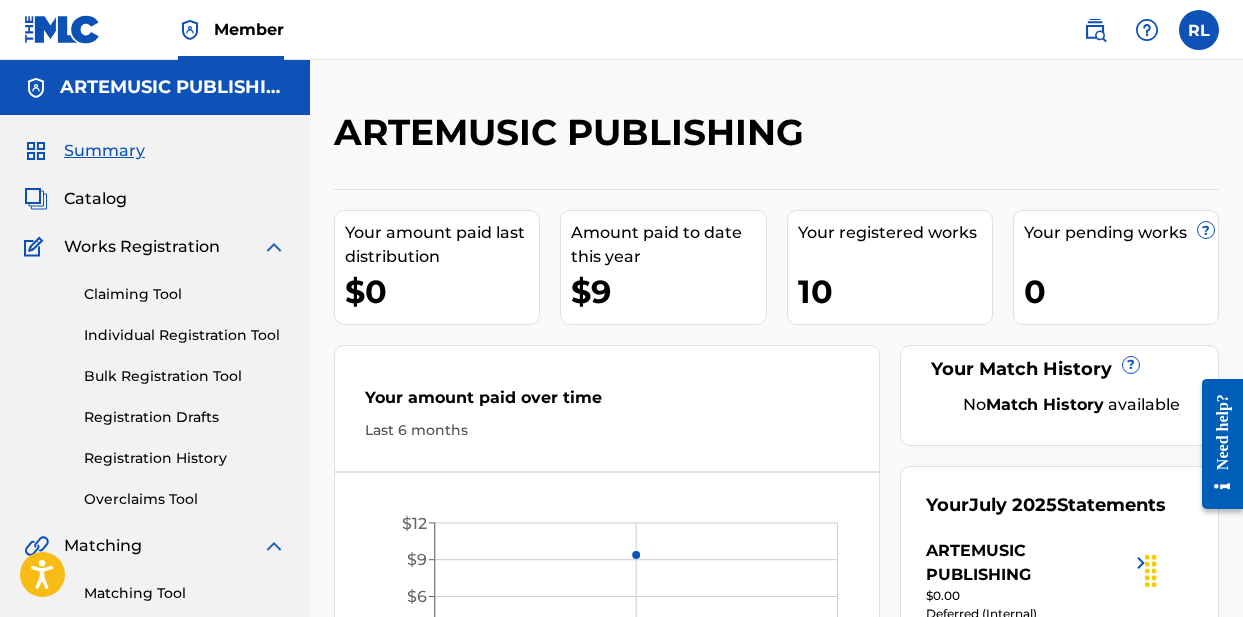 click on "Catalog" at bounding box center (95, 199) 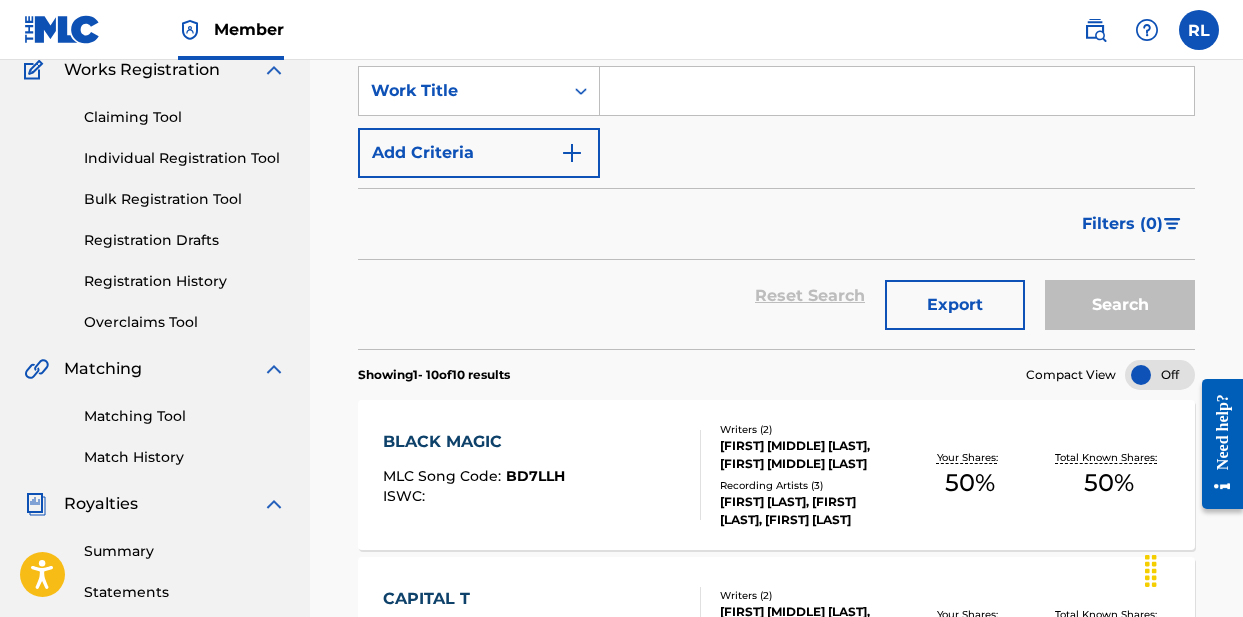 scroll, scrollTop: 165, scrollLeft: 0, axis: vertical 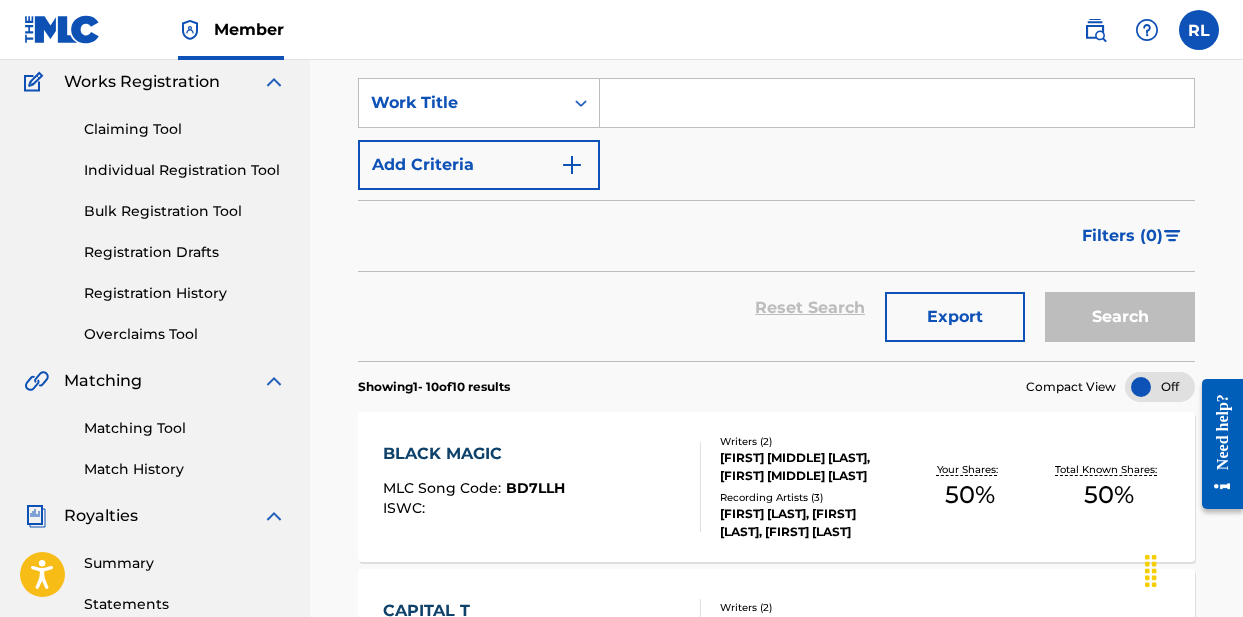 click on "Claiming Tool" at bounding box center (185, 129) 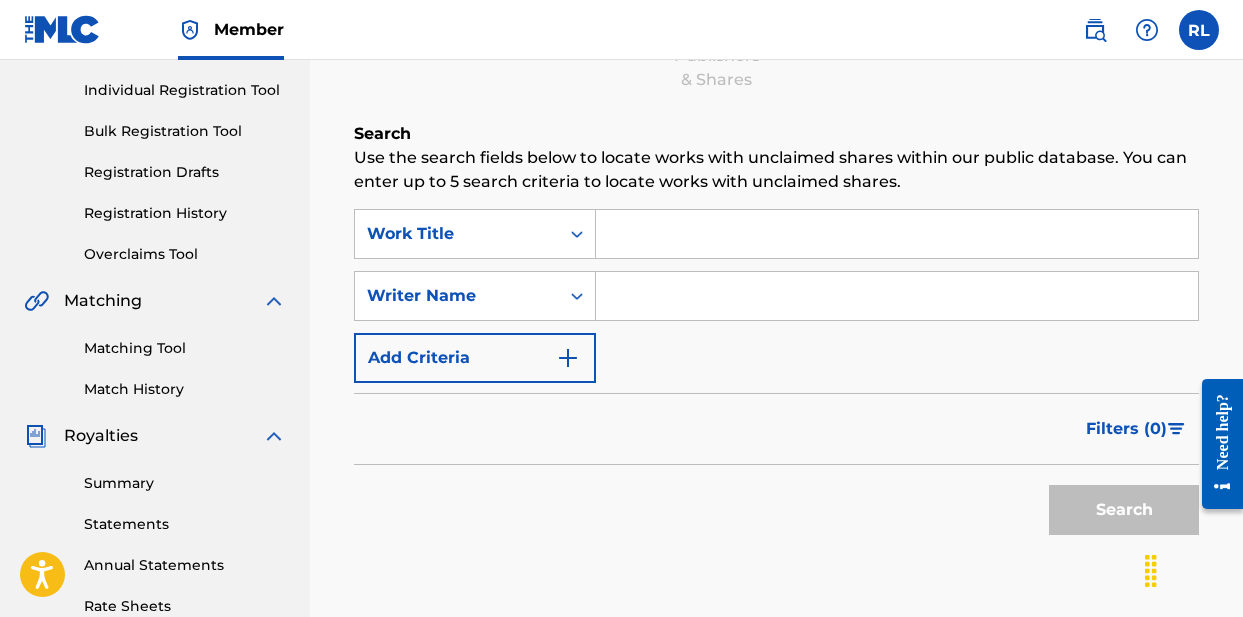 scroll, scrollTop: 244, scrollLeft: 0, axis: vertical 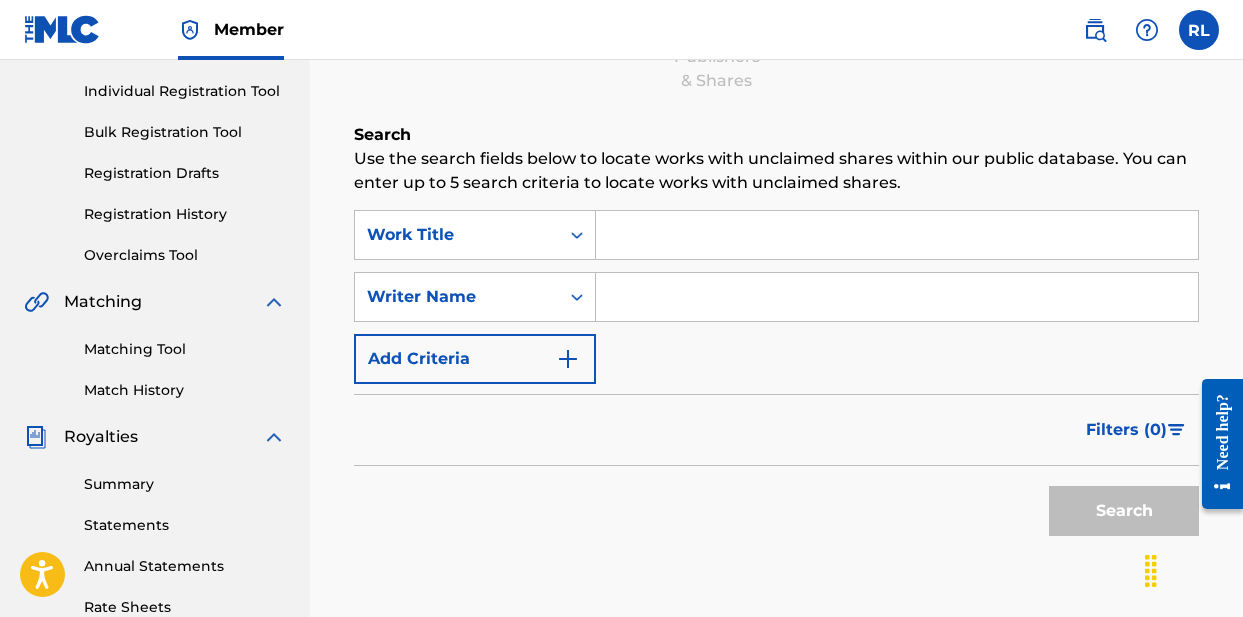 click at bounding box center (897, 235) 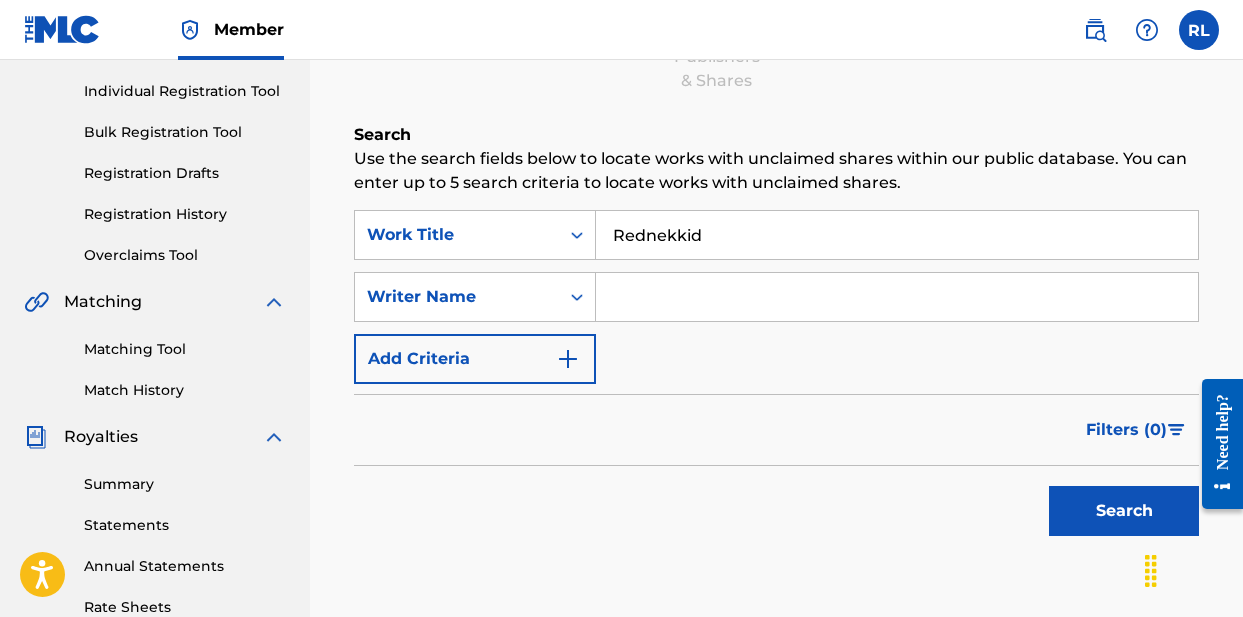 type on "Rednekkid" 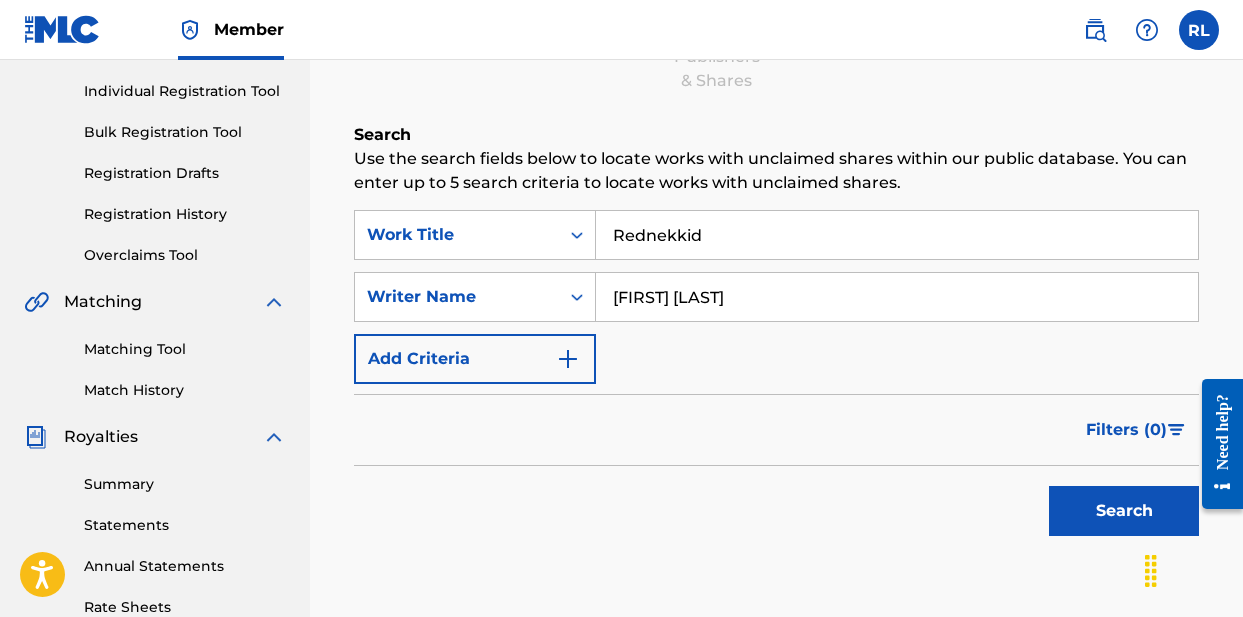type on "[FIRST] [LAST]" 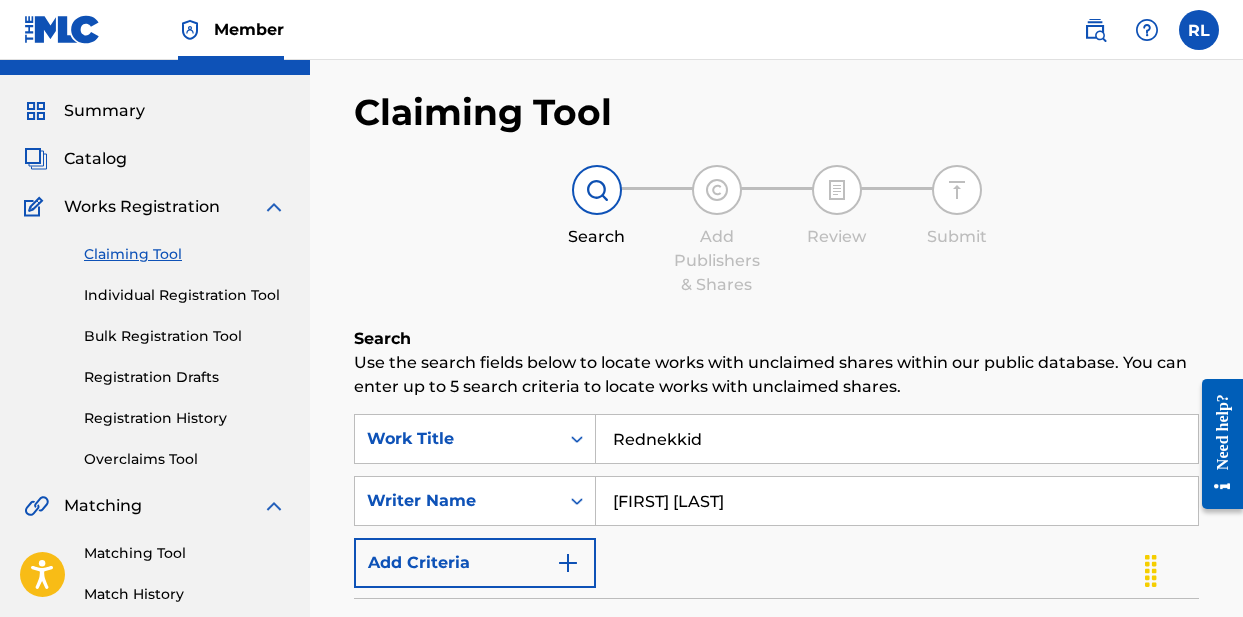 scroll, scrollTop: 1, scrollLeft: 0, axis: vertical 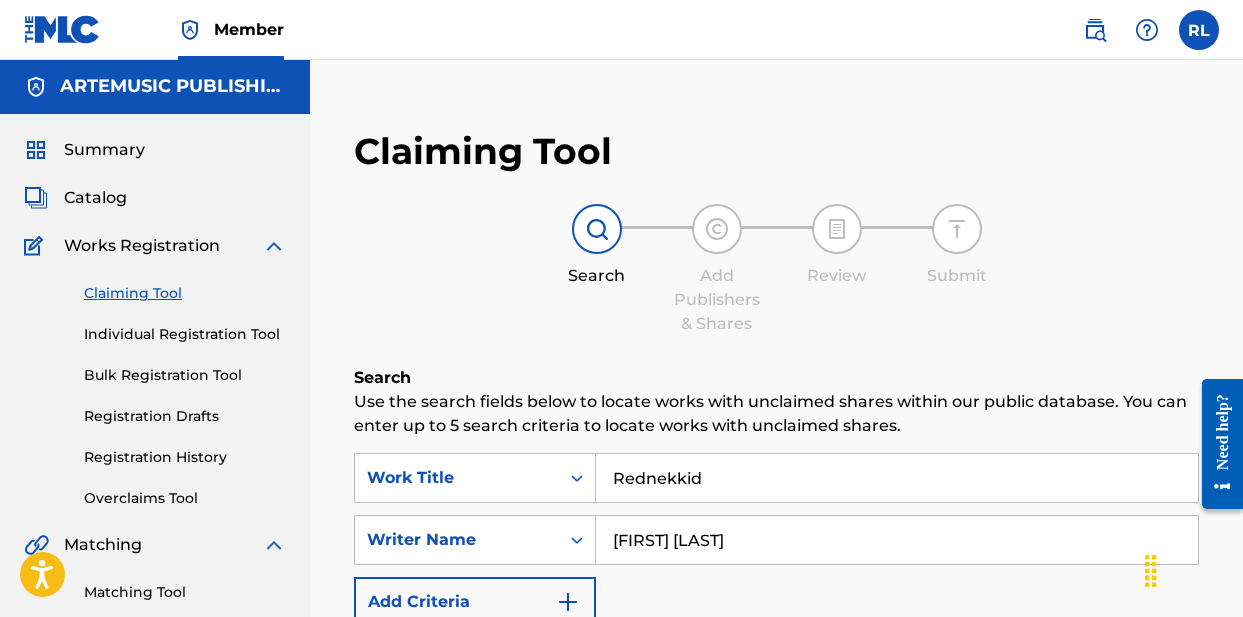 click on "Individual Registration Tool" at bounding box center (185, 334) 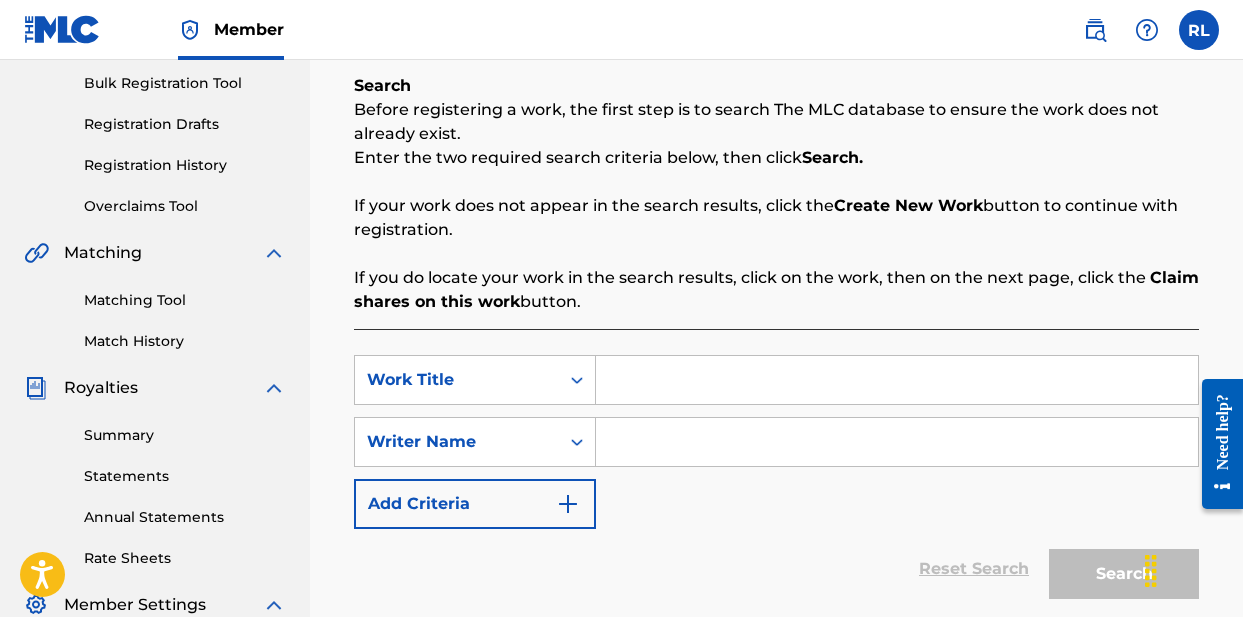 scroll, scrollTop: 360, scrollLeft: 0, axis: vertical 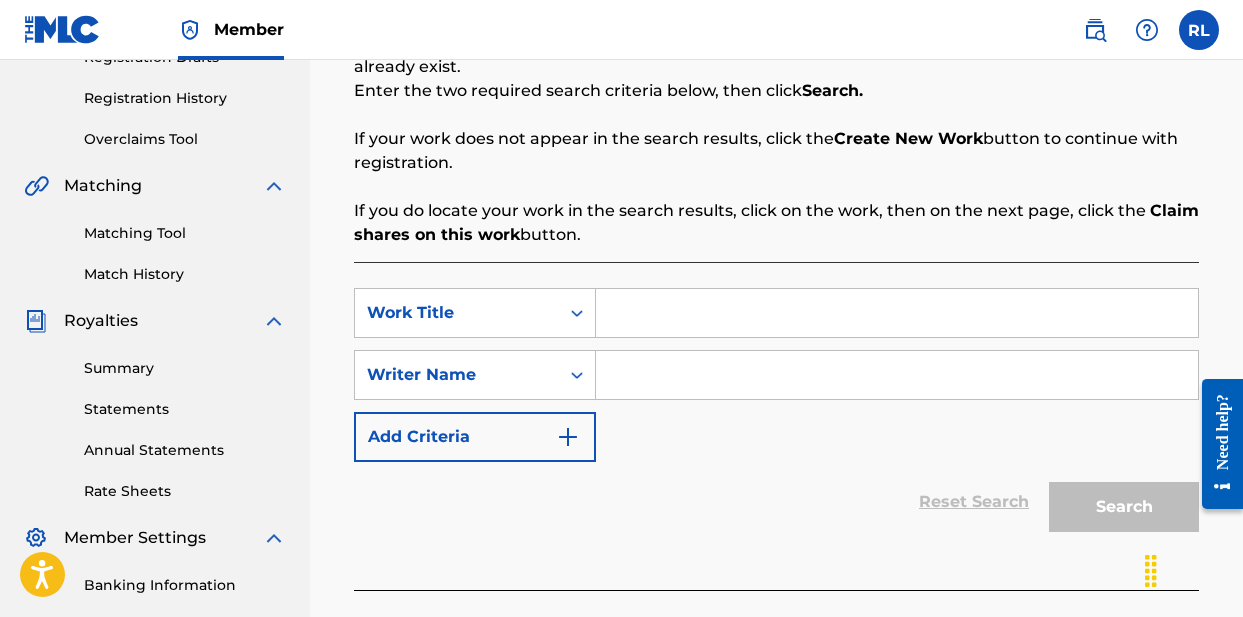 click at bounding box center (897, 313) 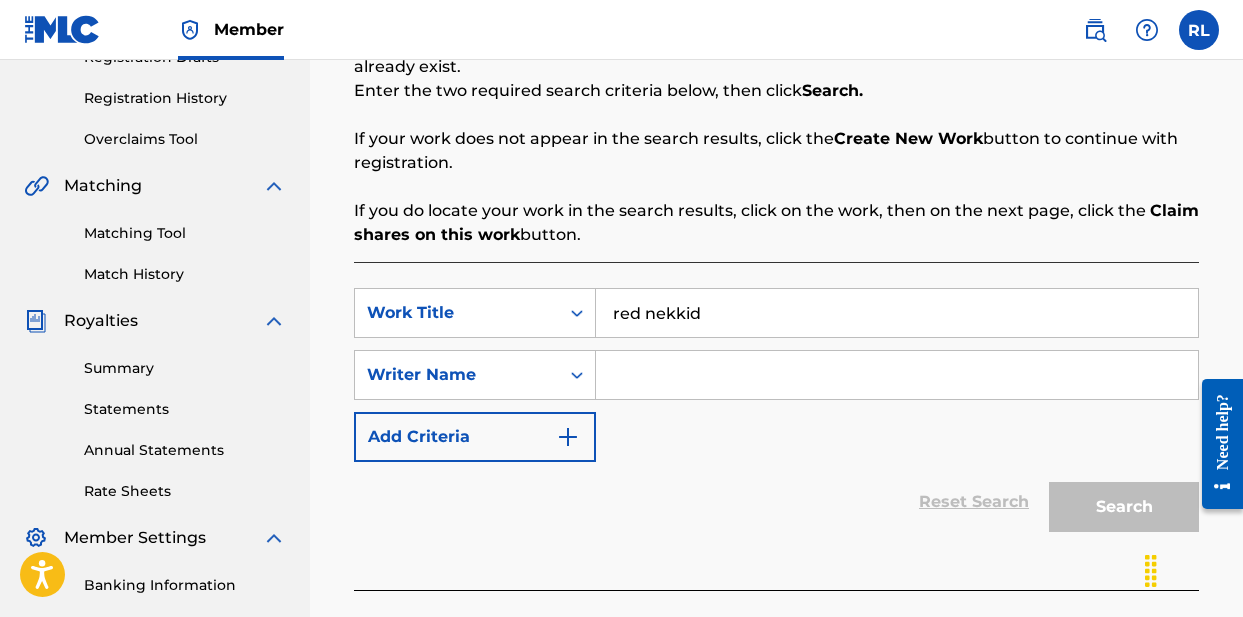 type on "red nekkid" 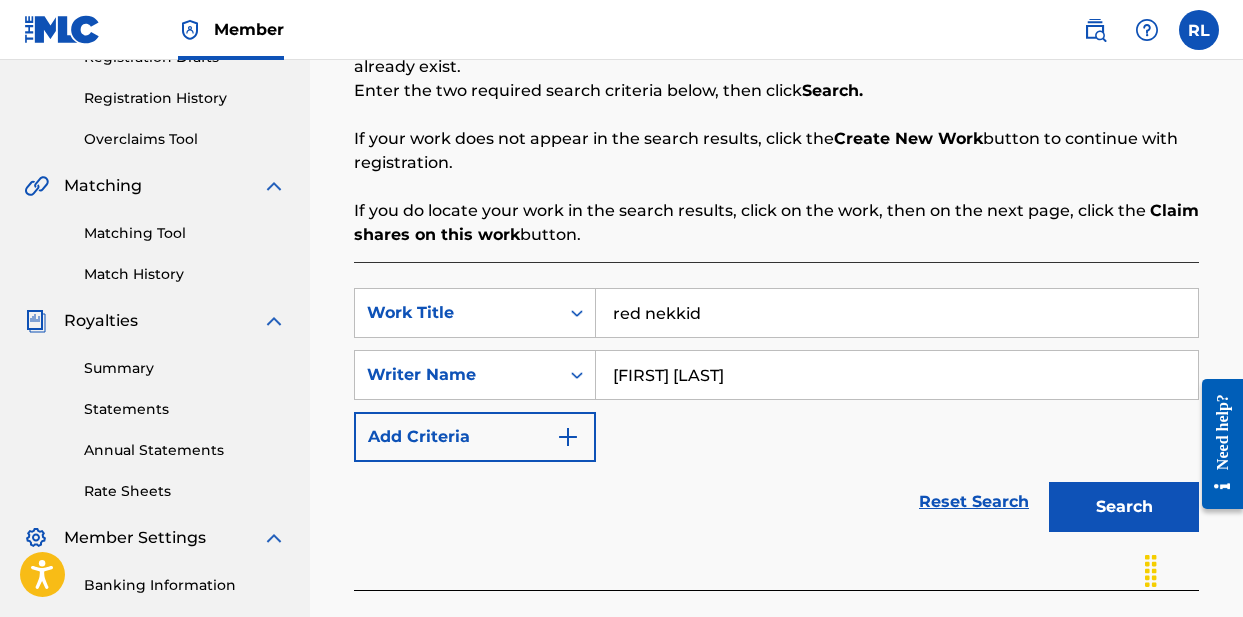 type on "[FIRST] [LAST]" 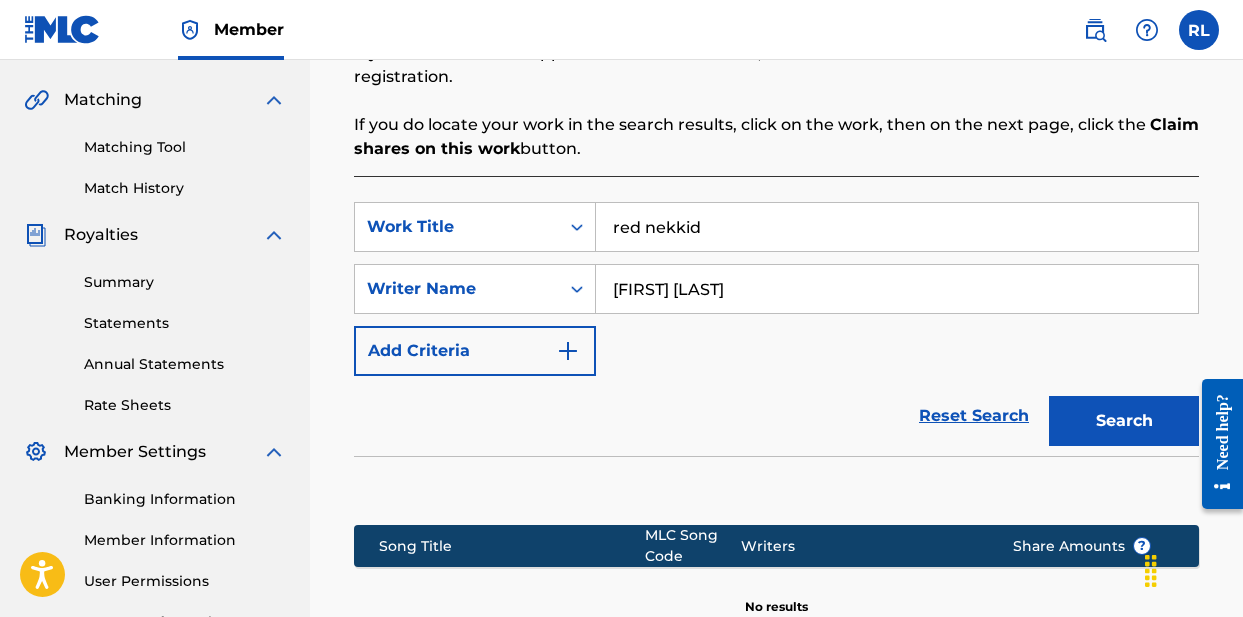 scroll, scrollTop: 447, scrollLeft: 0, axis: vertical 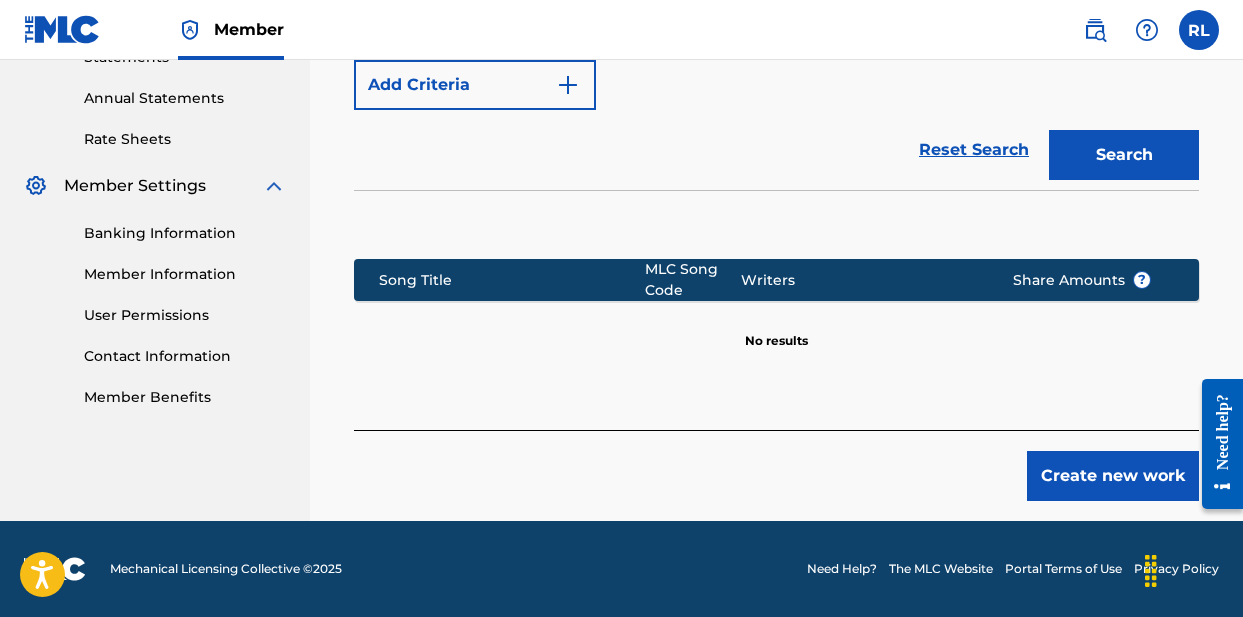 click on "Create new work" at bounding box center (1113, 476) 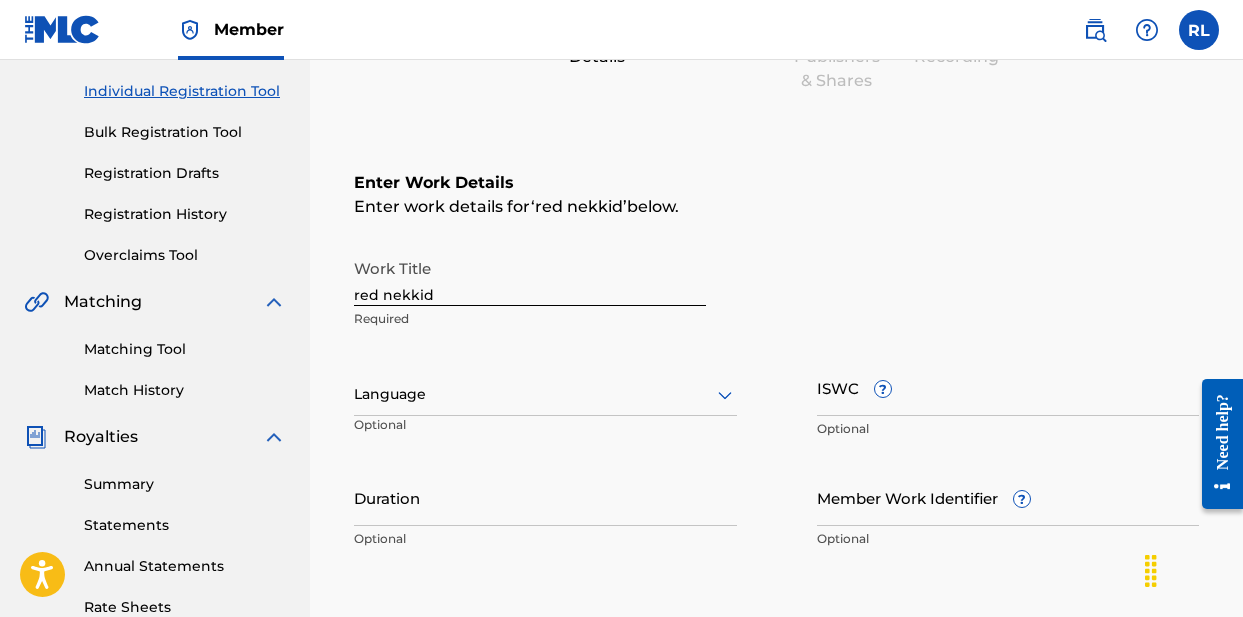 scroll, scrollTop: 247, scrollLeft: 0, axis: vertical 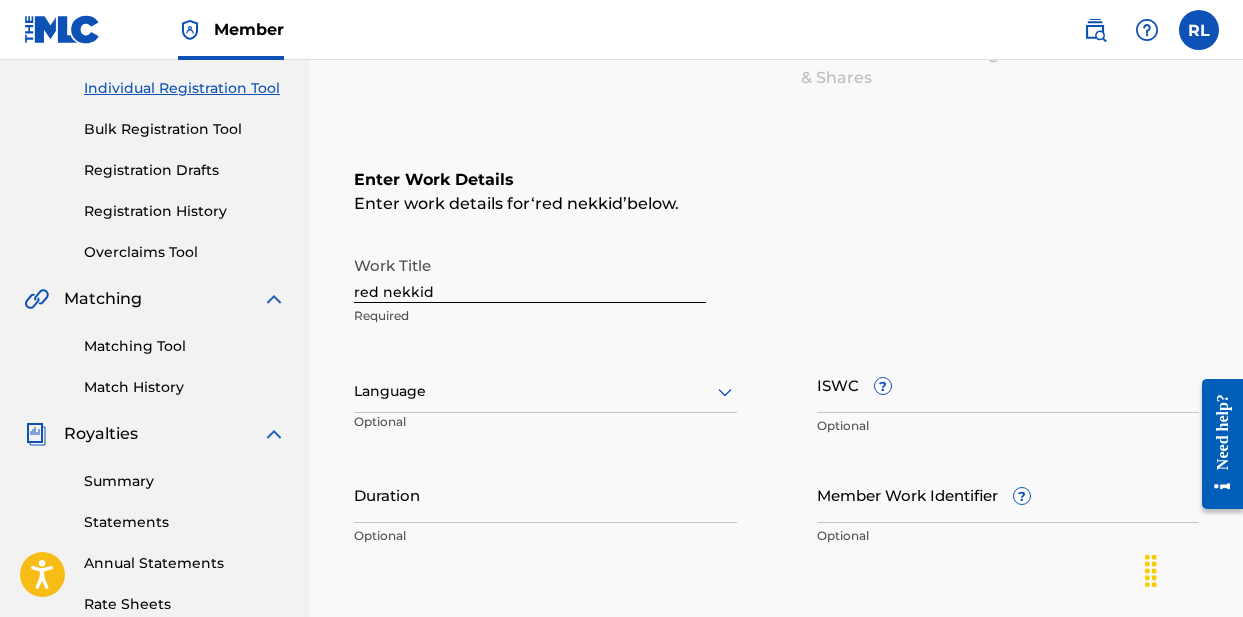 click on "red nekkid" at bounding box center (530, 274) 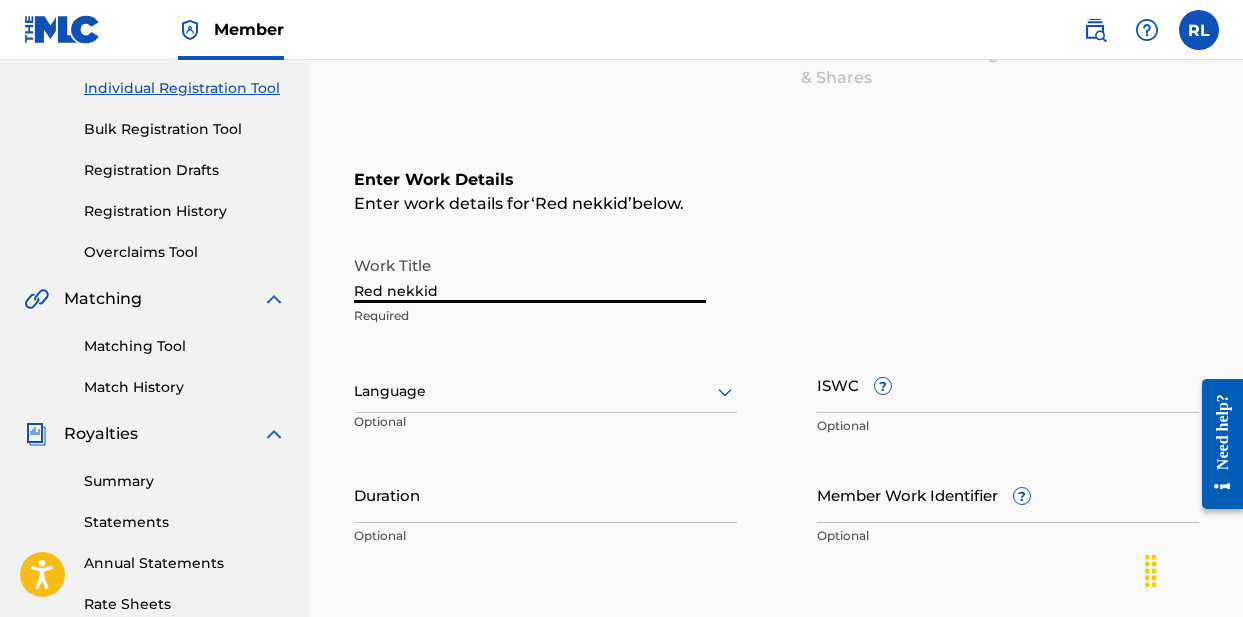click on "Red nekkid" at bounding box center [530, 274] 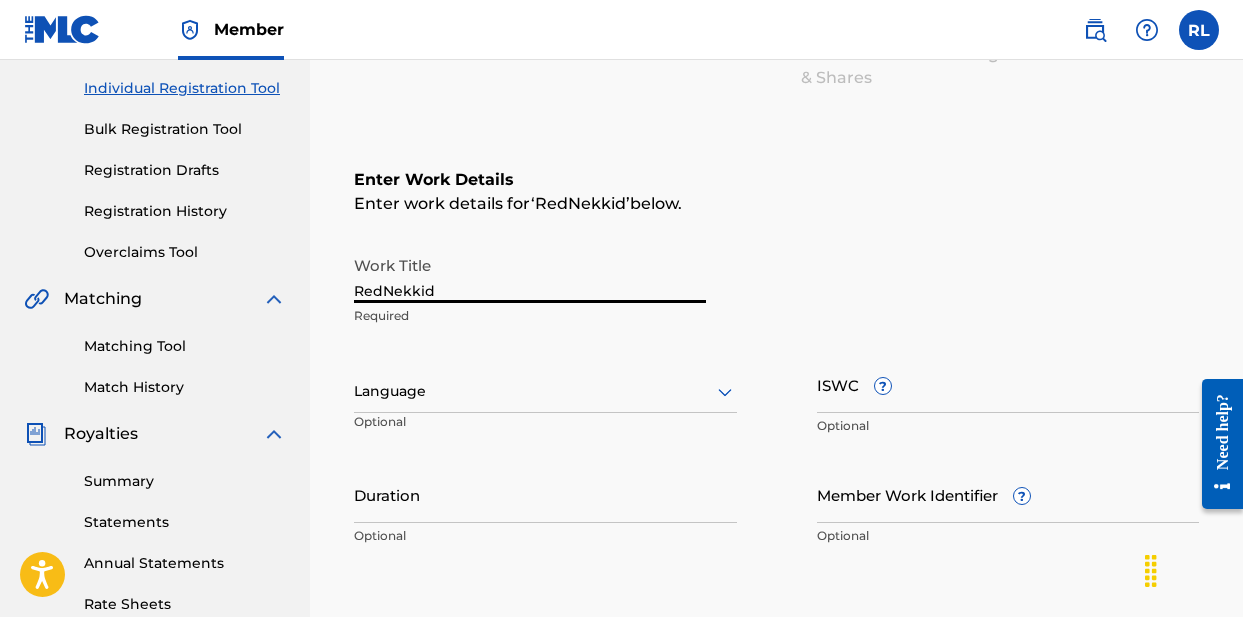 type on "RedNekkid" 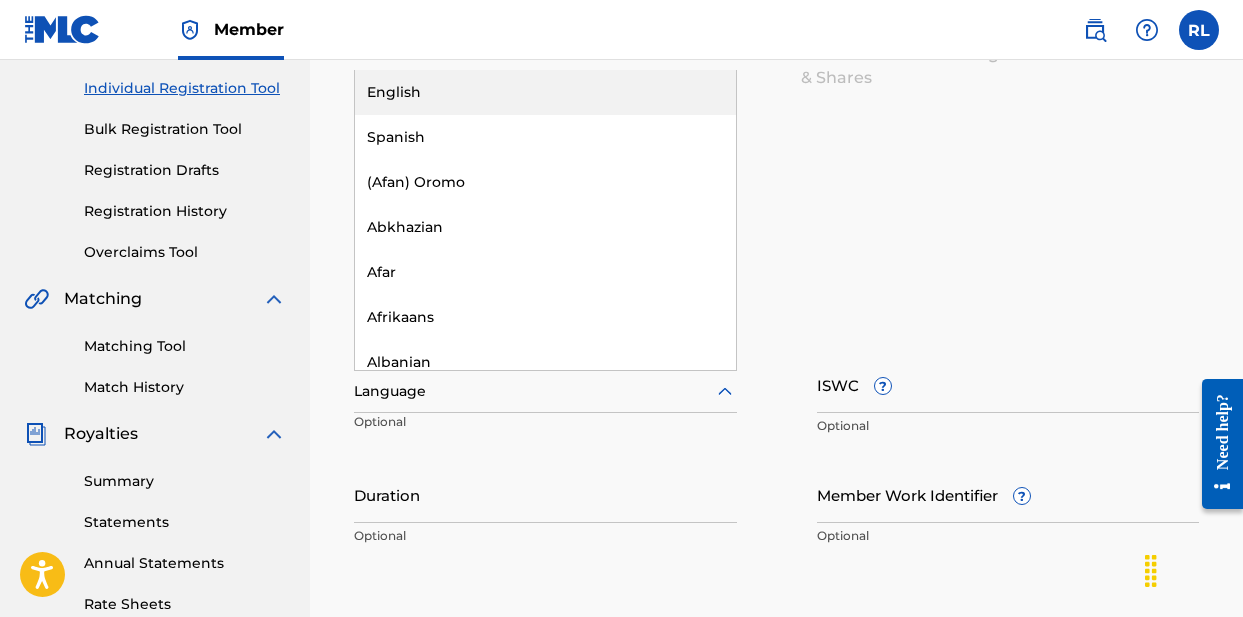 click at bounding box center (545, 391) 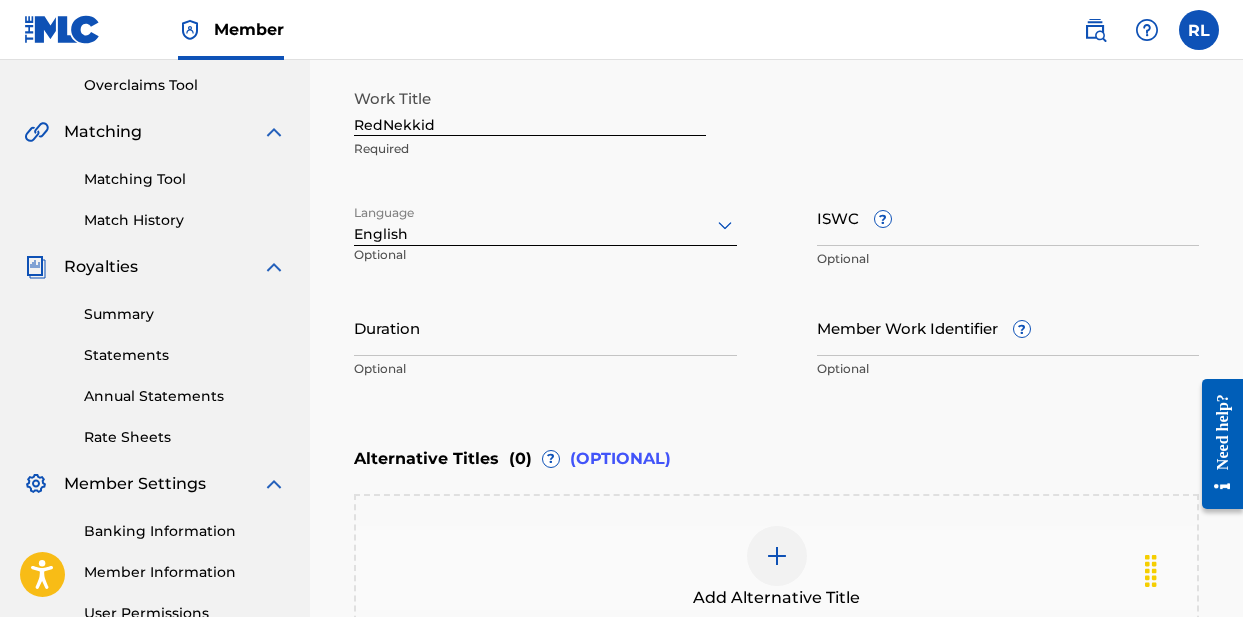 scroll, scrollTop: 428, scrollLeft: 0, axis: vertical 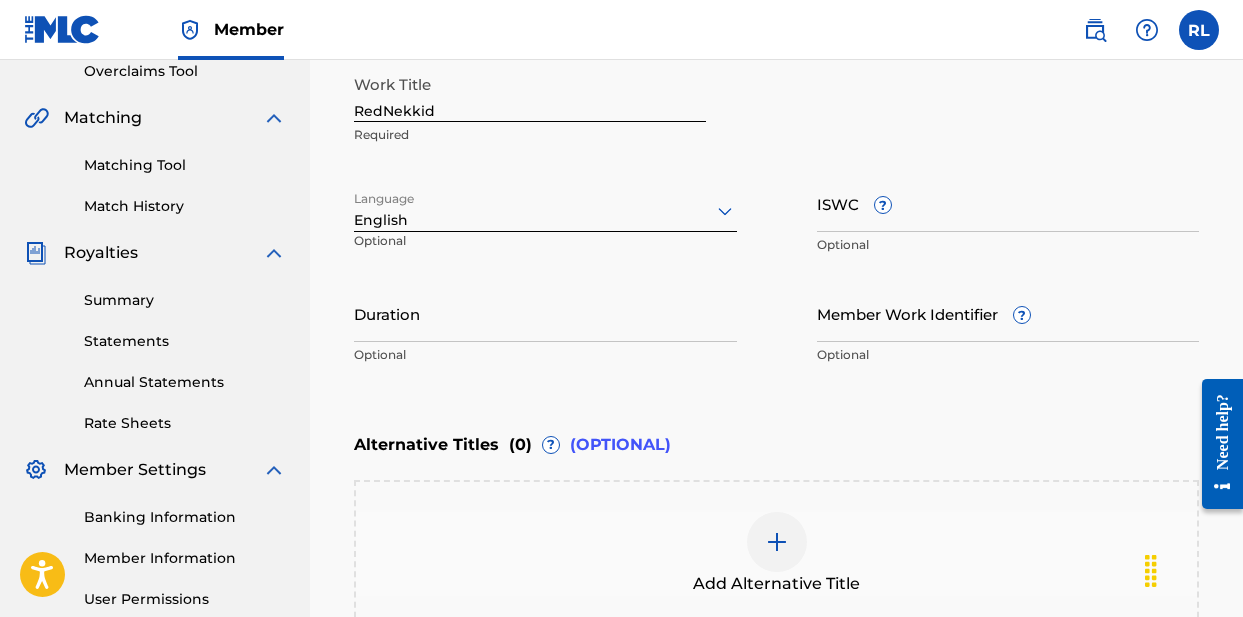 click on "Duration" at bounding box center [545, 313] 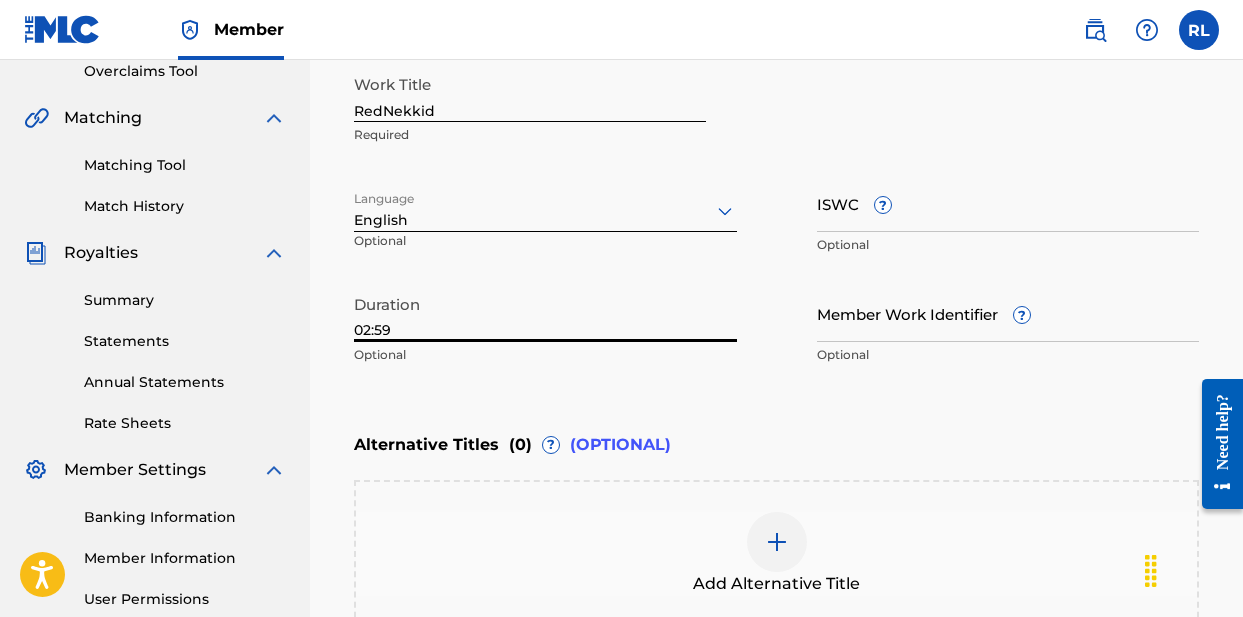 type on "02:59" 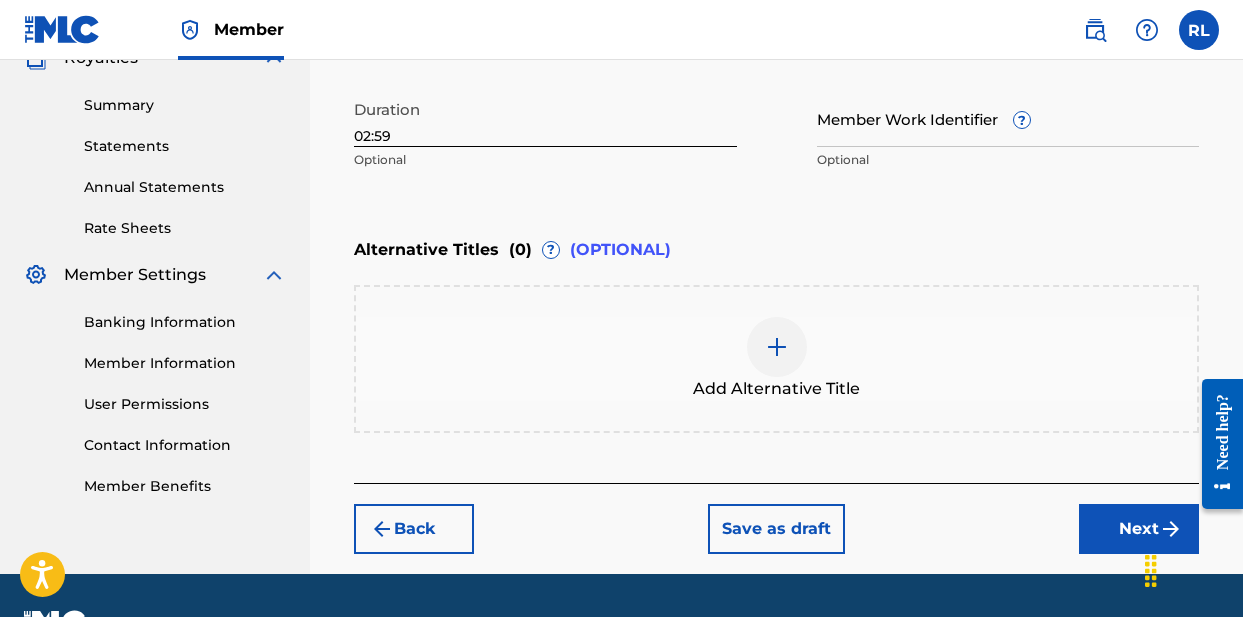 scroll, scrollTop: 627, scrollLeft: 0, axis: vertical 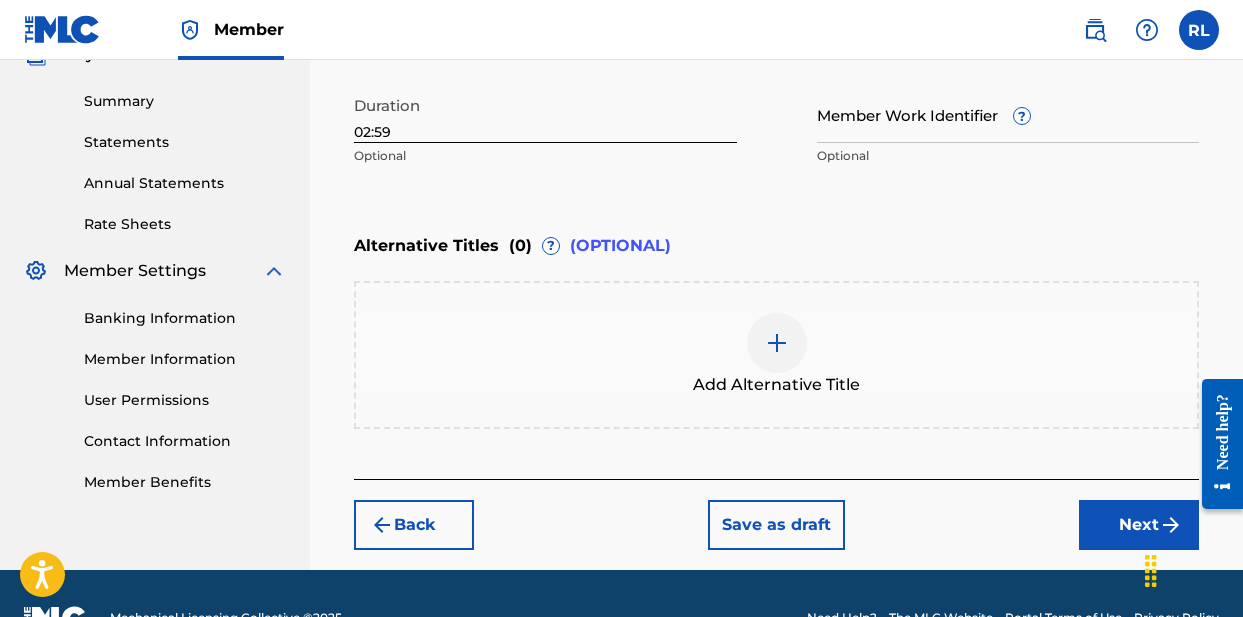 click at bounding box center [777, 343] 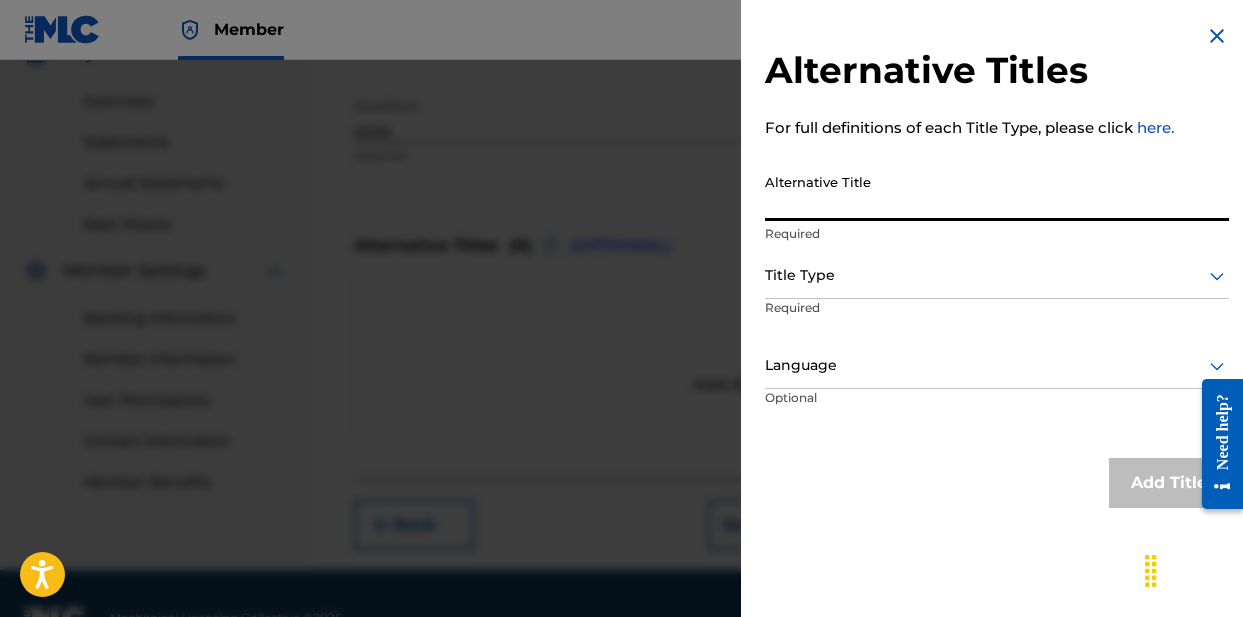 click on "Alternative Title" at bounding box center [997, 192] 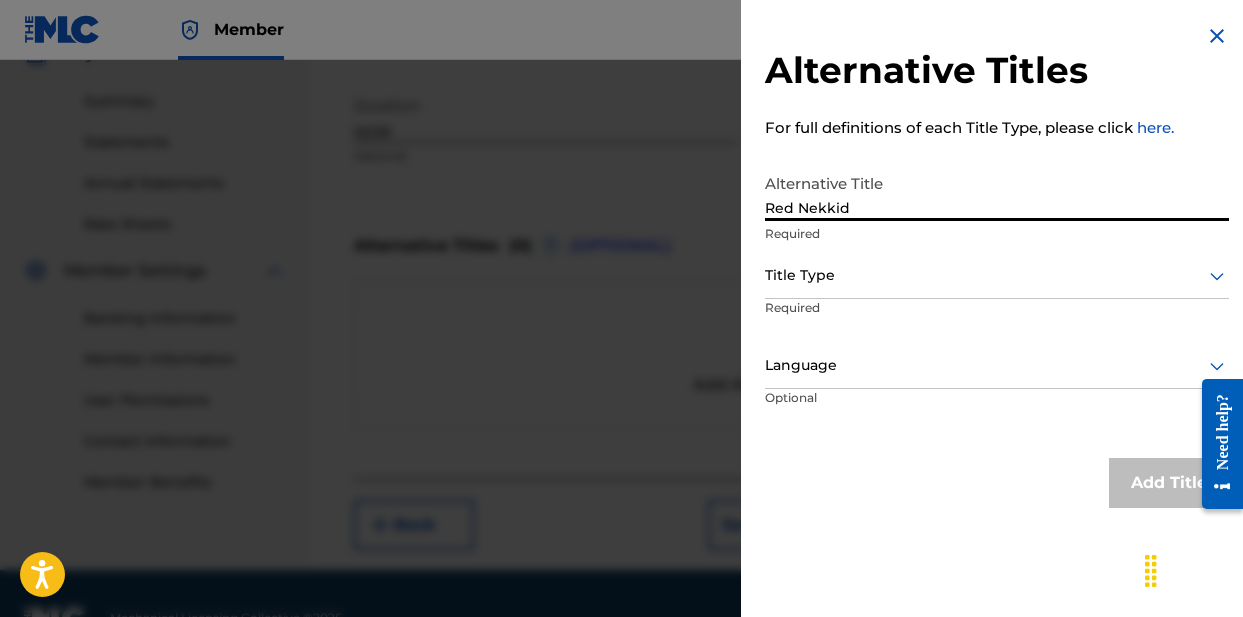 type on "Red Nekkid" 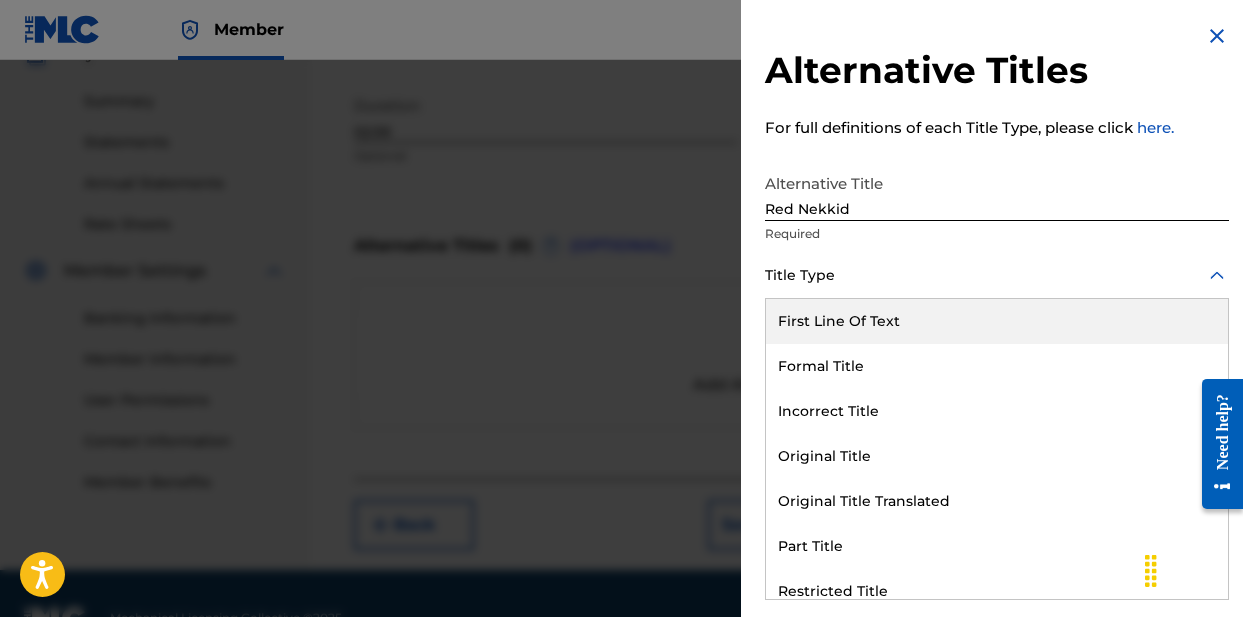 click at bounding box center (997, 275) 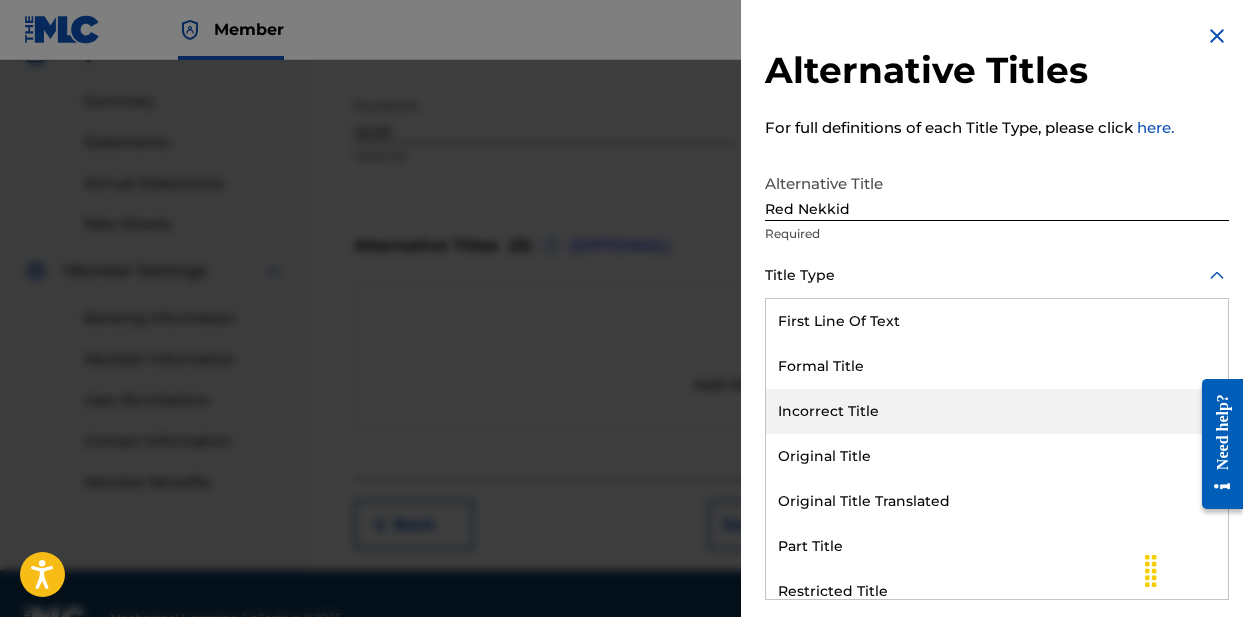click on "Incorrect Title" at bounding box center (997, 411) 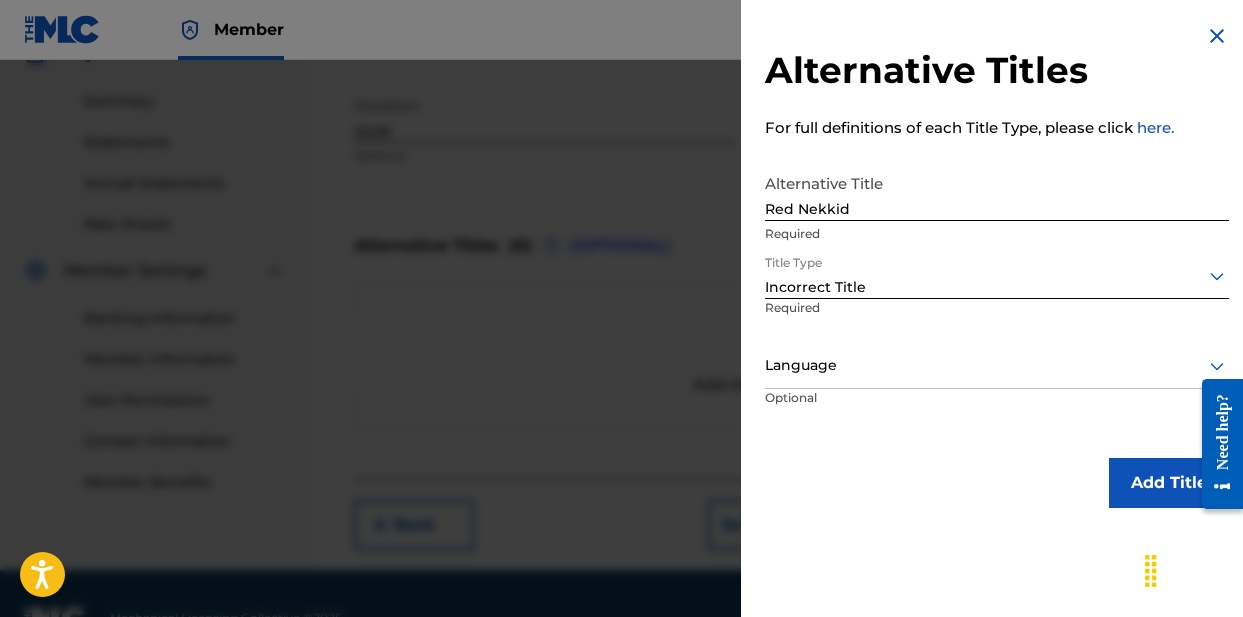 click at bounding box center (997, 365) 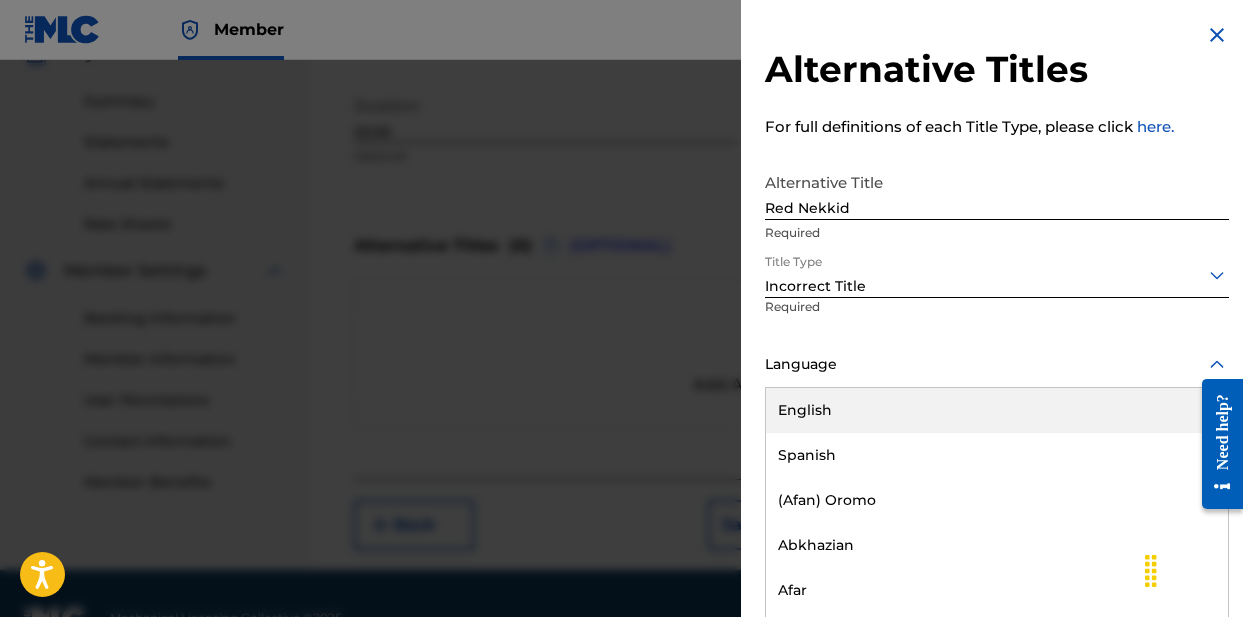 click on "English" at bounding box center [997, 410] 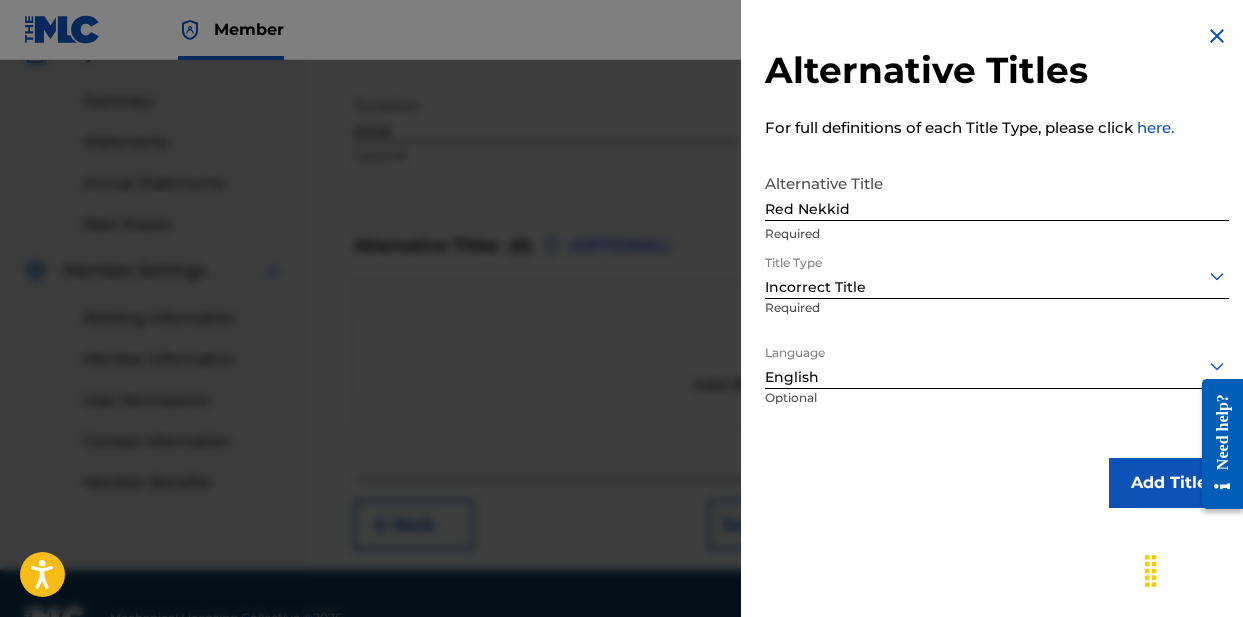 scroll, scrollTop: 0, scrollLeft: 0, axis: both 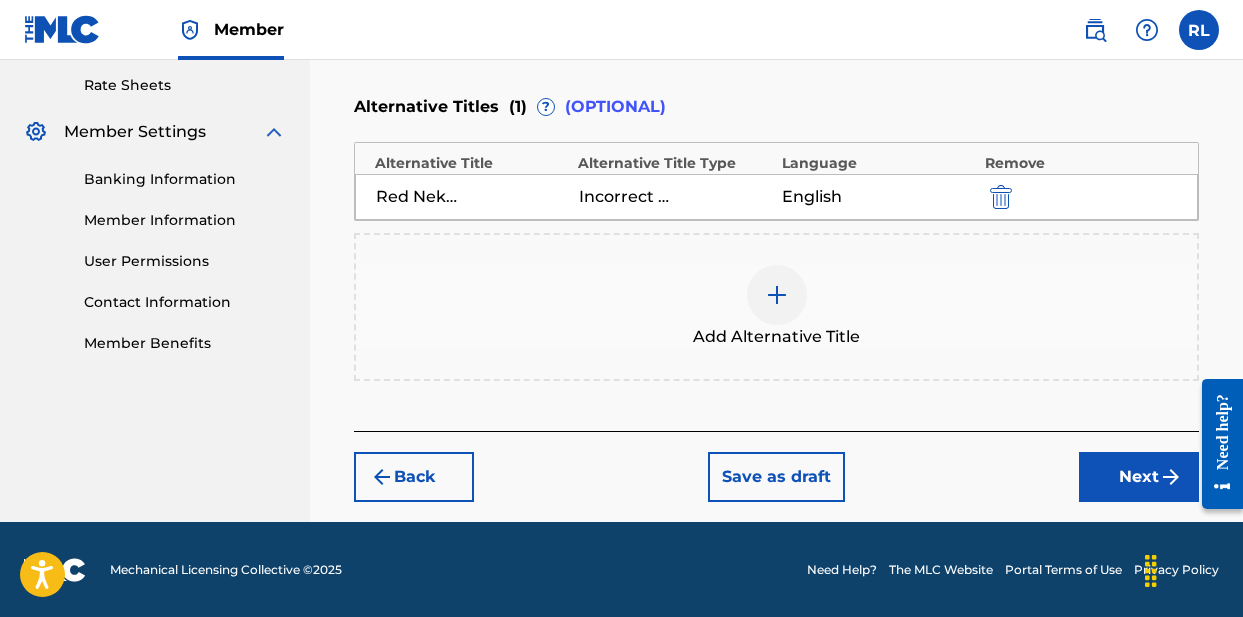 click on "Next" at bounding box center (1139, 477) 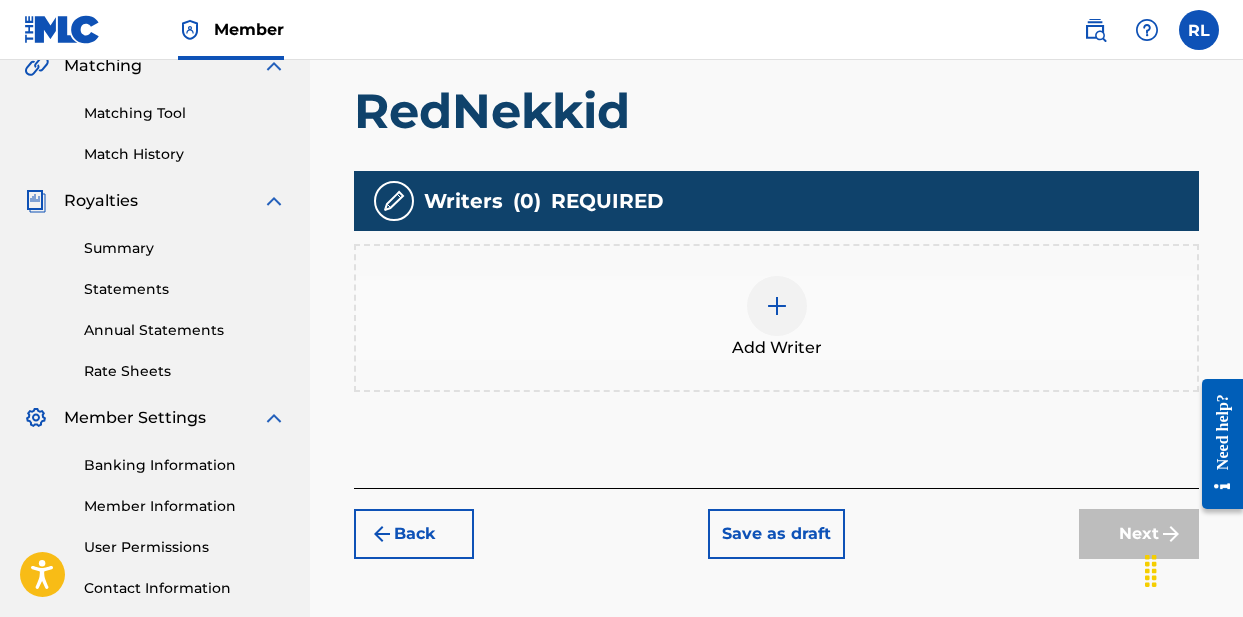scroll, scrollTop: 516, scrollLeft: 0, axis: vertical 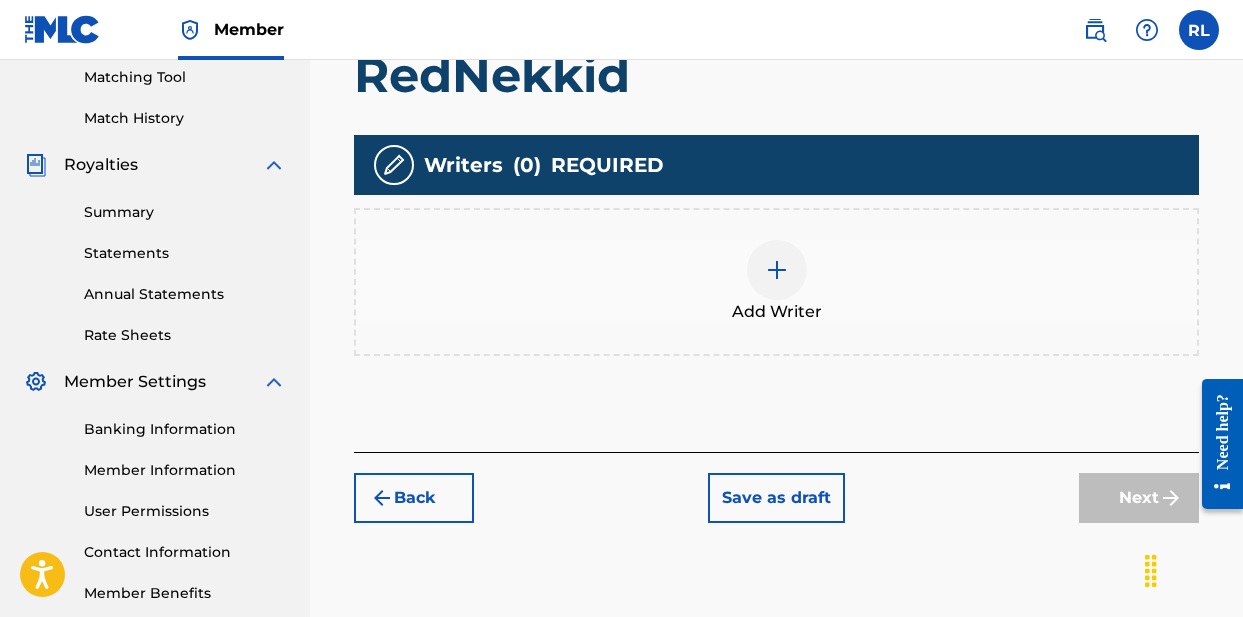 click at bounding box center (777, 270) 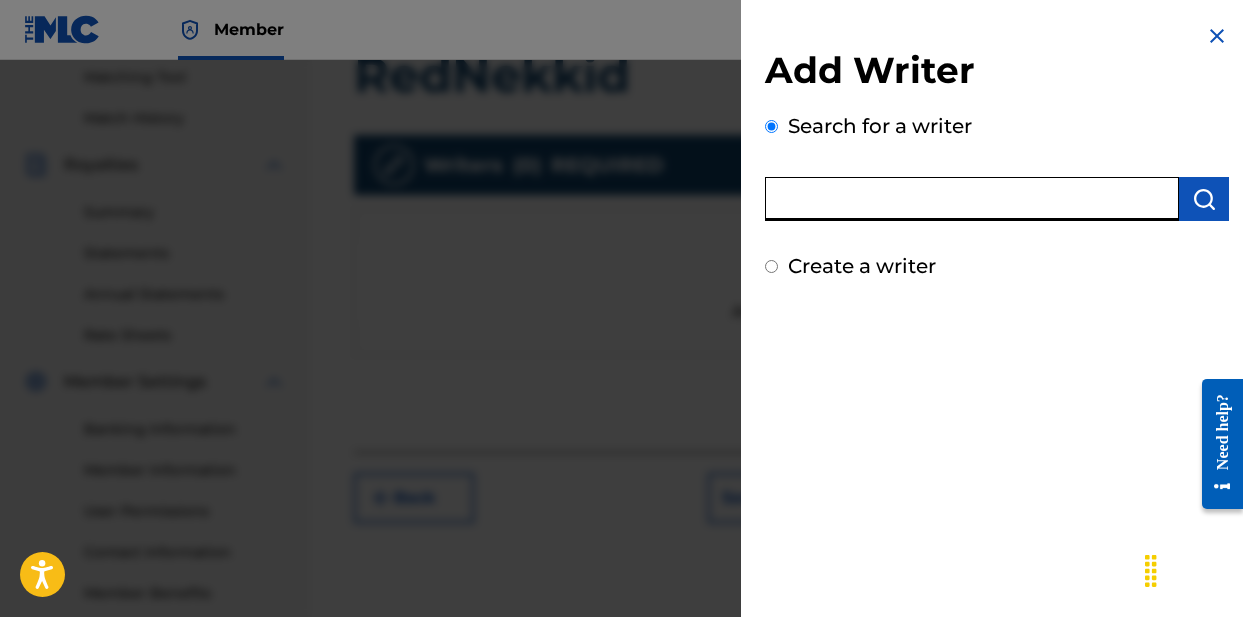 click at bounding box center [972, 199] 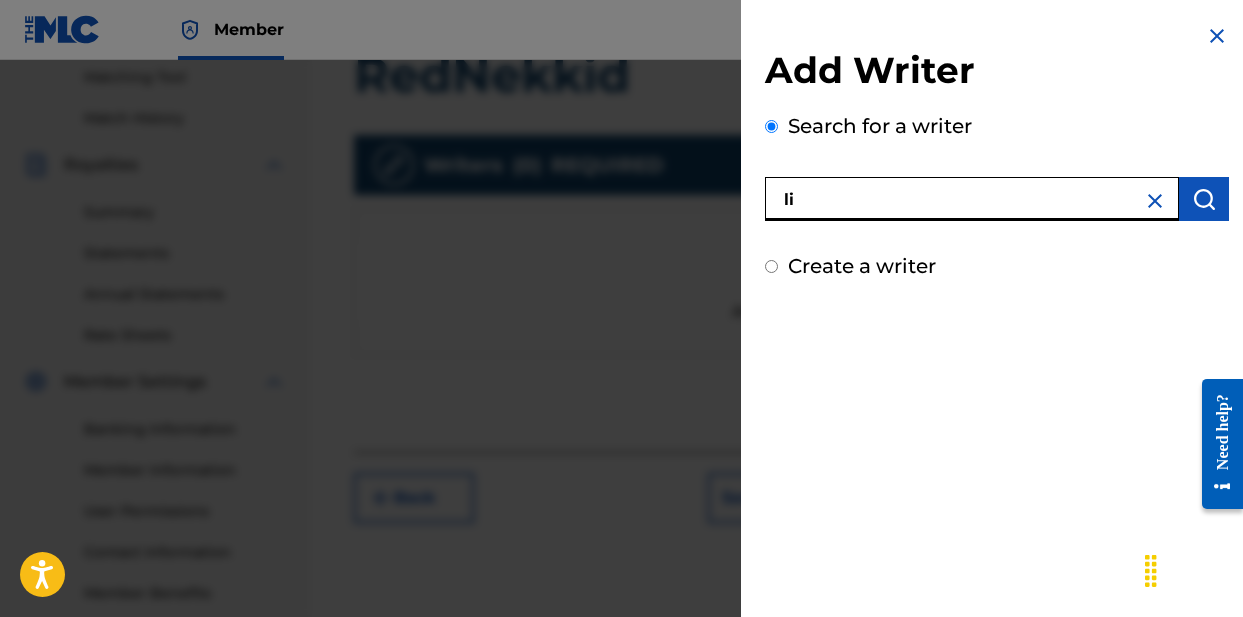 type on "l" 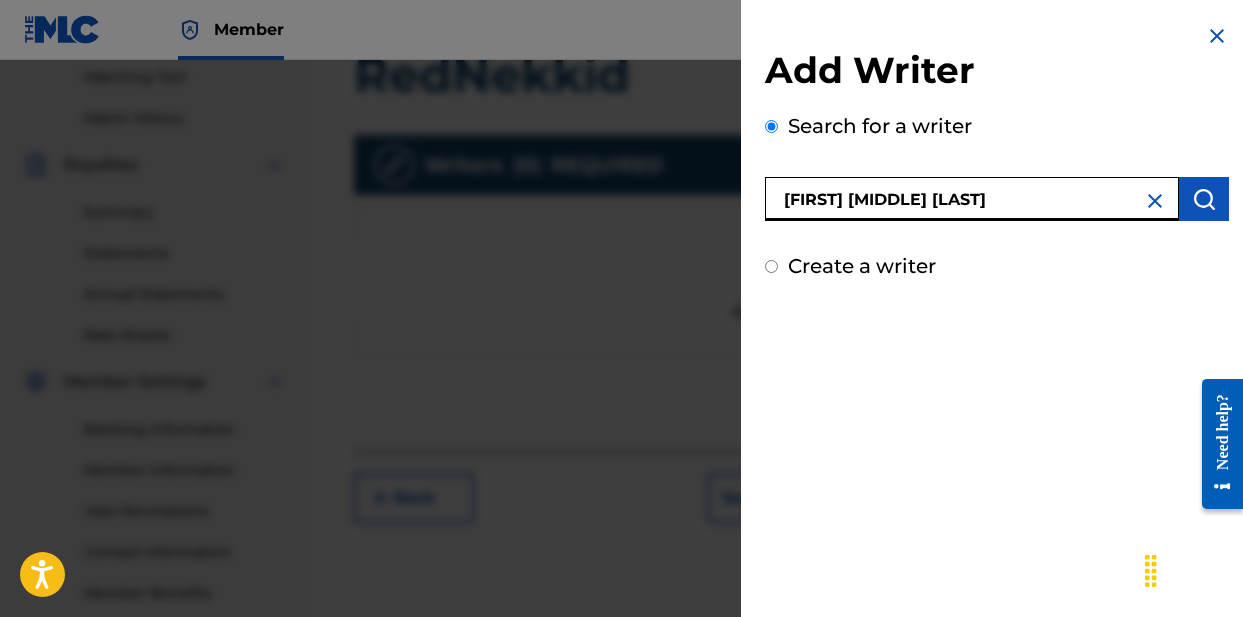 type on "[FIRST] [MIDDLE] [LAST]" 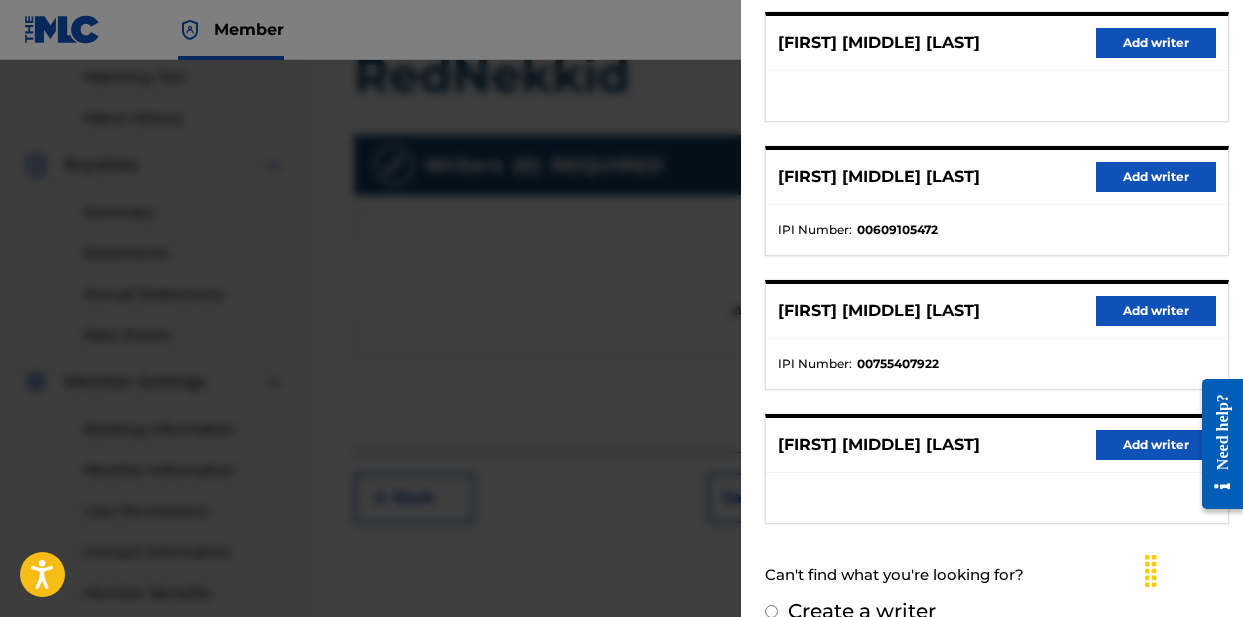 scroll, scrollTop: 389, scrollLeft: 0, axis: vertical 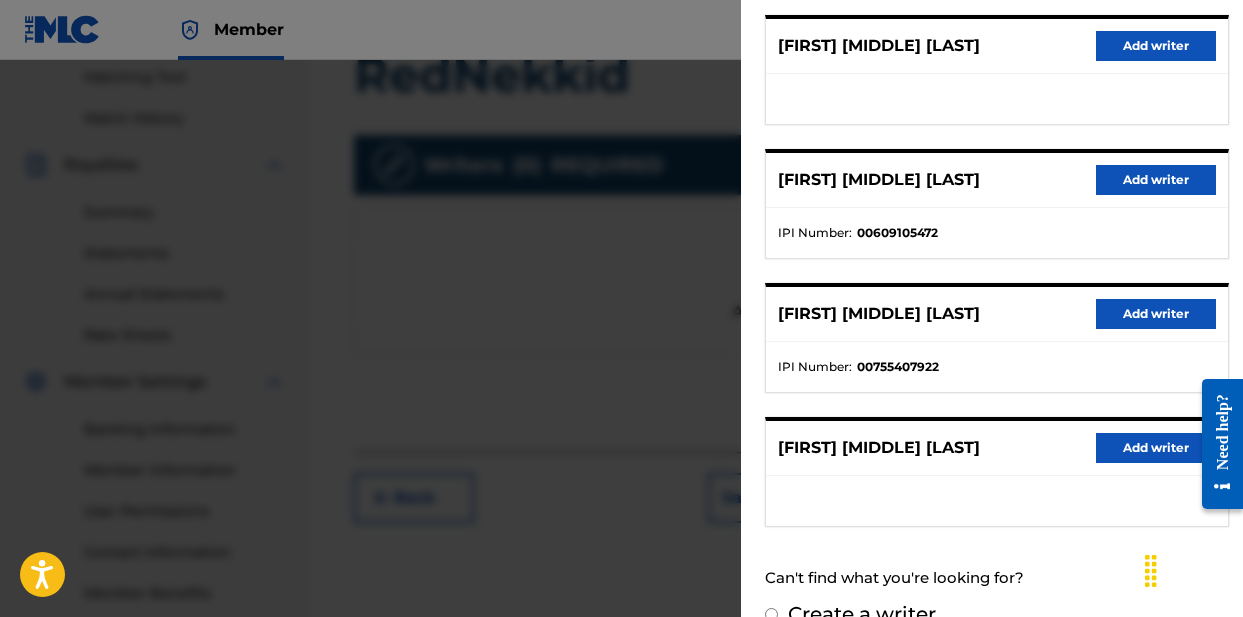 click on "Add writer" at bounding box center [1156, 180] 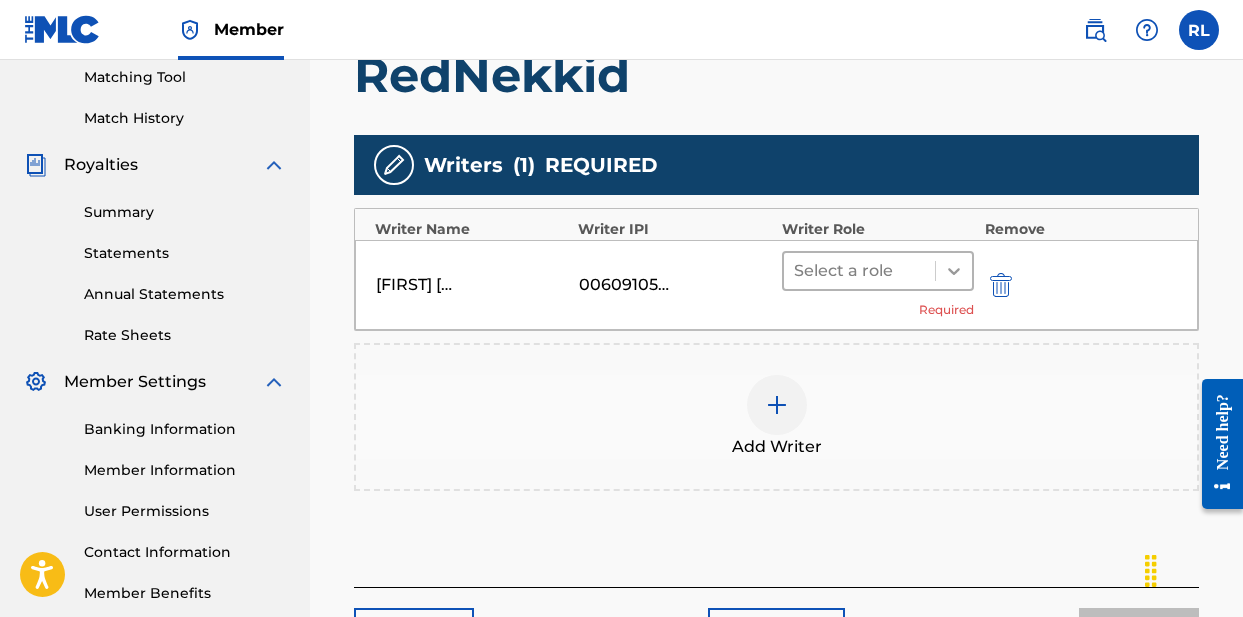 click 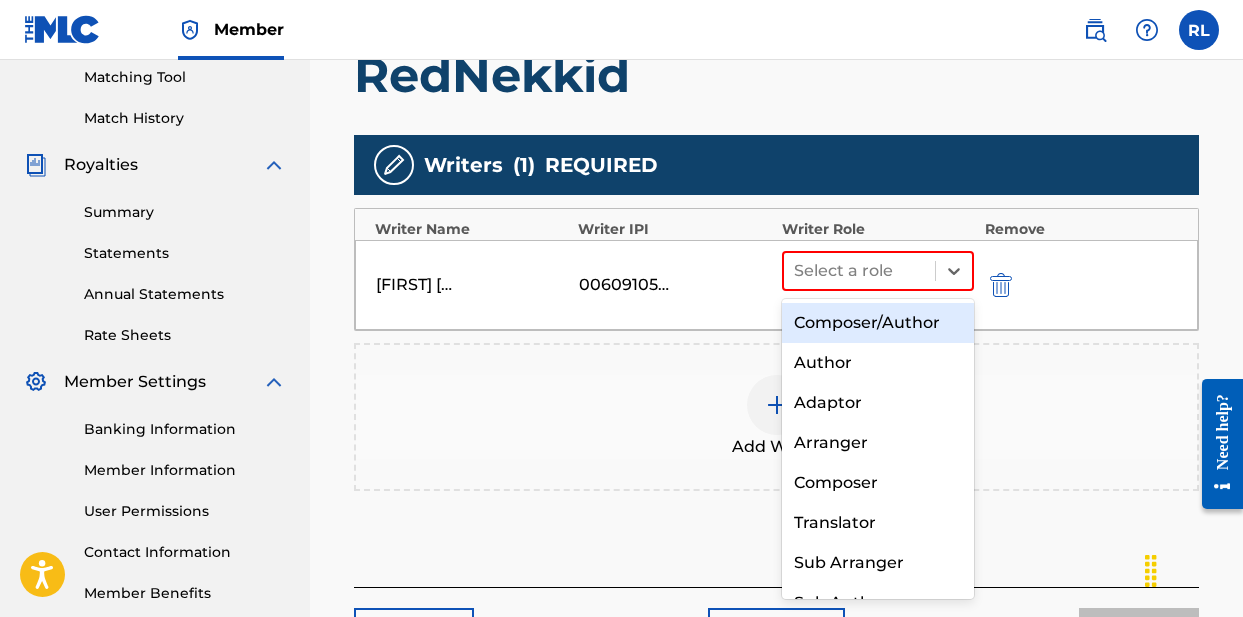 click on "Composer/Author" at bounding box center [878, 323] 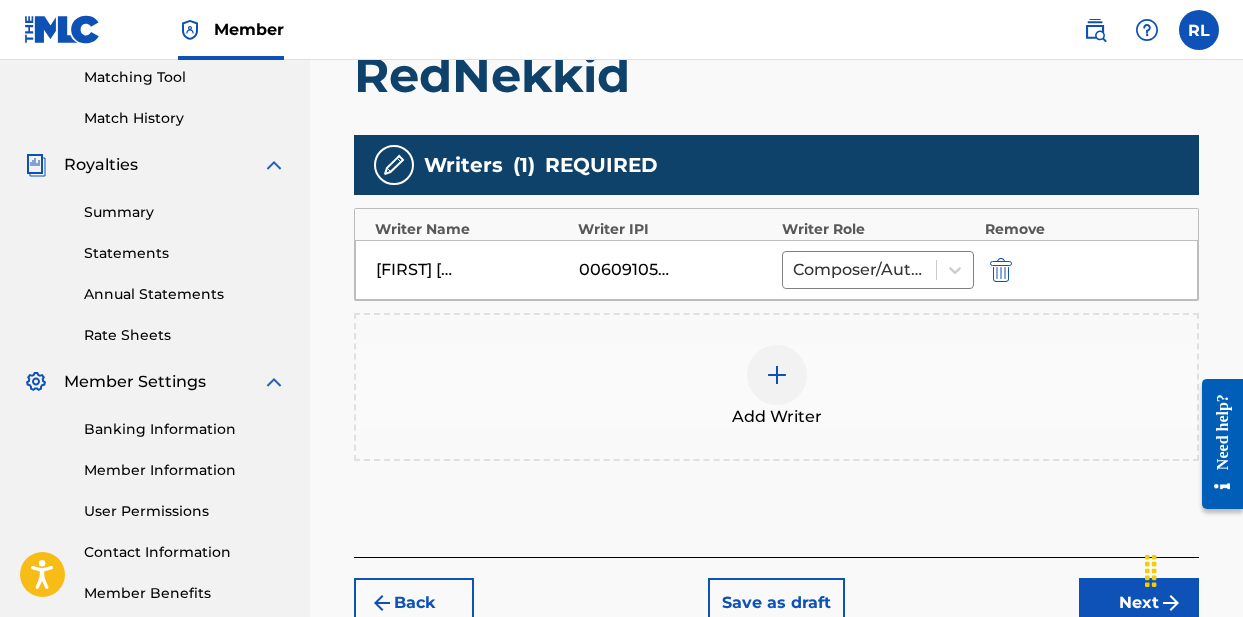 click at bounding box center (777, 375) 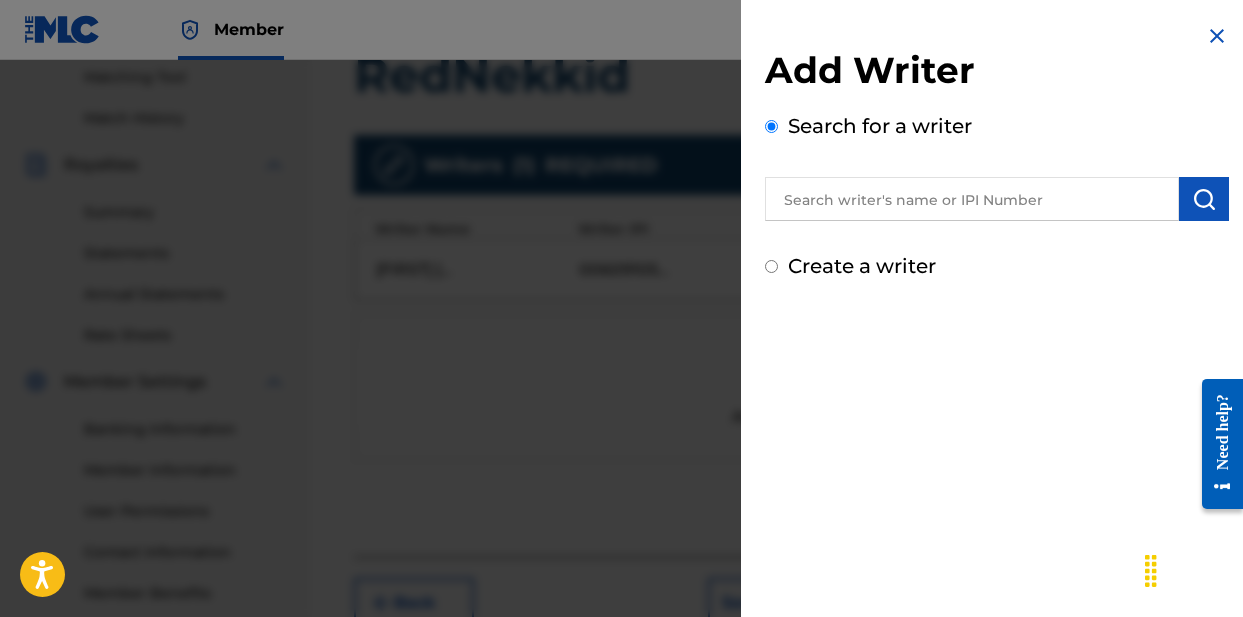 click at bounding box center [972, 199] 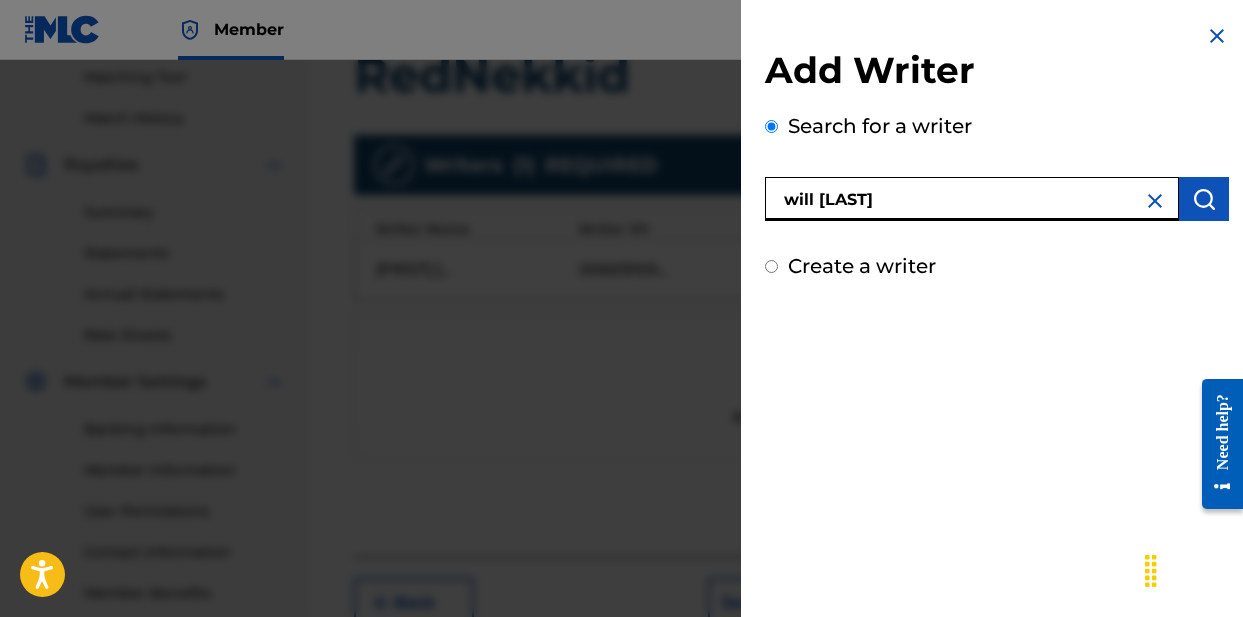 type on "will [LAST]" 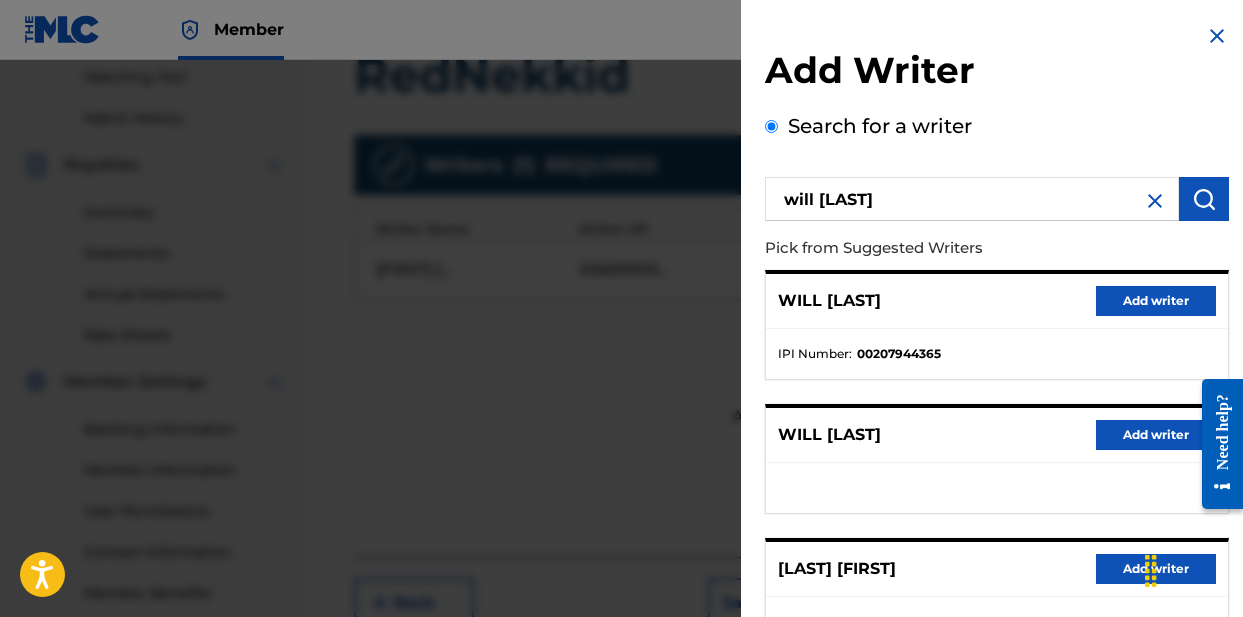 scroll, scrollTop: 0, scrollLeft: 0, axis: both 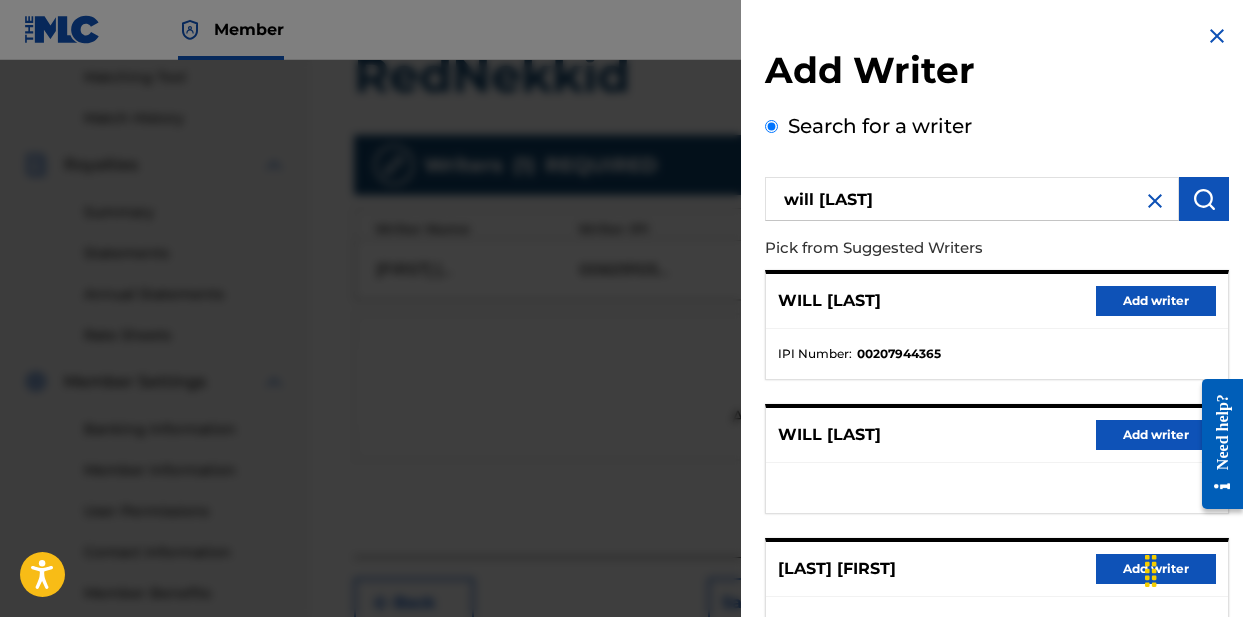 click at bounding box center (1217, 36) 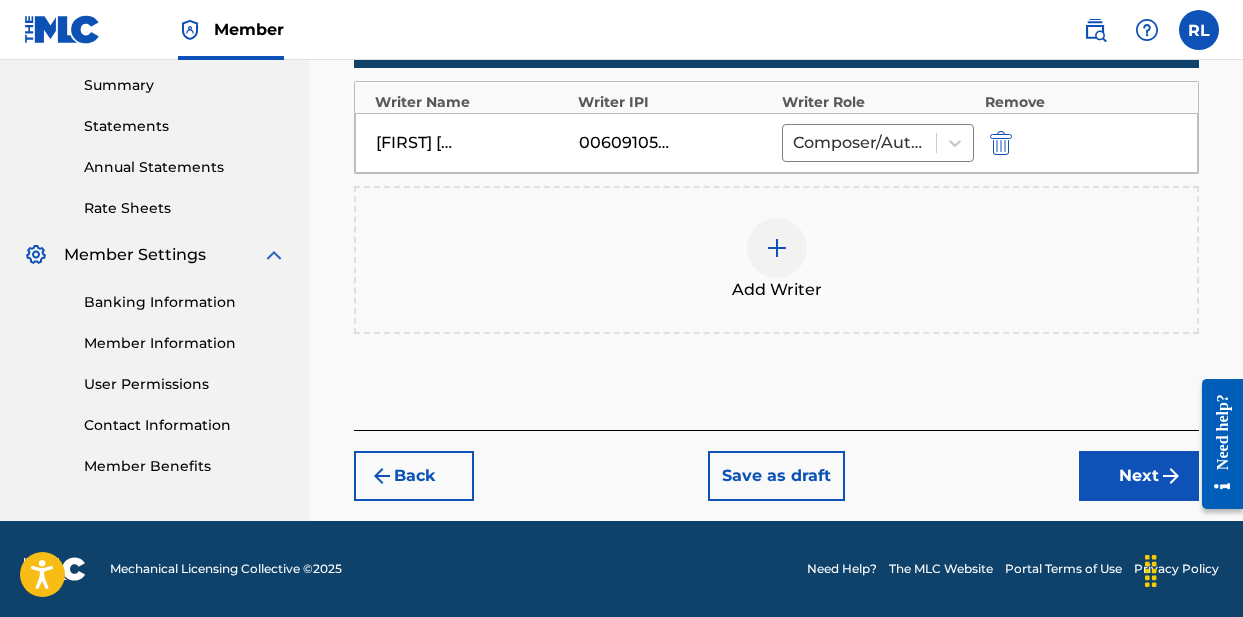 click on "Next" at bounding box center [1139, 476] 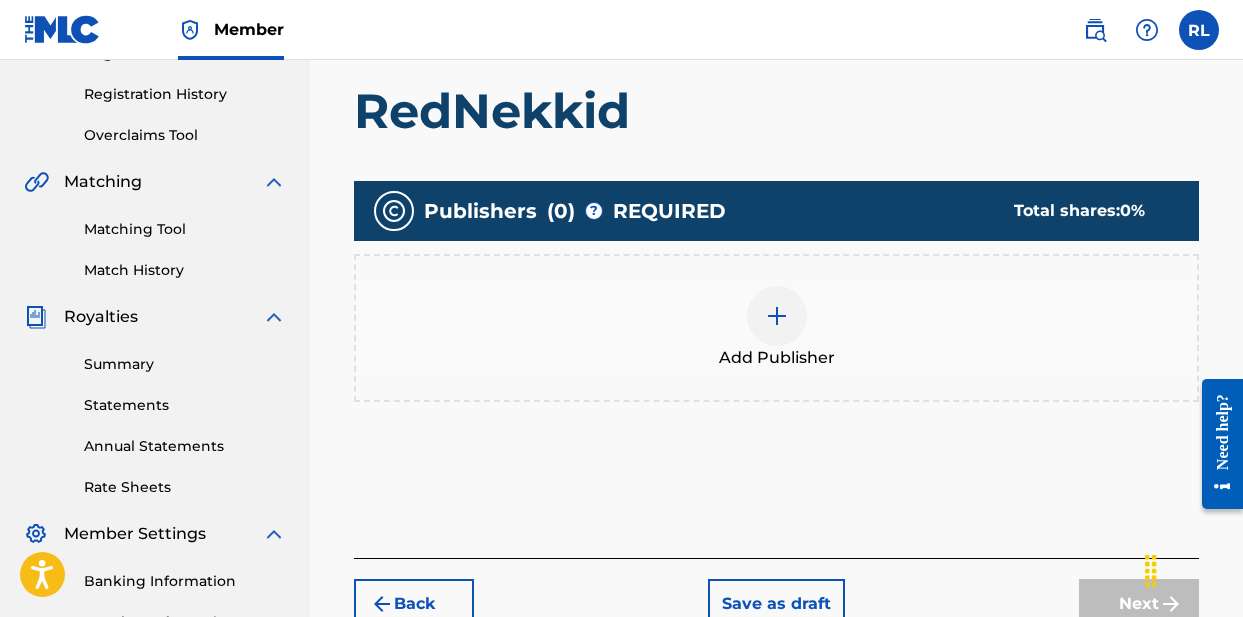 scroll, scrollTop: 364, scrollLeft: 0, axis: vertical 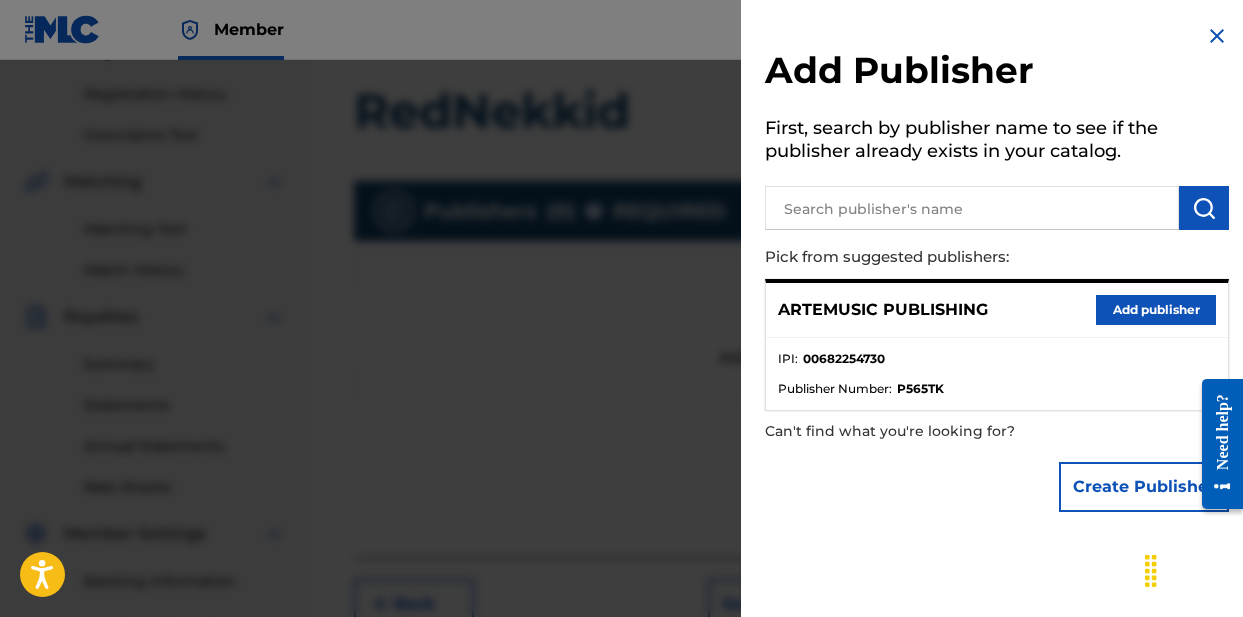 click on "Add publisher" at bounding box center [1156, 310] 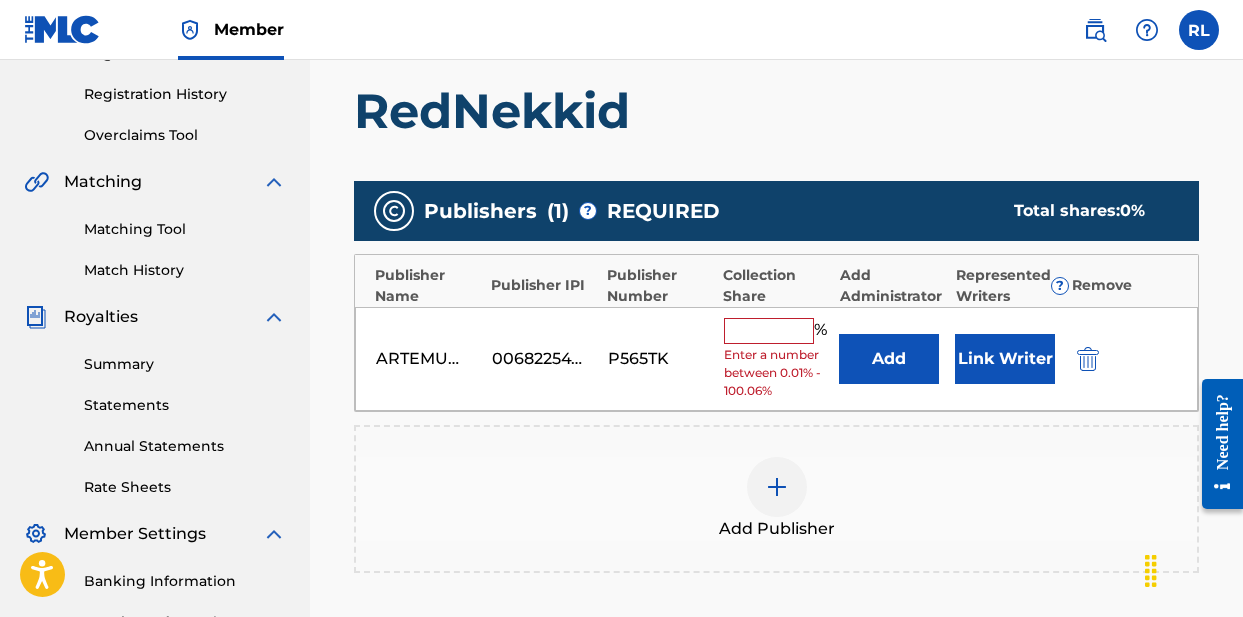 click at bounding box center [769, 331] 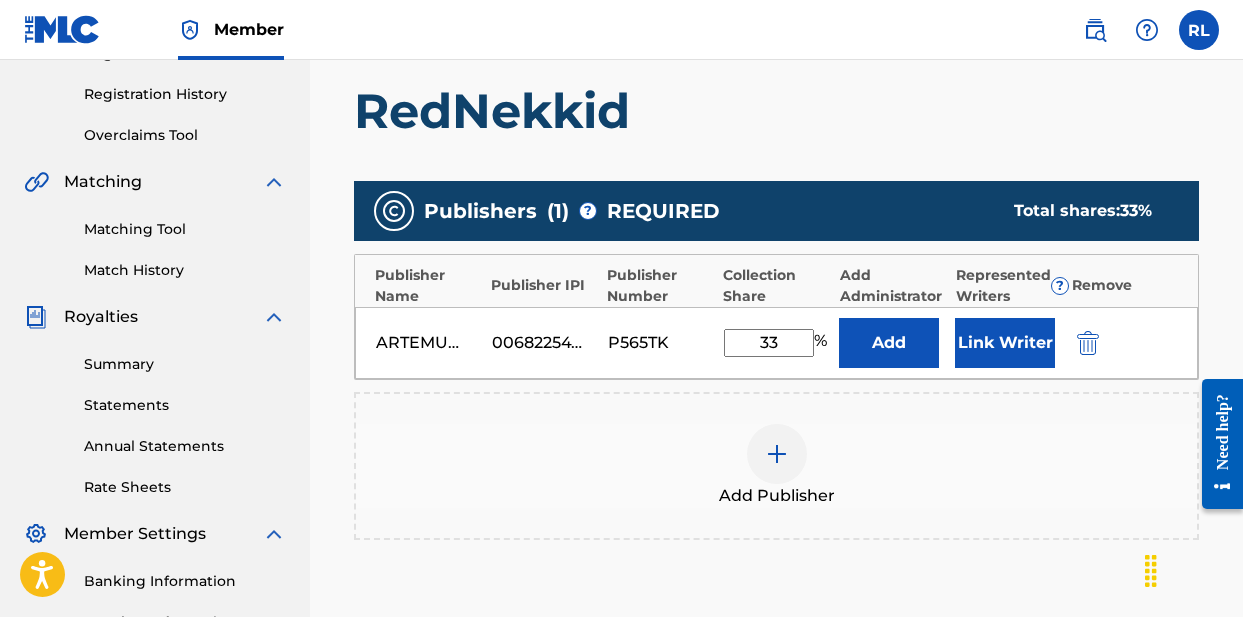 type on "33" 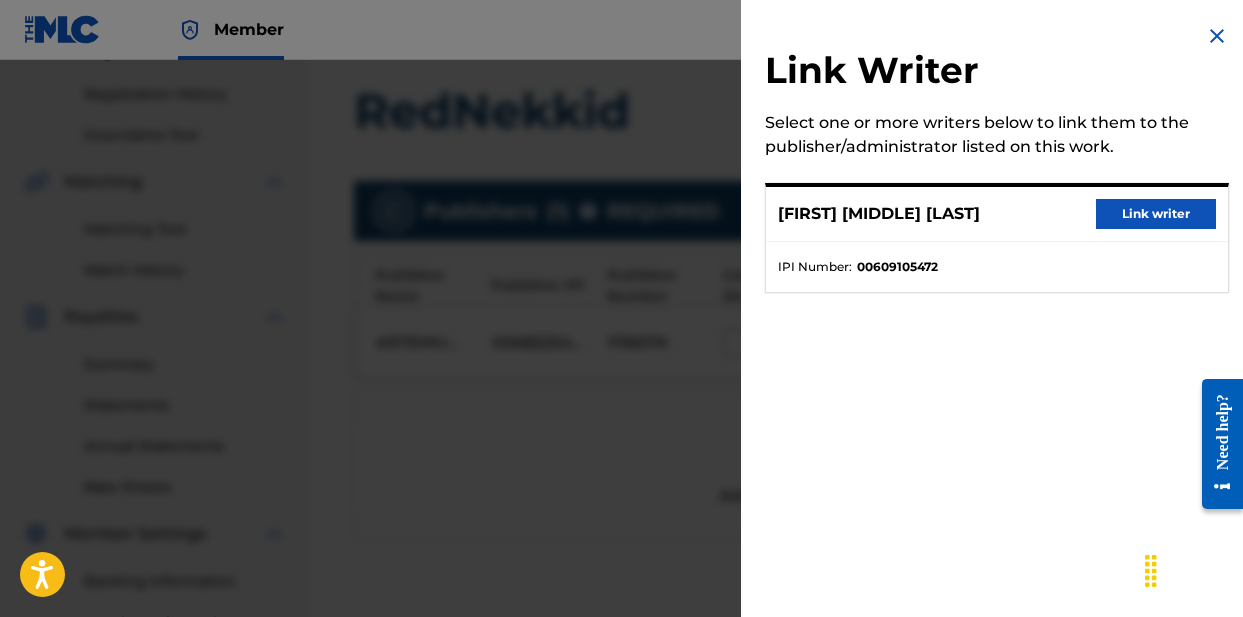 click on "Link writer" at bounding box center [1156, 214] 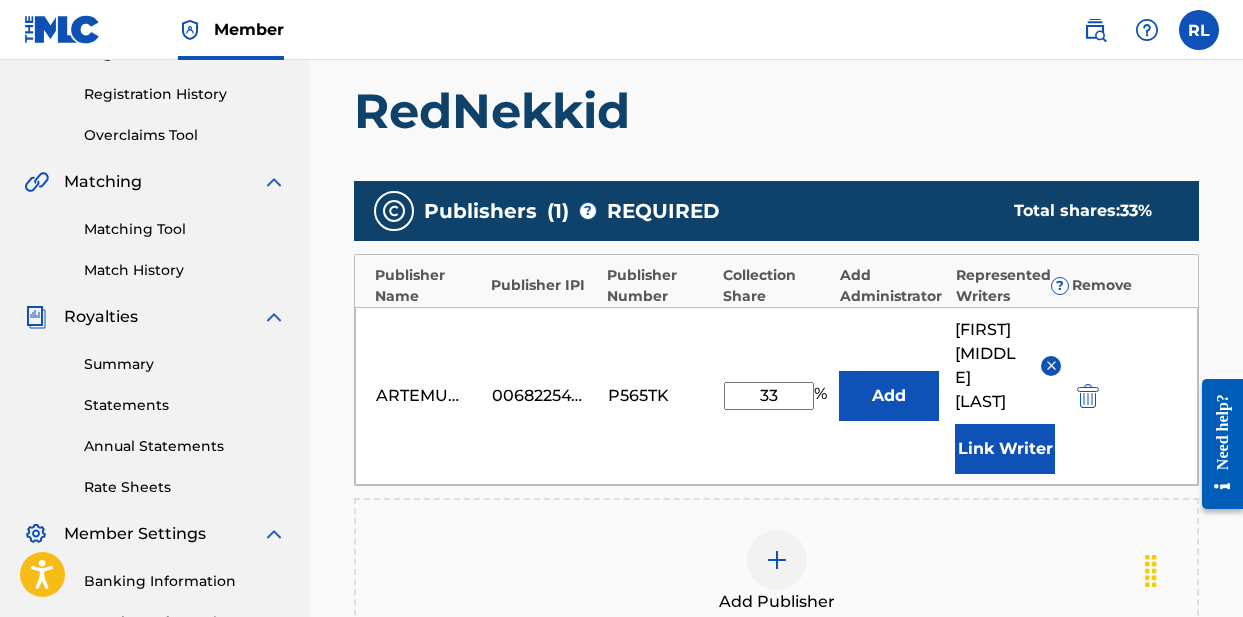 scroll, scrollTop: 585, scrollLeft: 0, axis: vertical 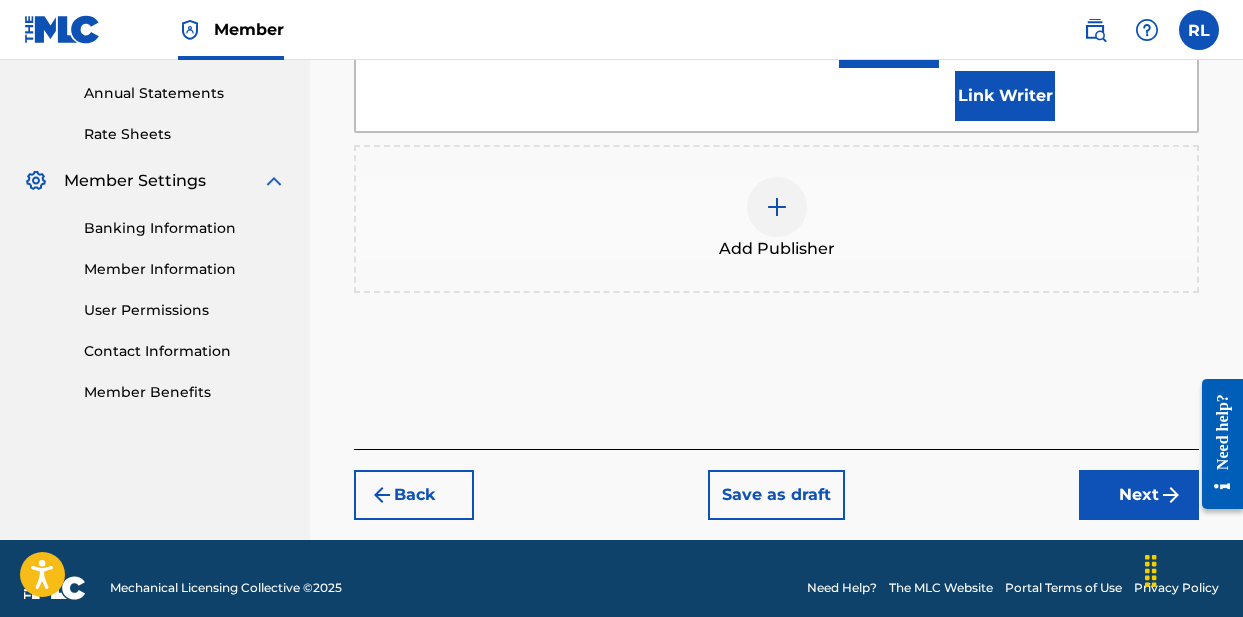 click on "Next" at bounding box center [1139, 495] 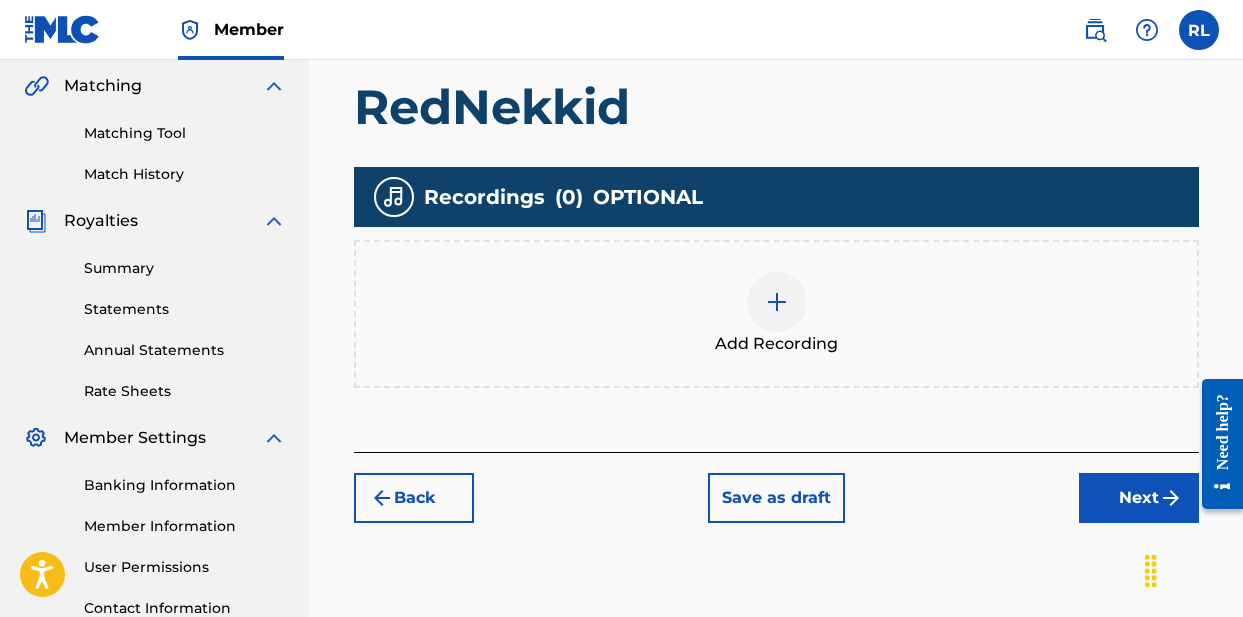 scroll, scrollTop: 455, scrollLeft: 0, axis: vertical 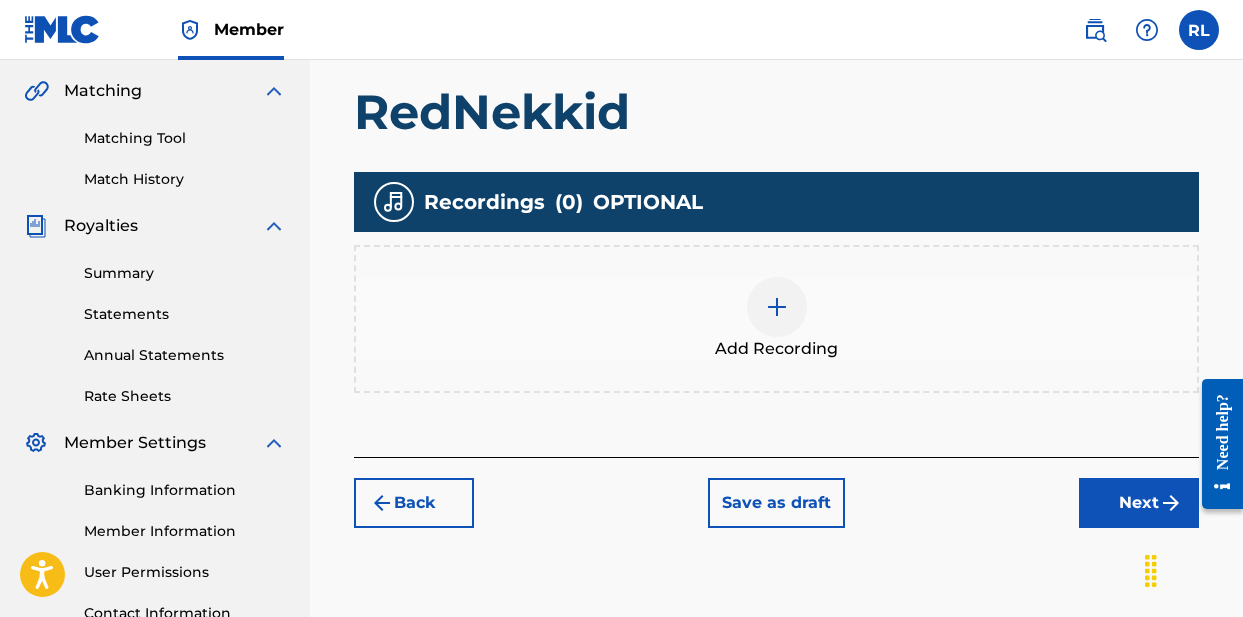 click at bounding box center [777, 307] 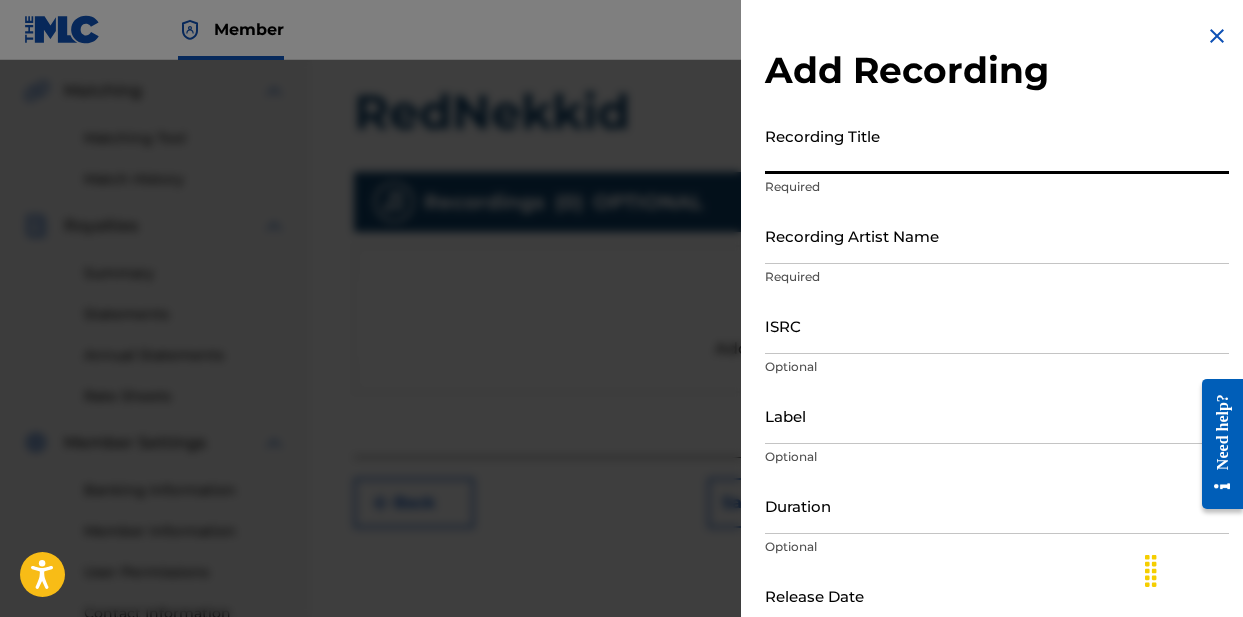 click on "Recording Title" at bounding box center [997, 145] 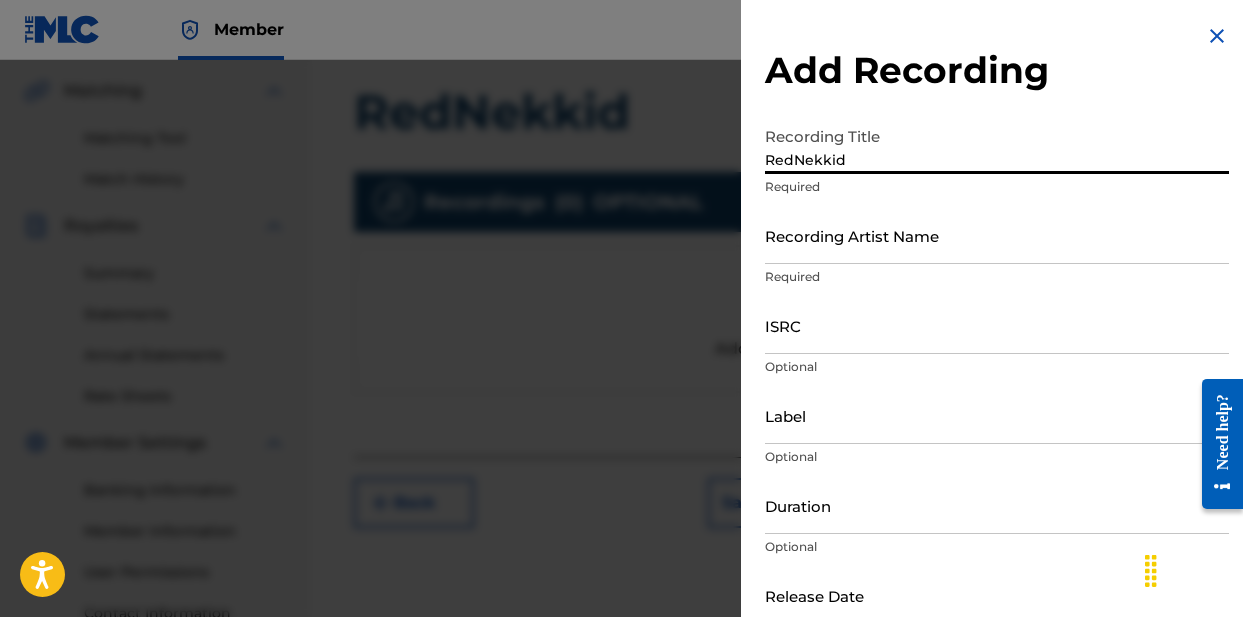type on "RedNekkid" 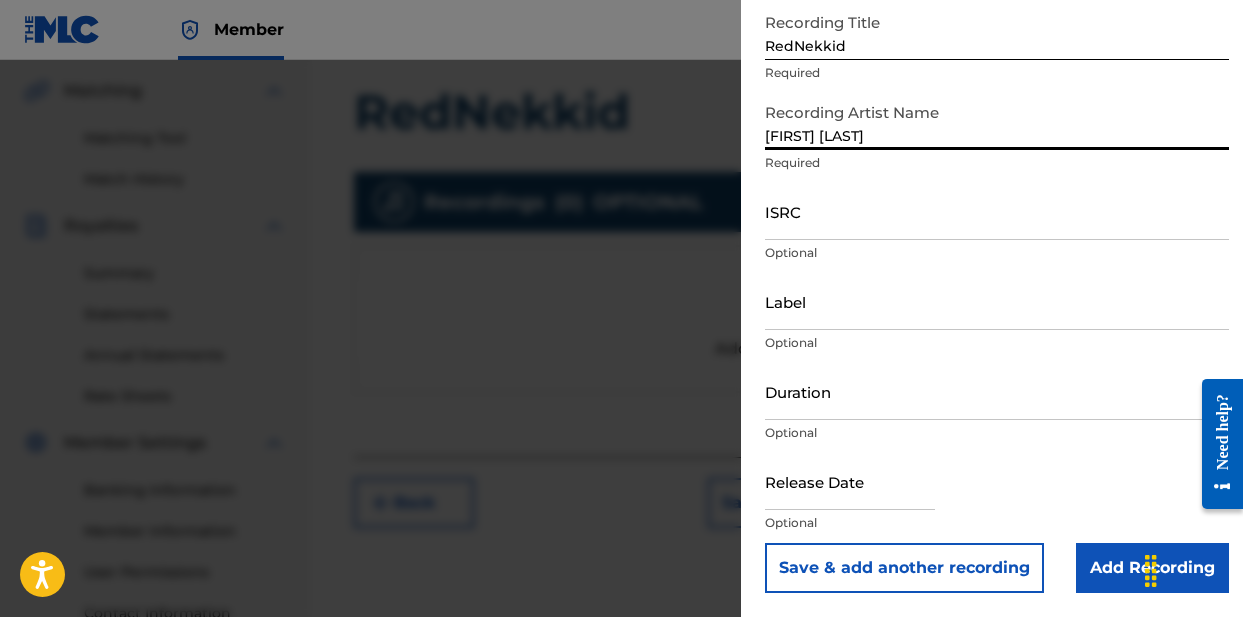 scroll, scrollTop: 114, scrollLeft: 0, axis: vertical 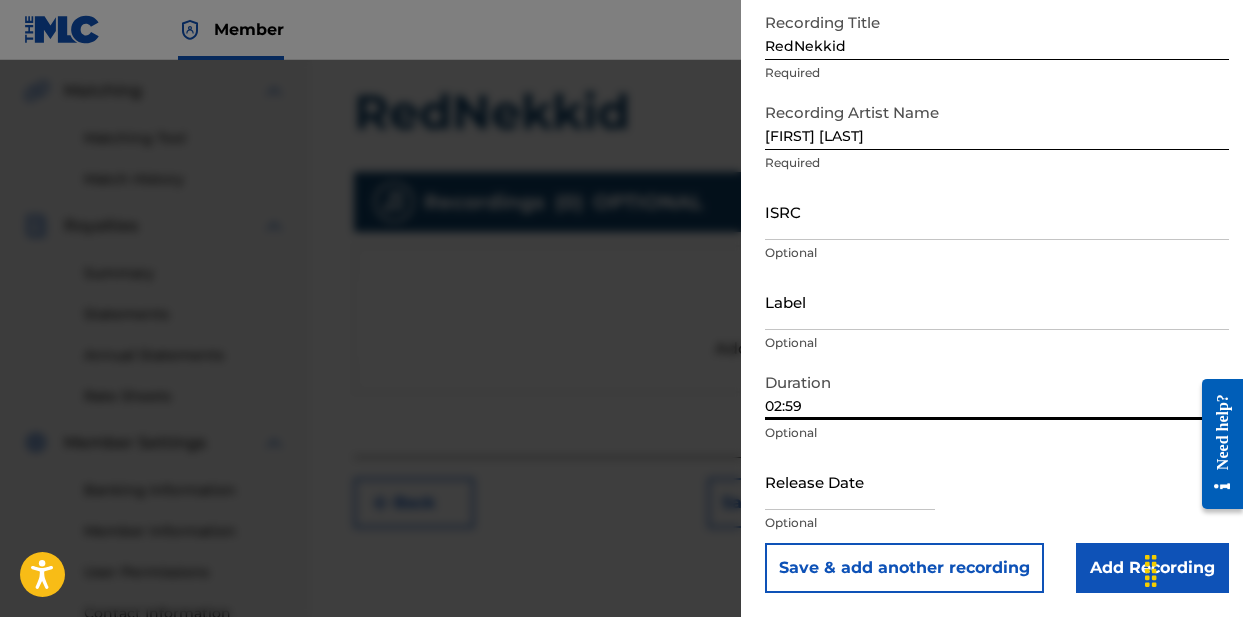 type on "02:59" 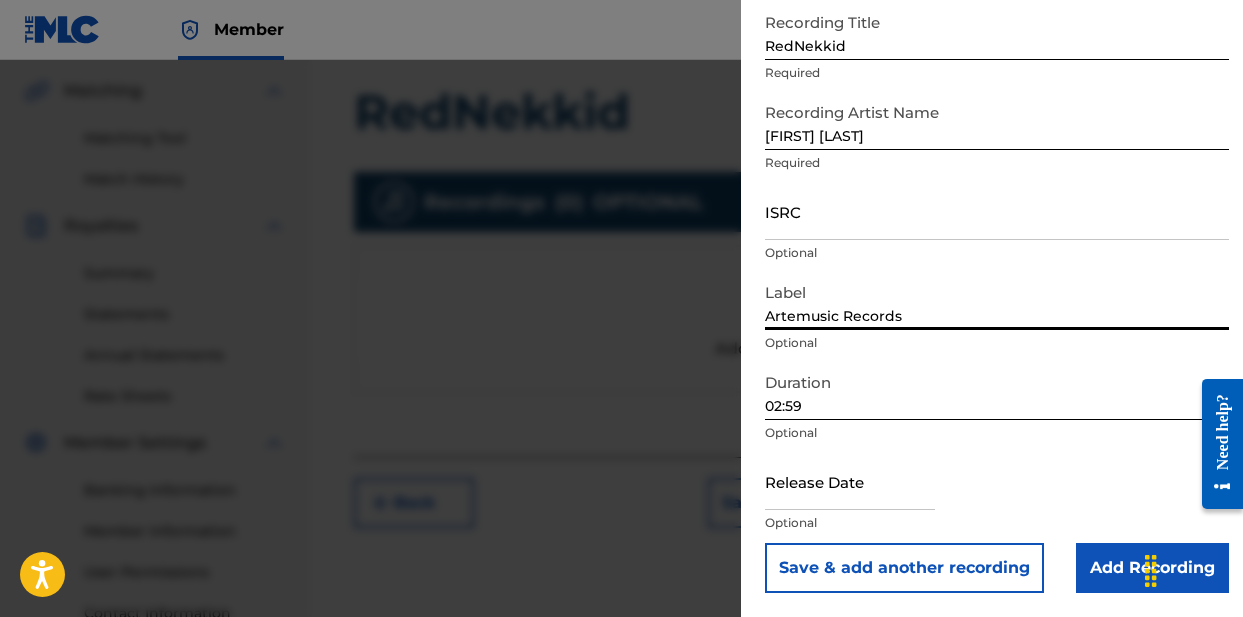 scroll, scrollTop: 543, scrollLeft: 0, axis: vertical 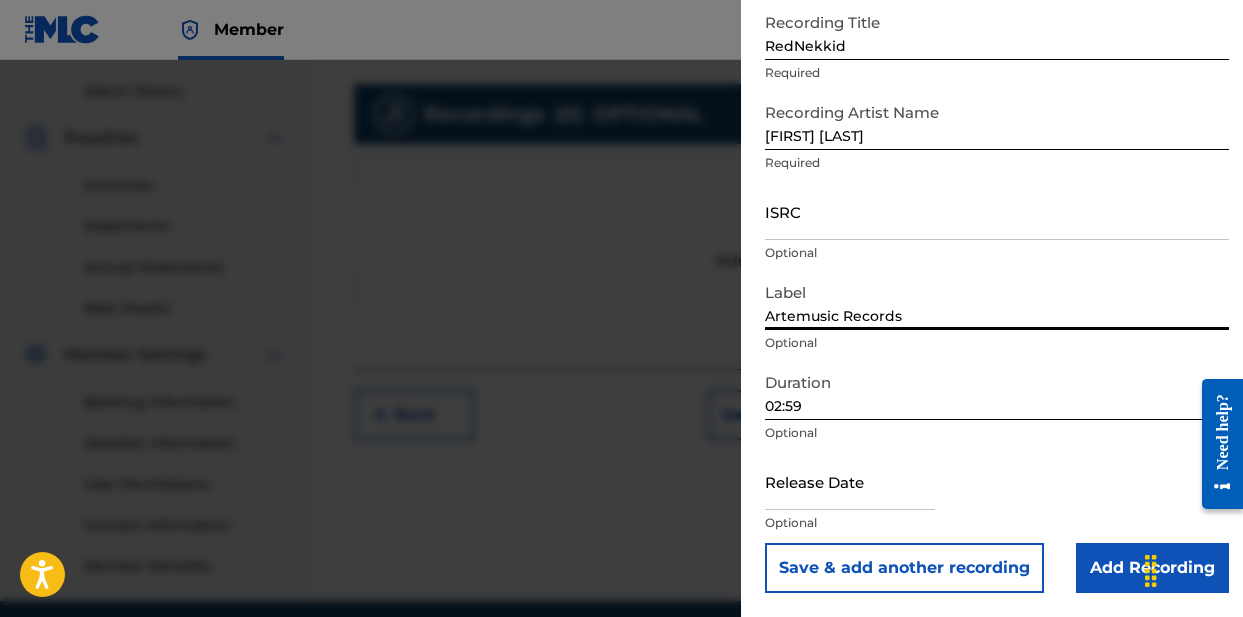 type on "Artemusic Records" 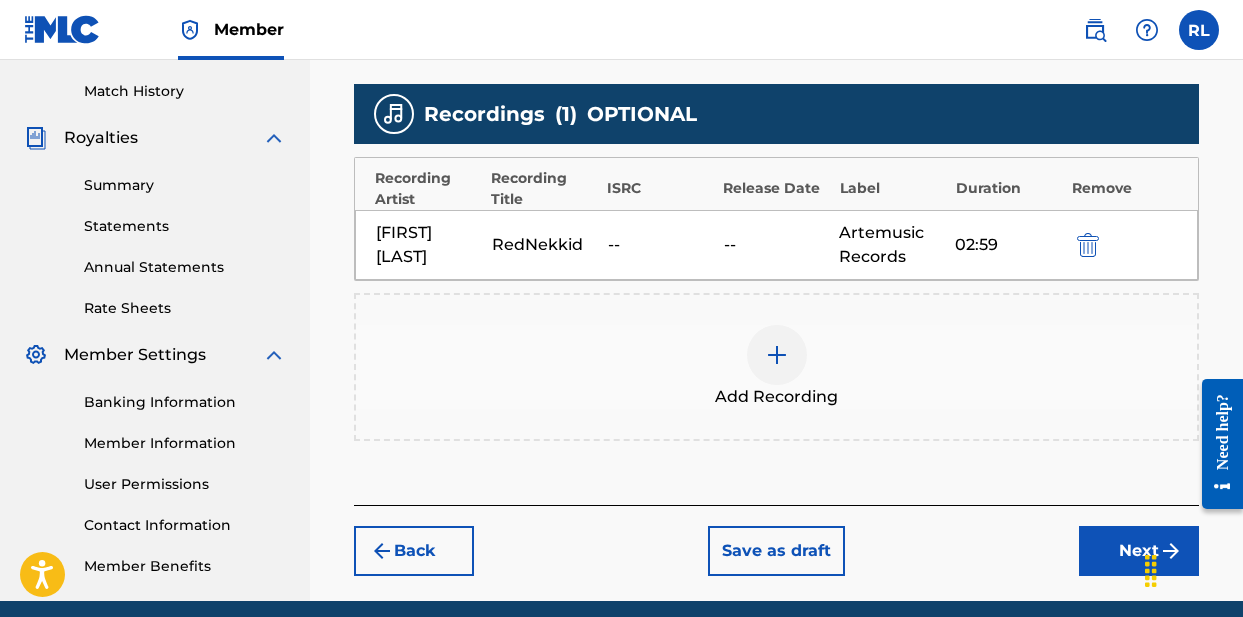 click on "Next" at bounding box center (1139, 551) 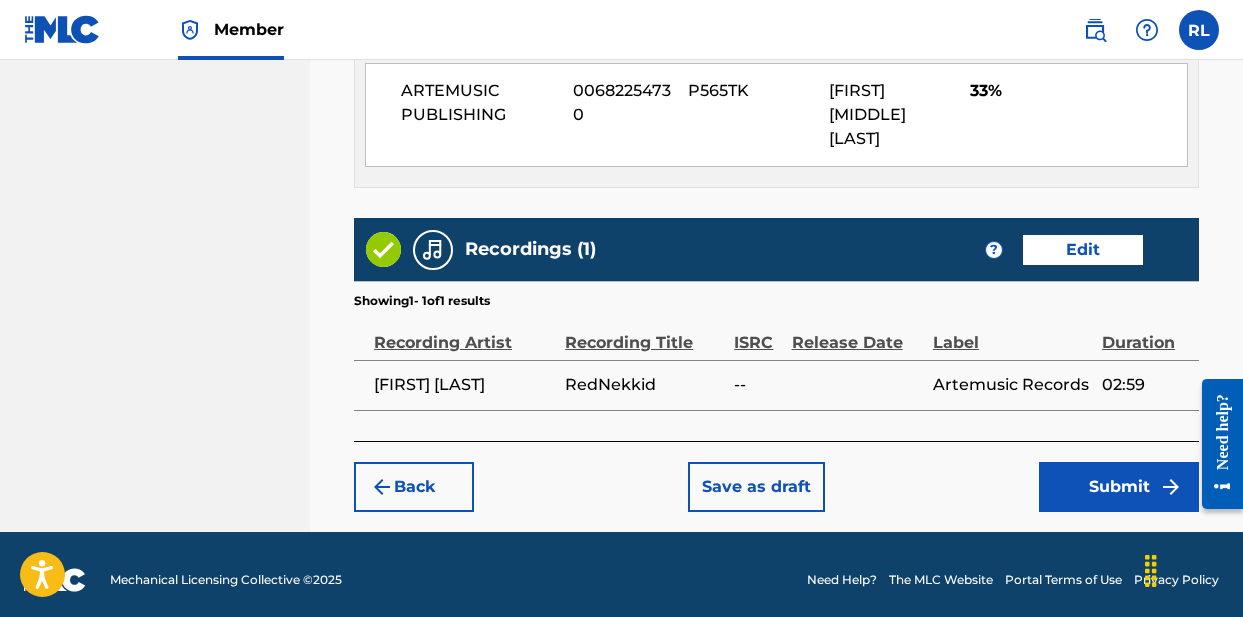 scroll, scrollTop: 1284, scrollLeft: 0, axis: vertical 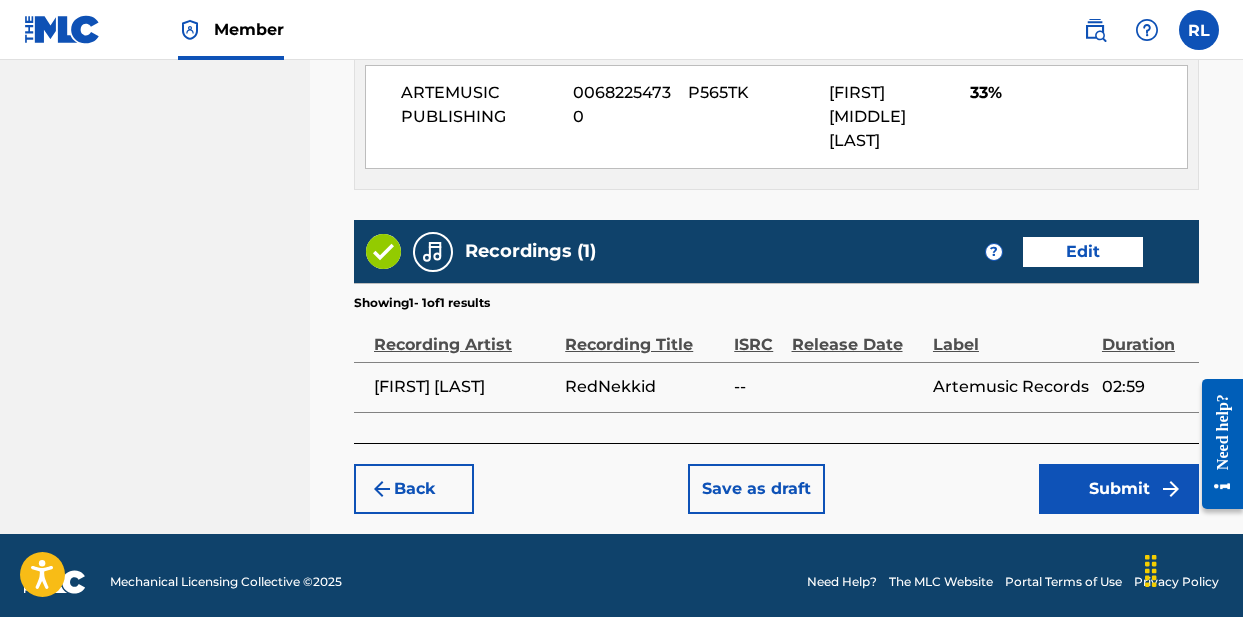 click on "Submit" at bounding box center [1119, 489] 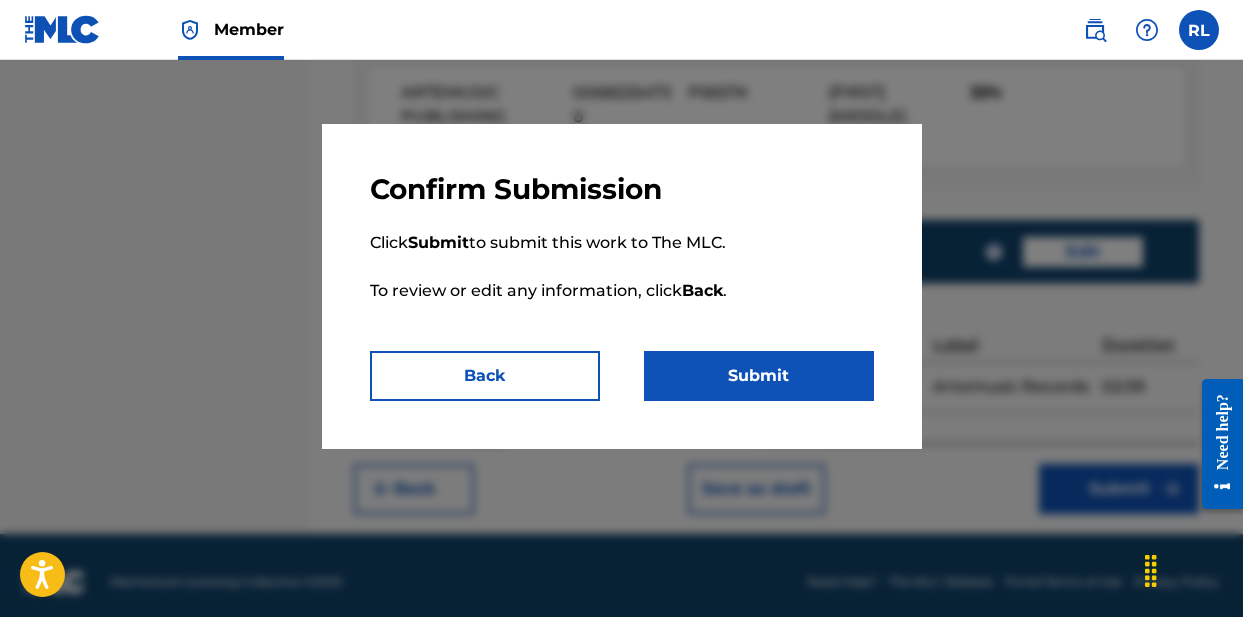 click on "Submit" at bounding box center [759, 376] 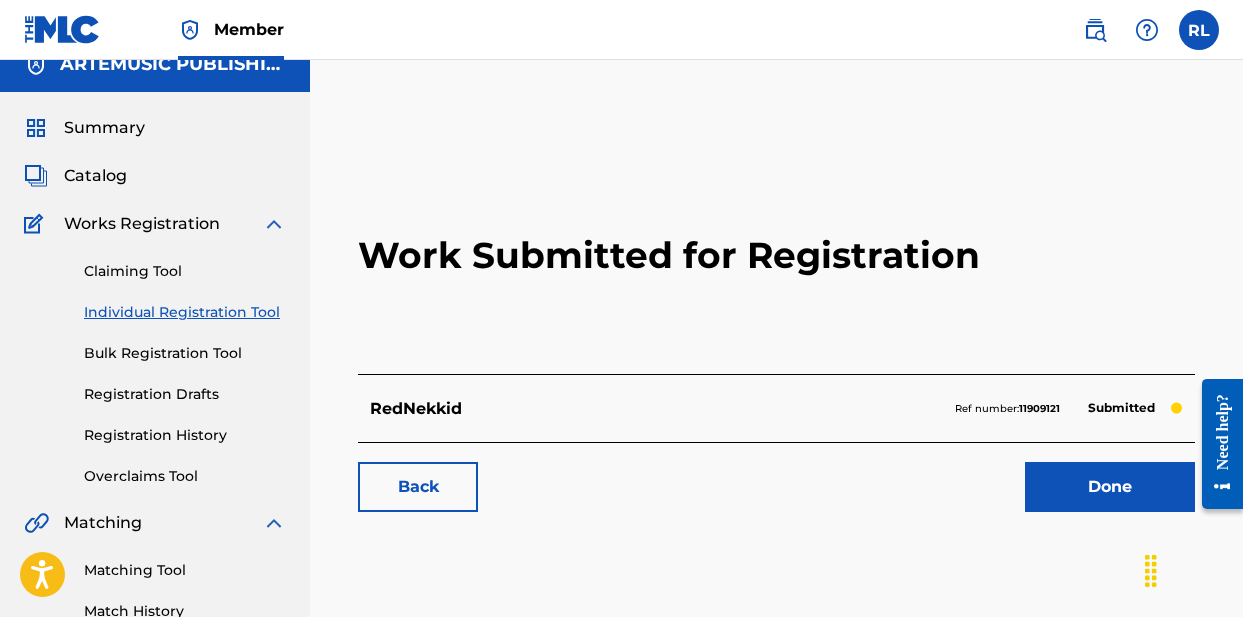 scroll, scrollTop: 20, scrollLeft: 0, axis: vertical 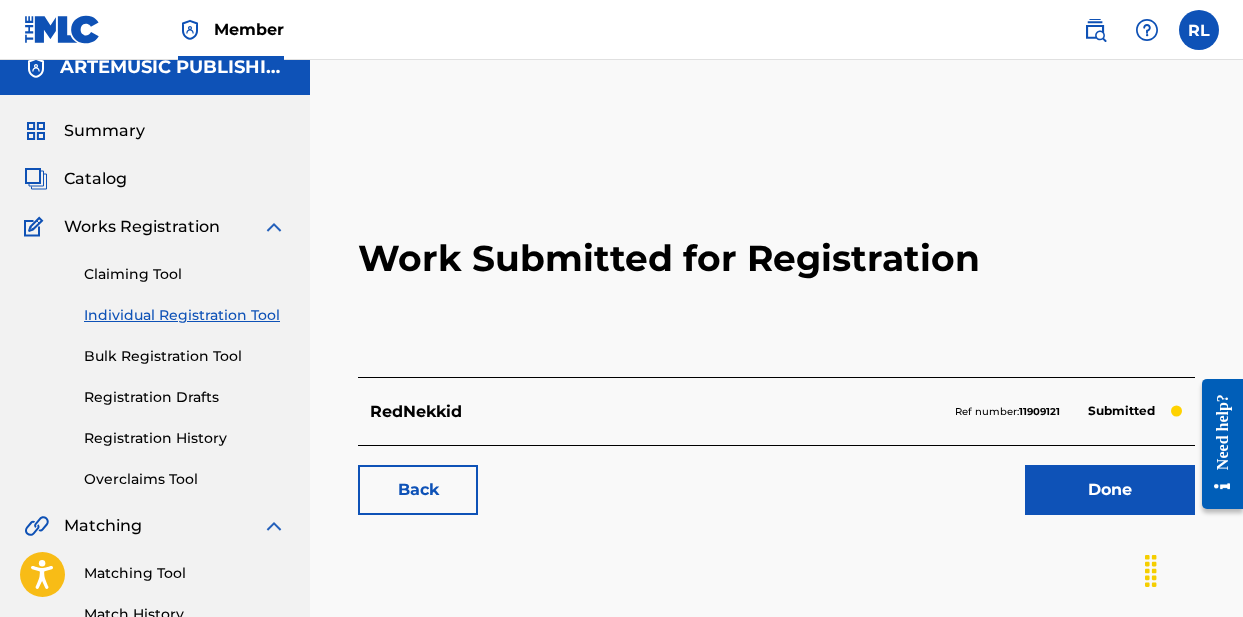 click on "Catalog" at bounding box center [95, 179] 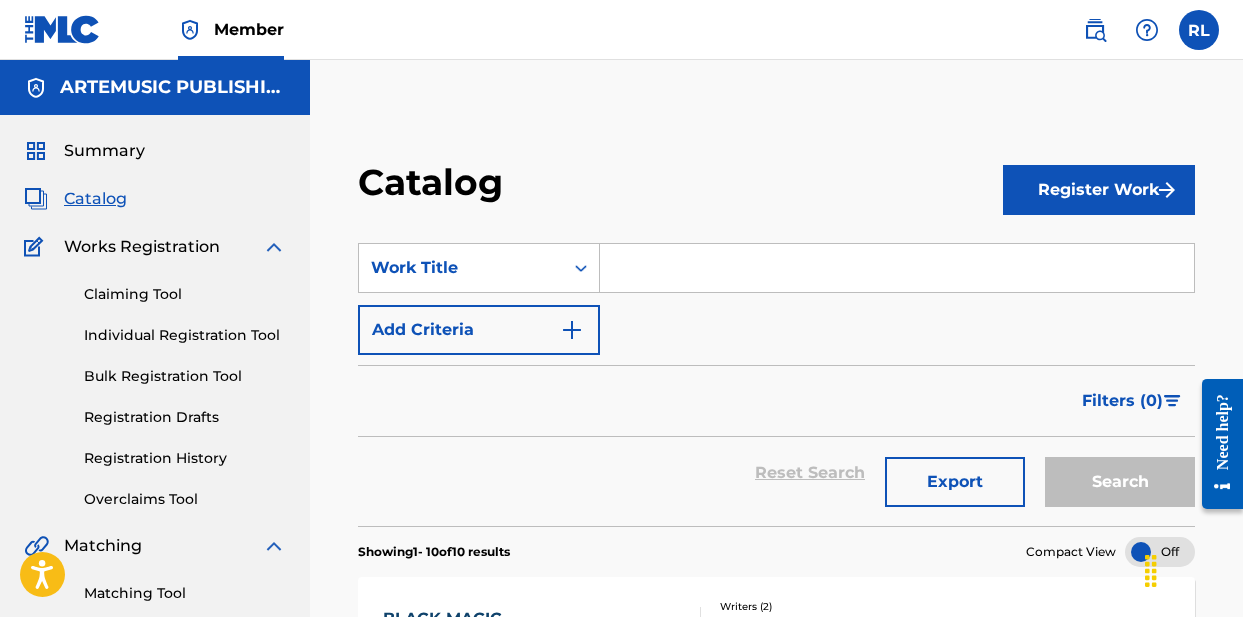 scroll, scrollTop: 0, scrollLeft: 0, axis: both 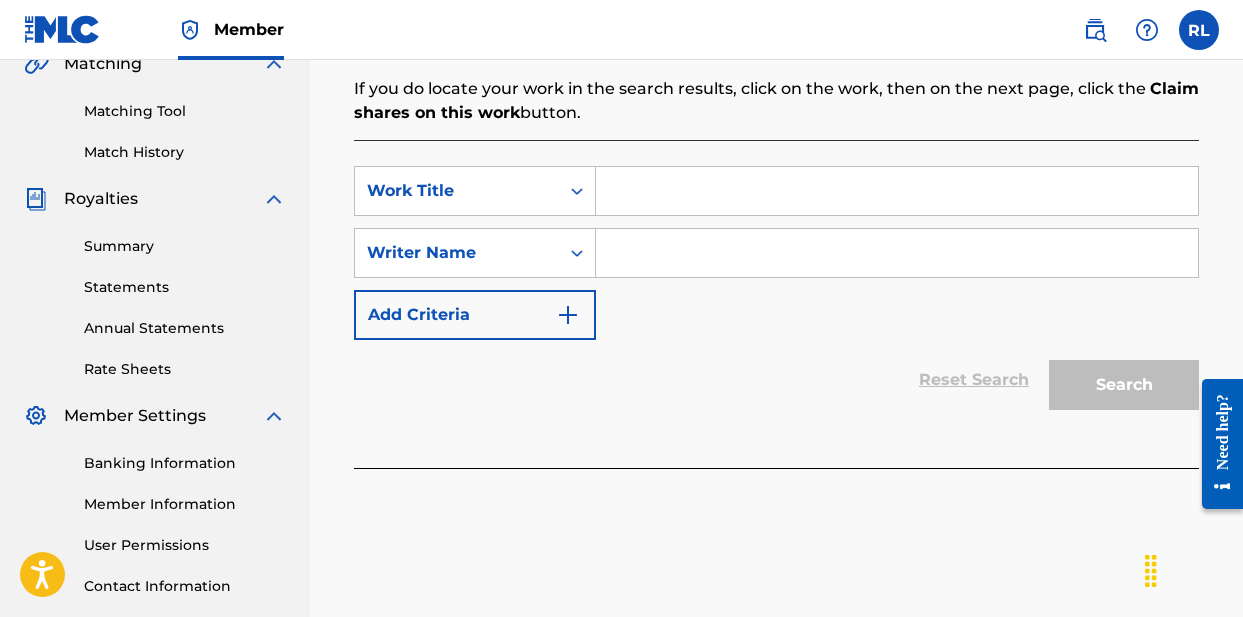 click at bounding box center (897, 191) 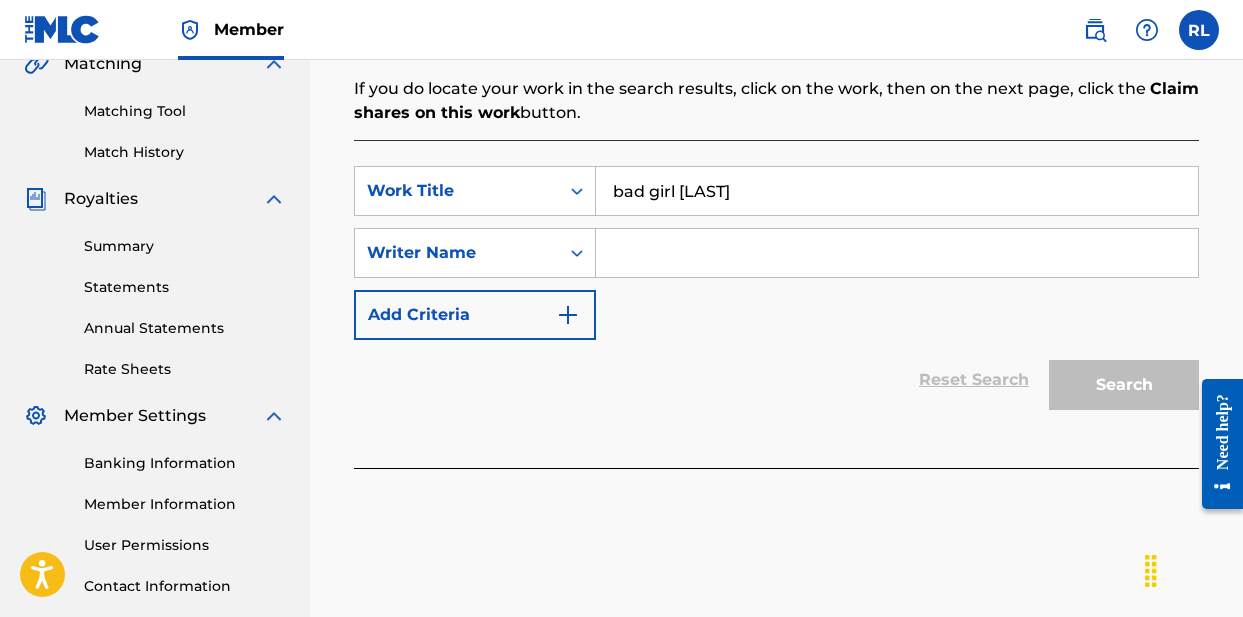 type on "bad girl [LAST]" 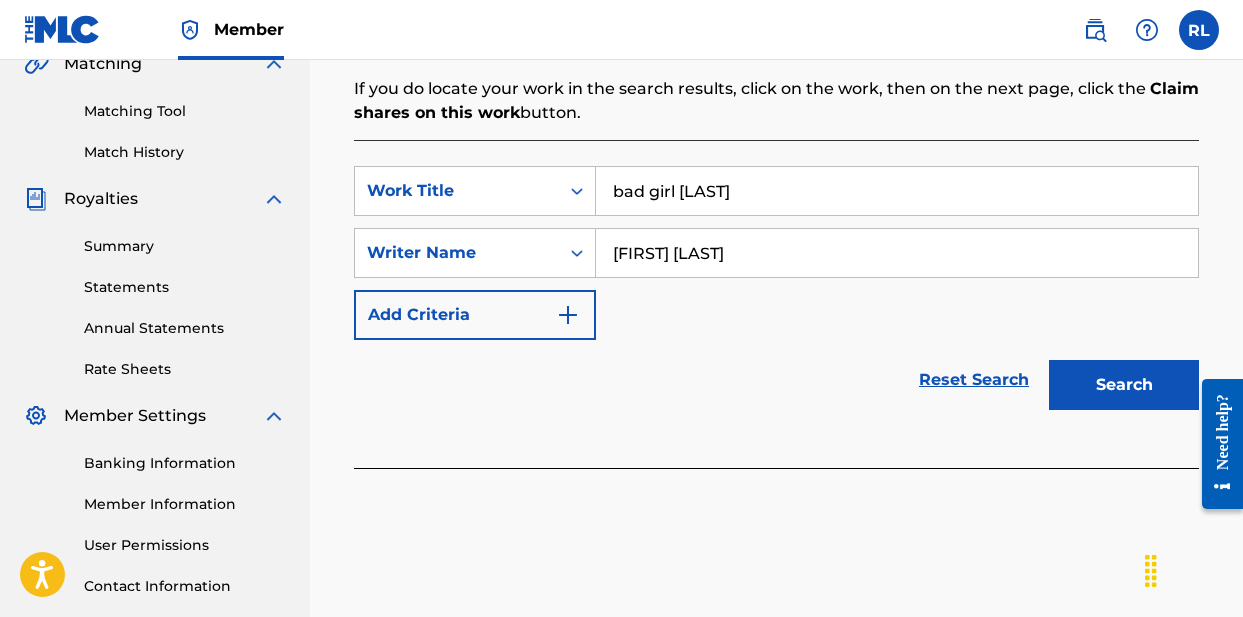 type on "[FIRST] [LAST]" 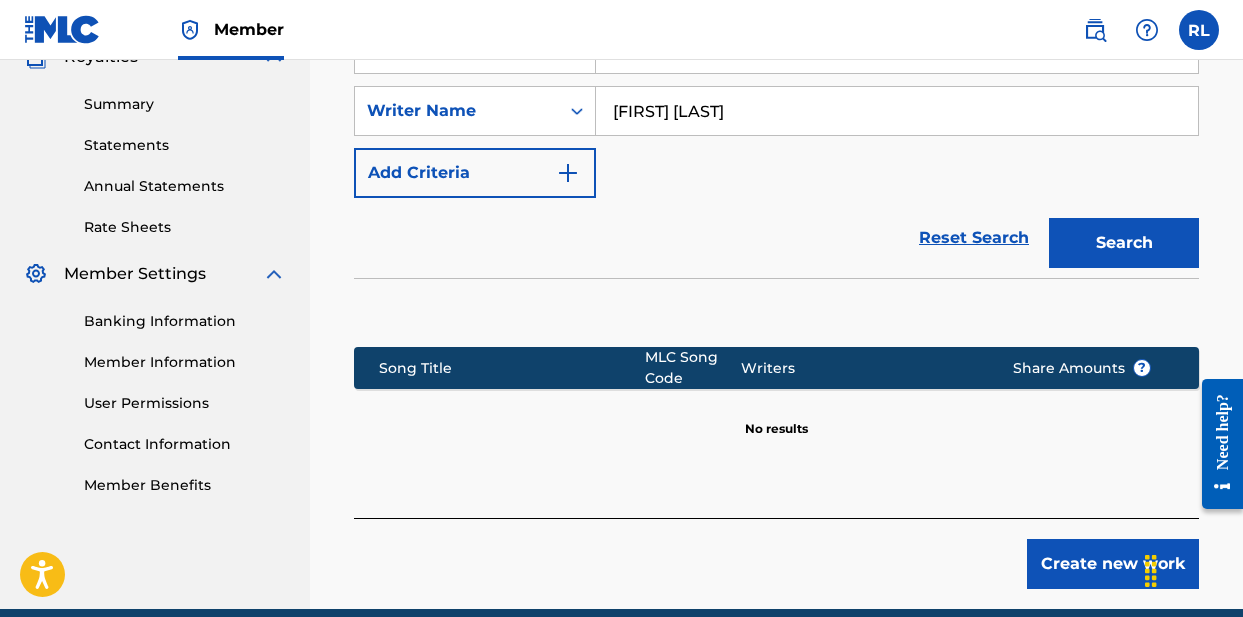 scroll, scrollTop: 634, scrollLeft: 0, axis: vertical 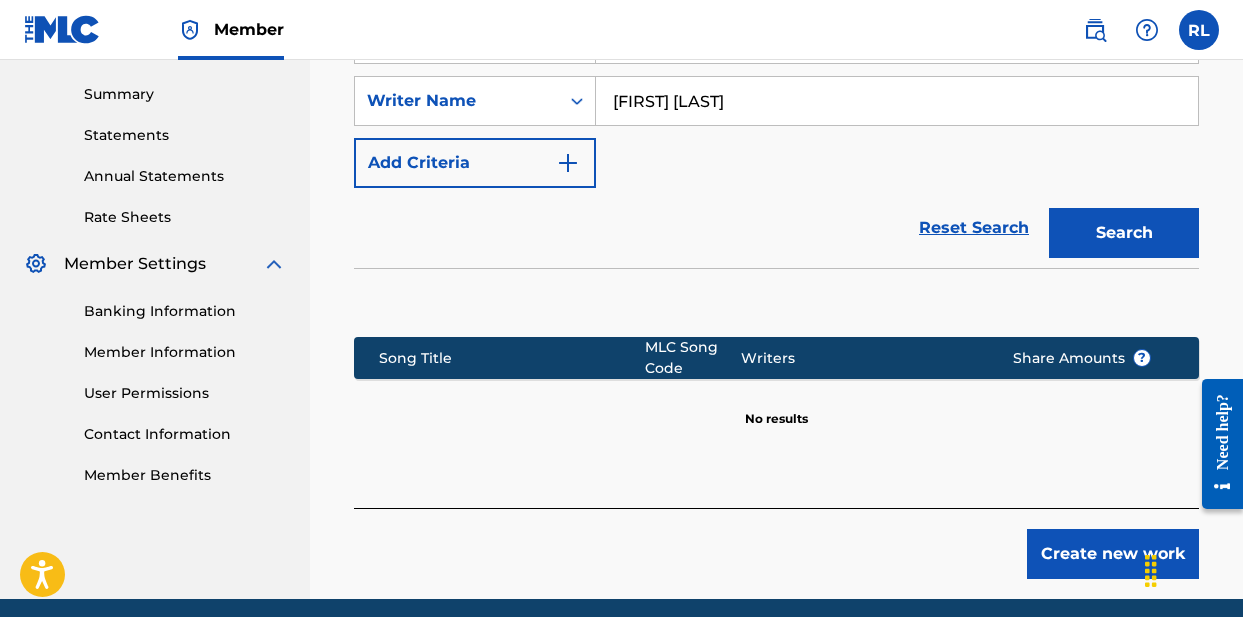 click on "Create new work" at bounding box center (1113, 554) 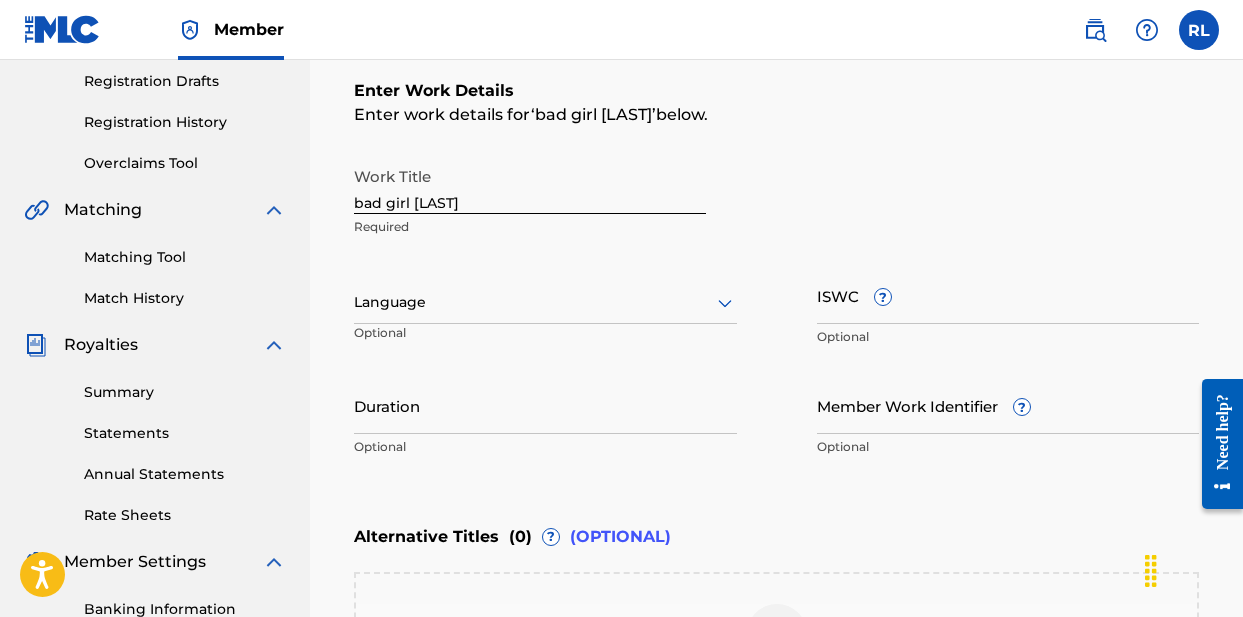 scroll, scrollTop: 310, scrollLeft: 0, axis: vertical 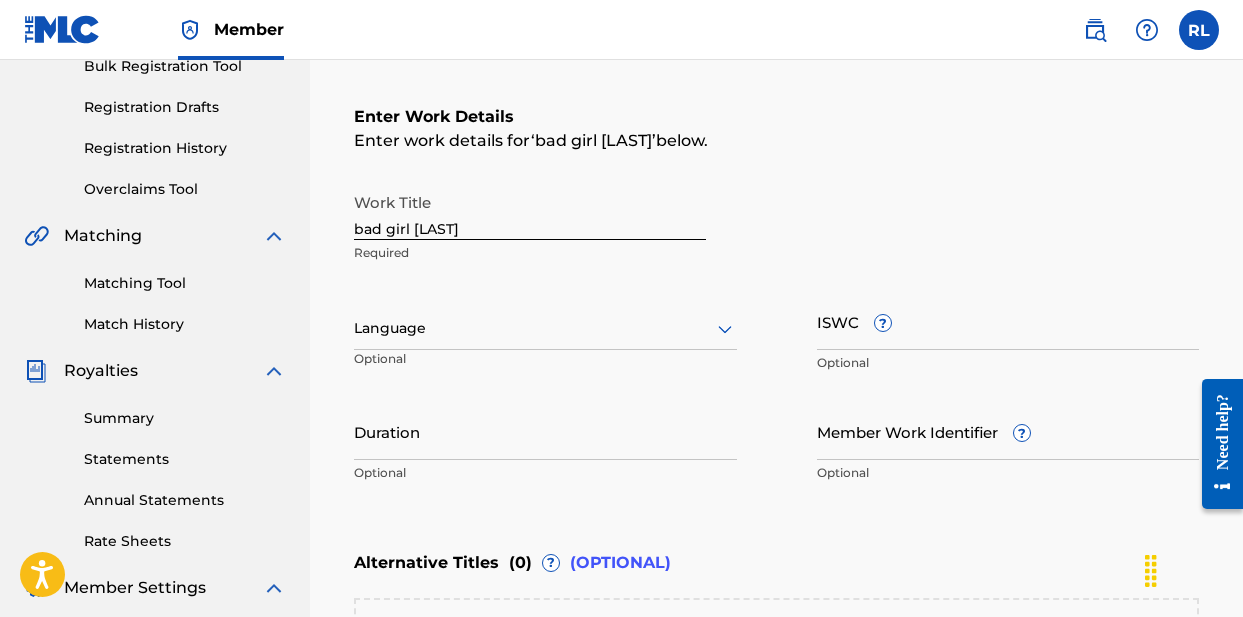 click on "bad girl [LAST]" at bounding box center (530, 211) 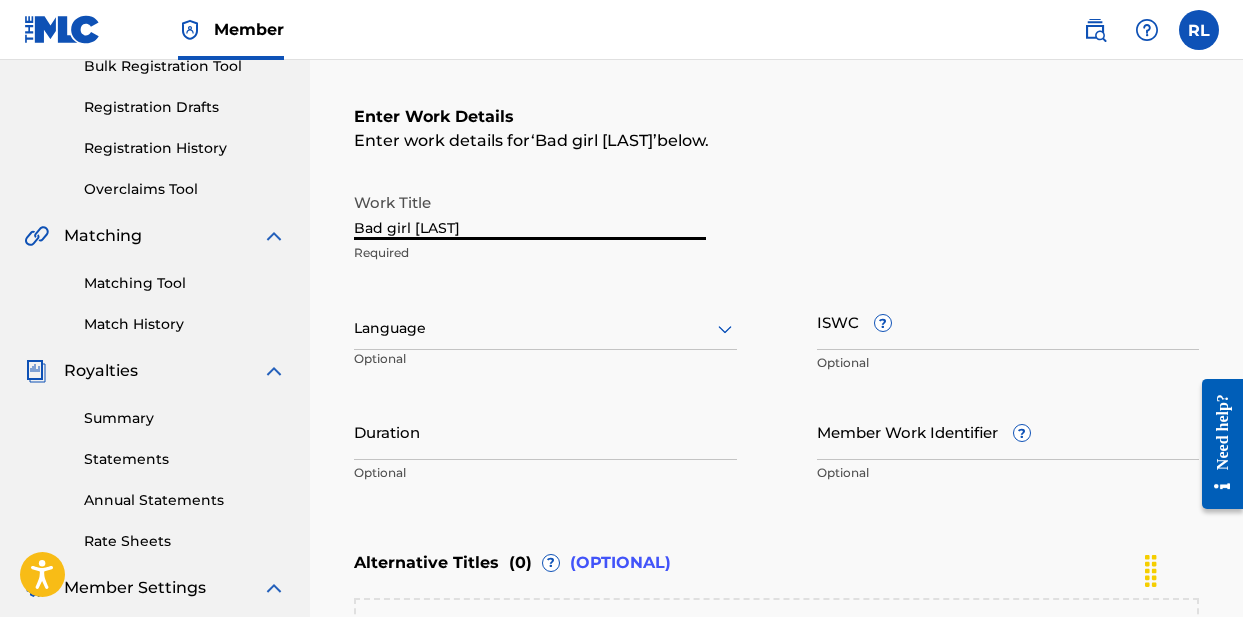 click on "Bad girl [LAST]" at bounding box center (530, 211) 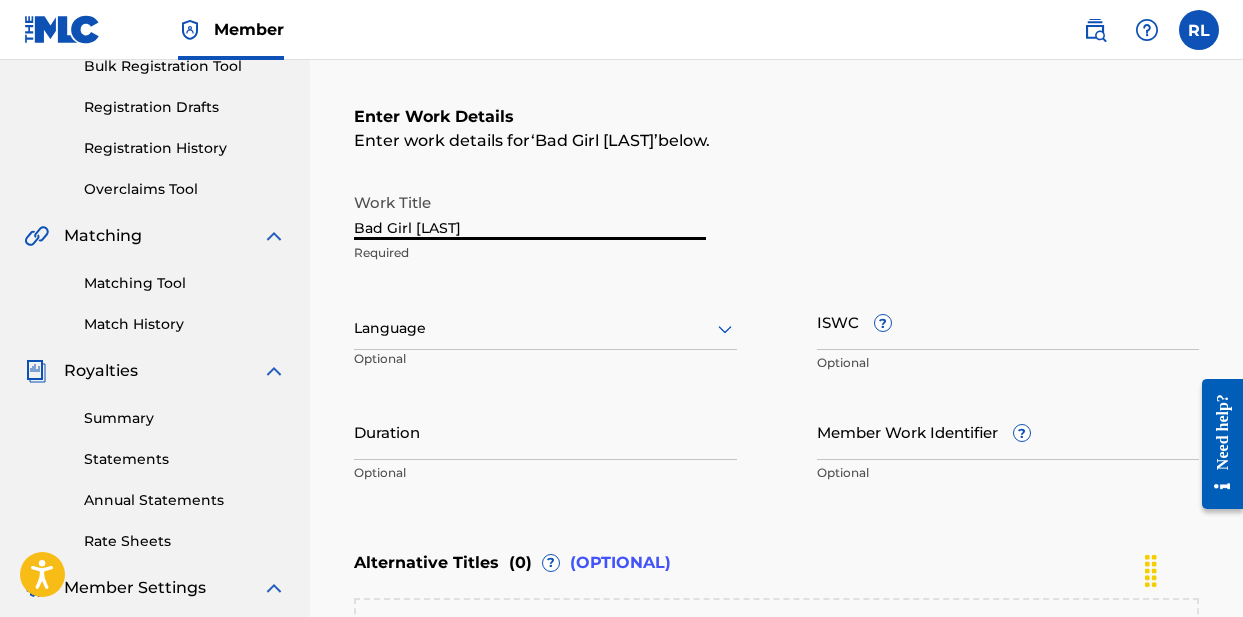 click on "Bad Girl [LAST]" at bounding box center (530, 211) 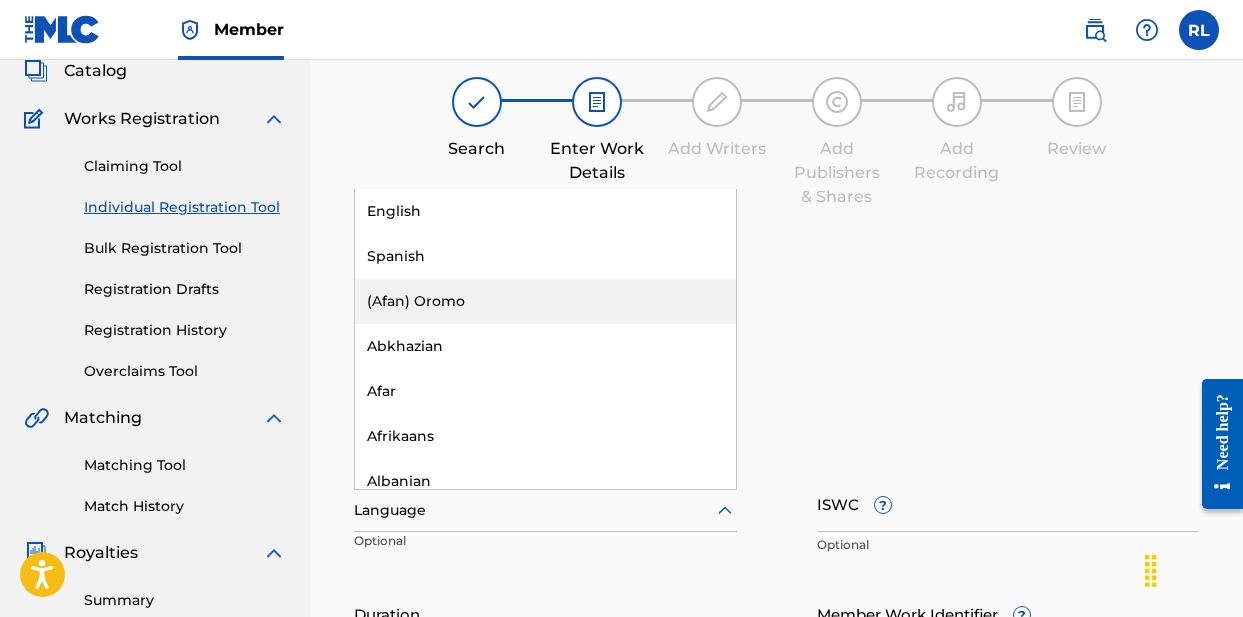 scroll, scrollTop: 107, scrollLeft: 0, axis: vertical 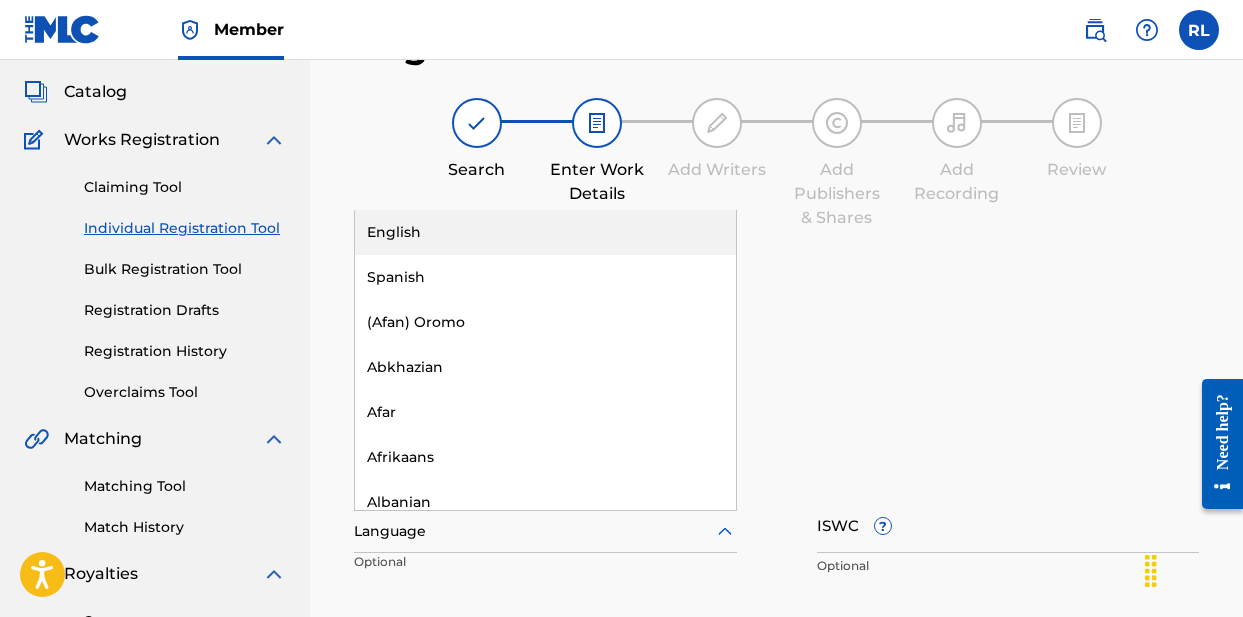 click on "English" at bounding box center (545, 232) 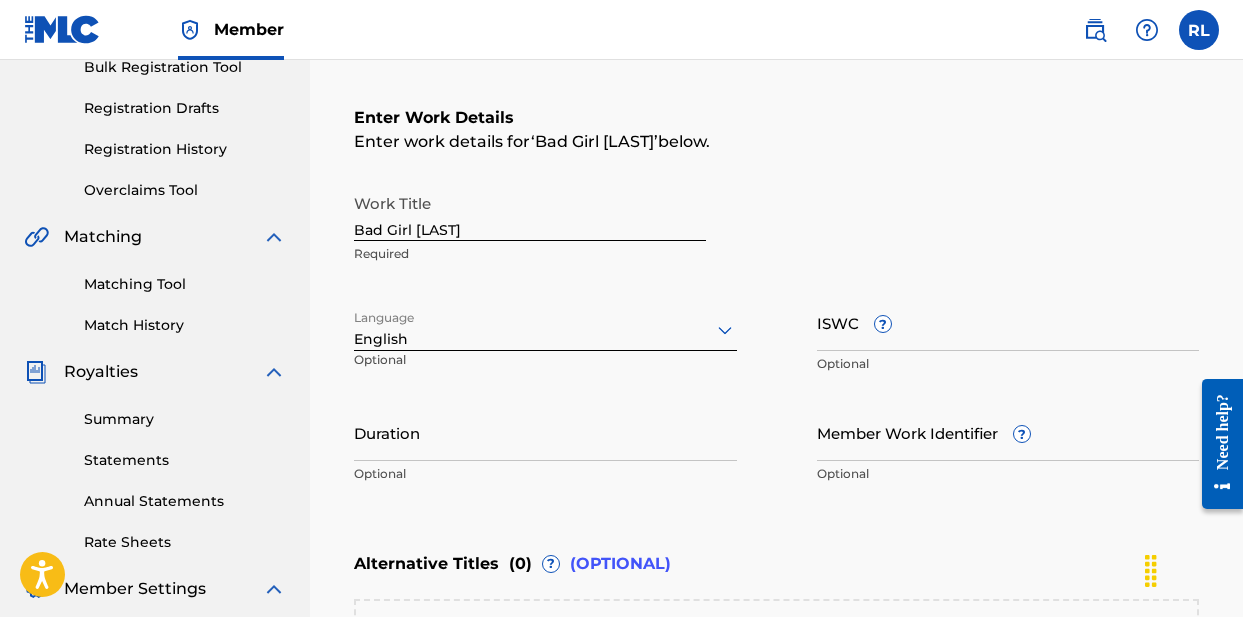 scroll, scrollTop: 384, scrollLeft: 0, axis: vertical 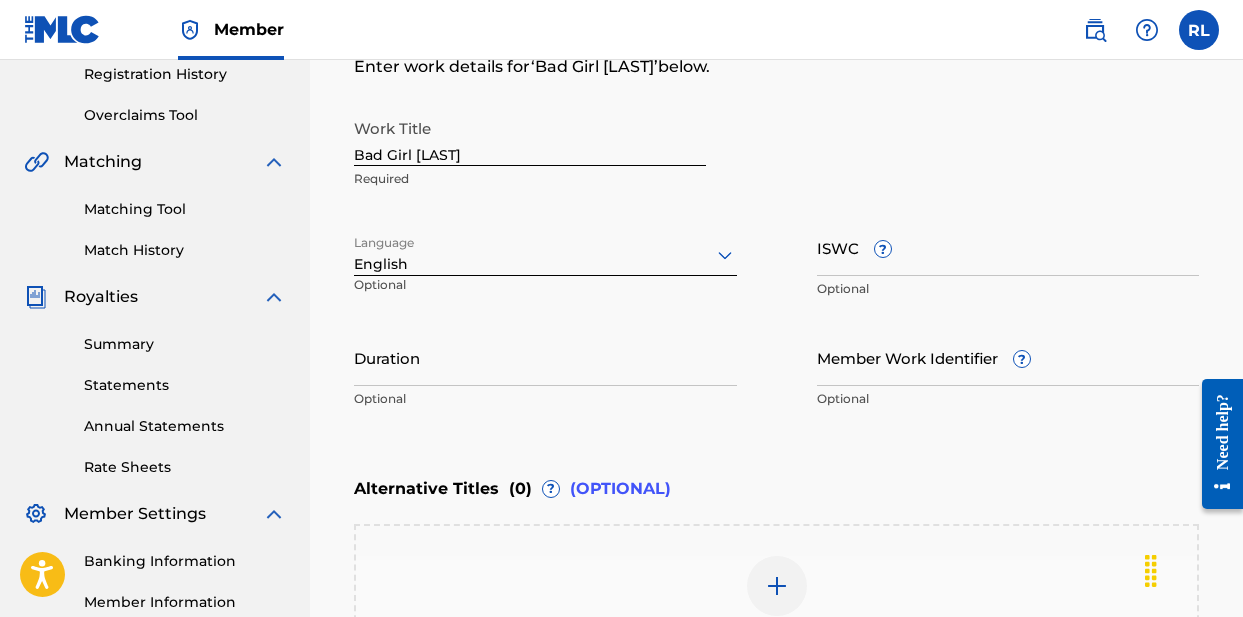 click on "Duration" at bounding box center (545, 357) 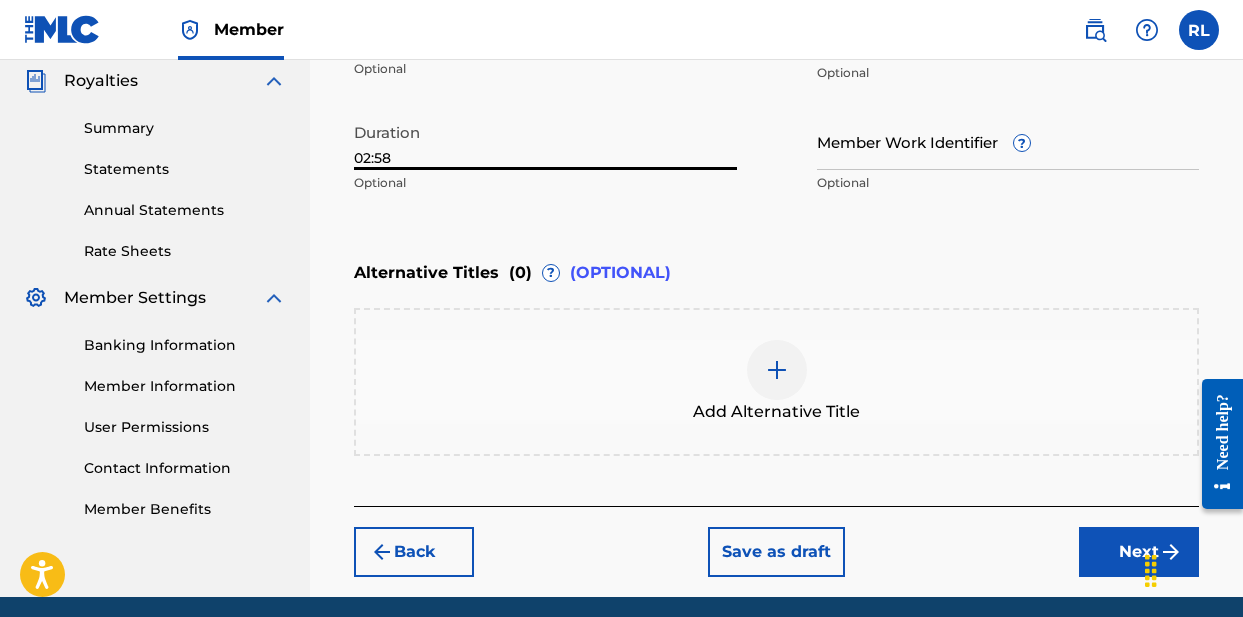 scroll, scrollTop: 602, scrollLeft: 0, axis: vertical 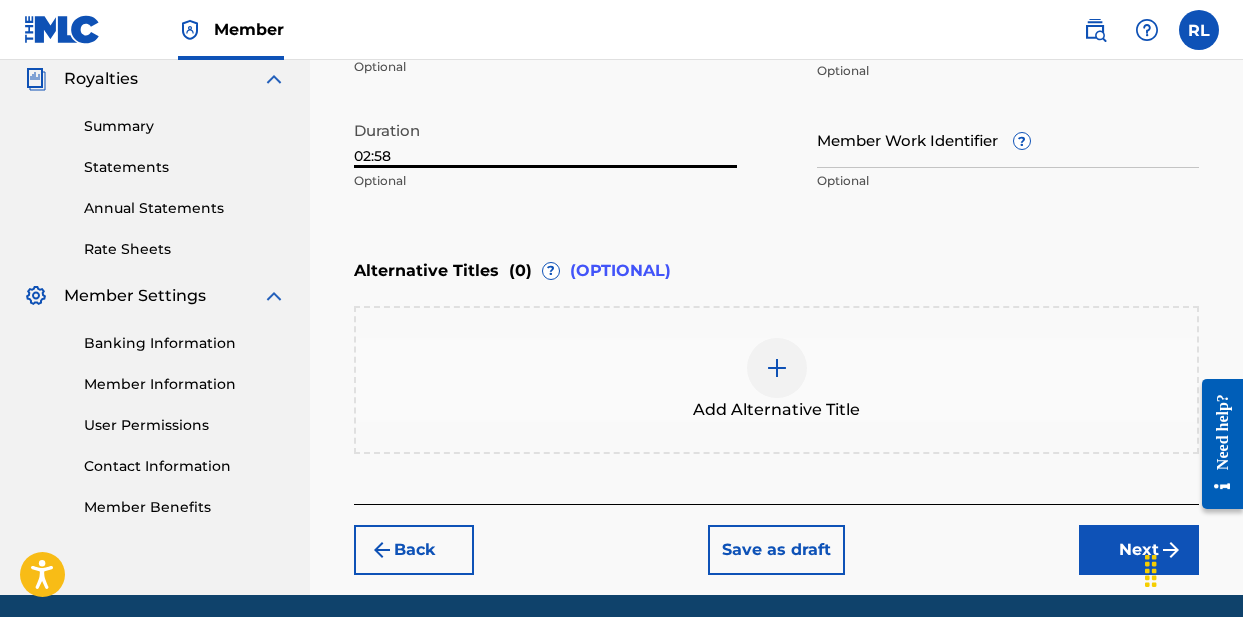 type on "02:58" 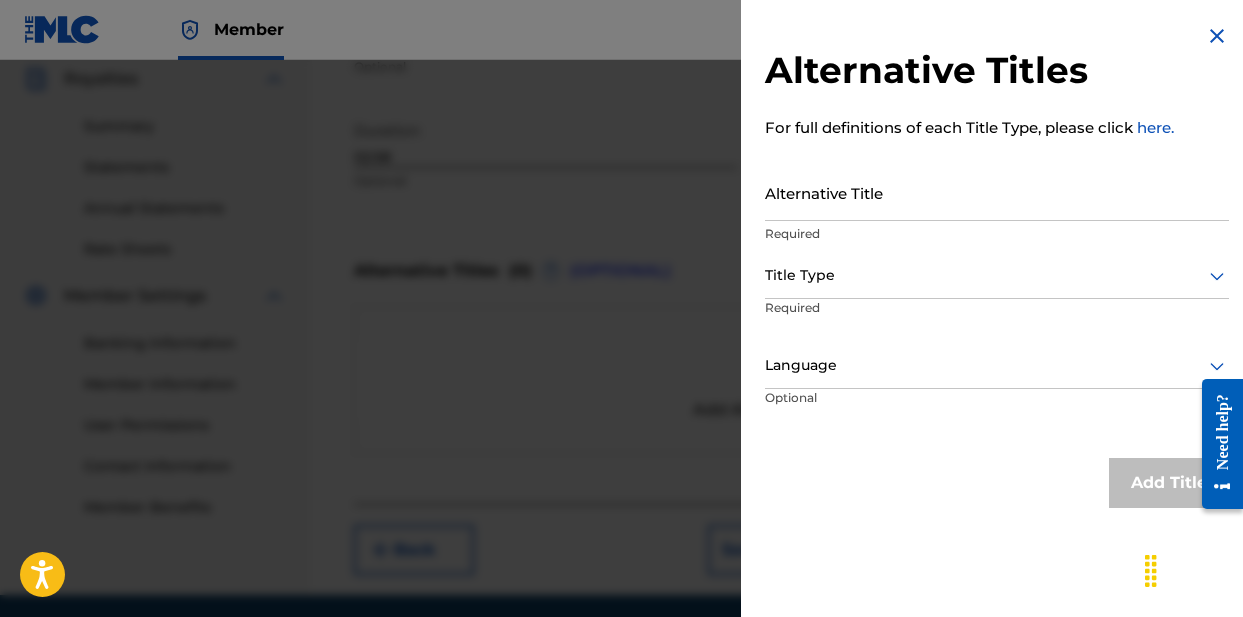 click at bounding box center [1217, 36] 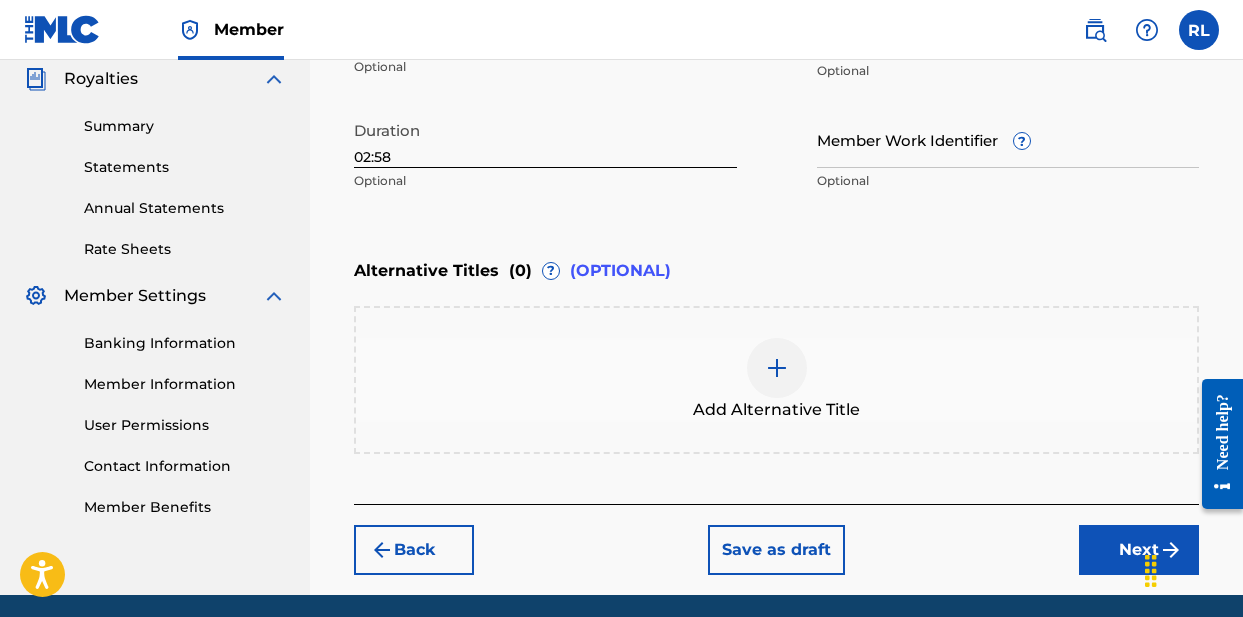 click on "Next" at bounding box center [1139, 550] 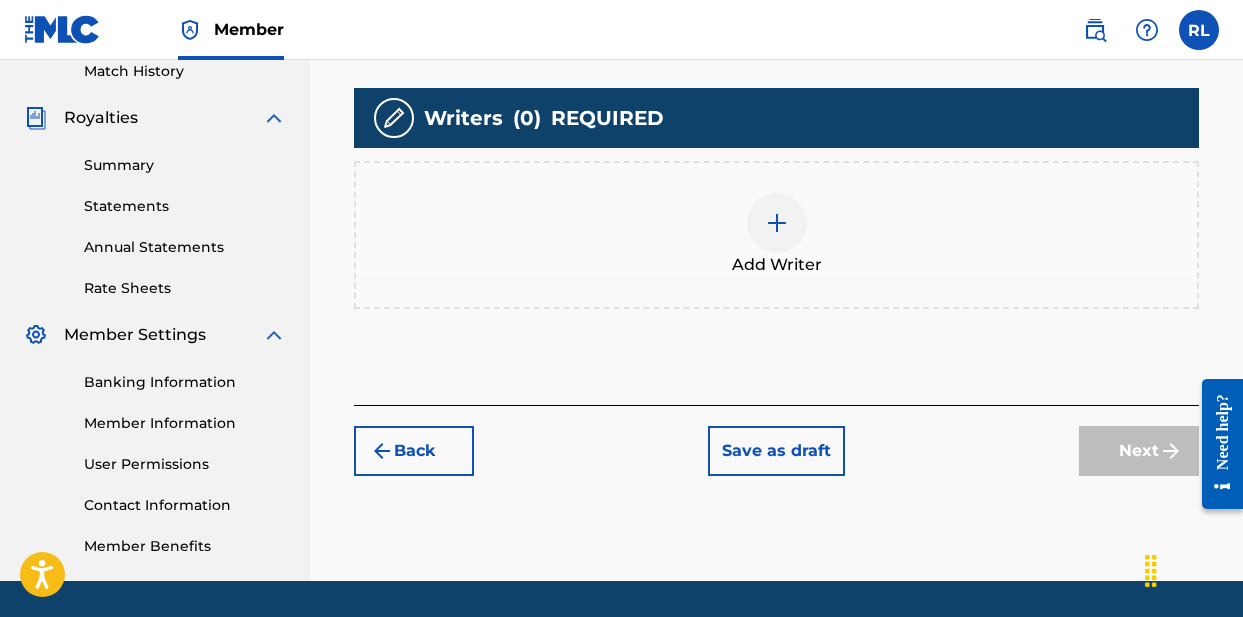 scroll, scrollTop: 569, scrollLeft: 0, axis: vertical 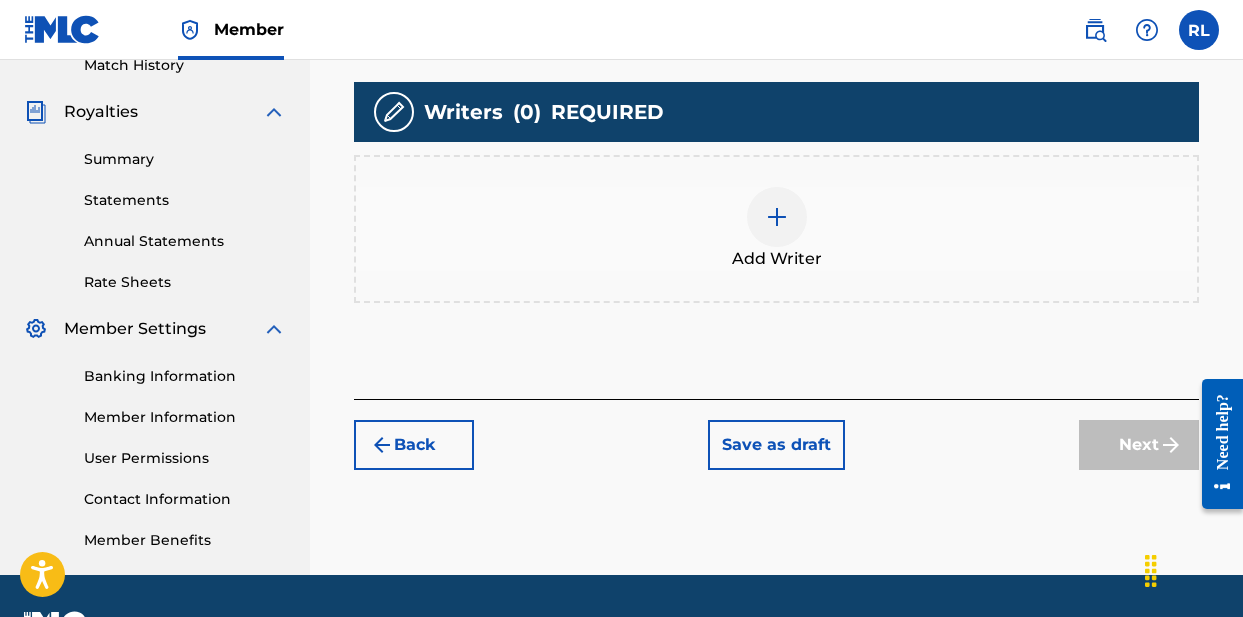 click at bounding box center (777, 217) 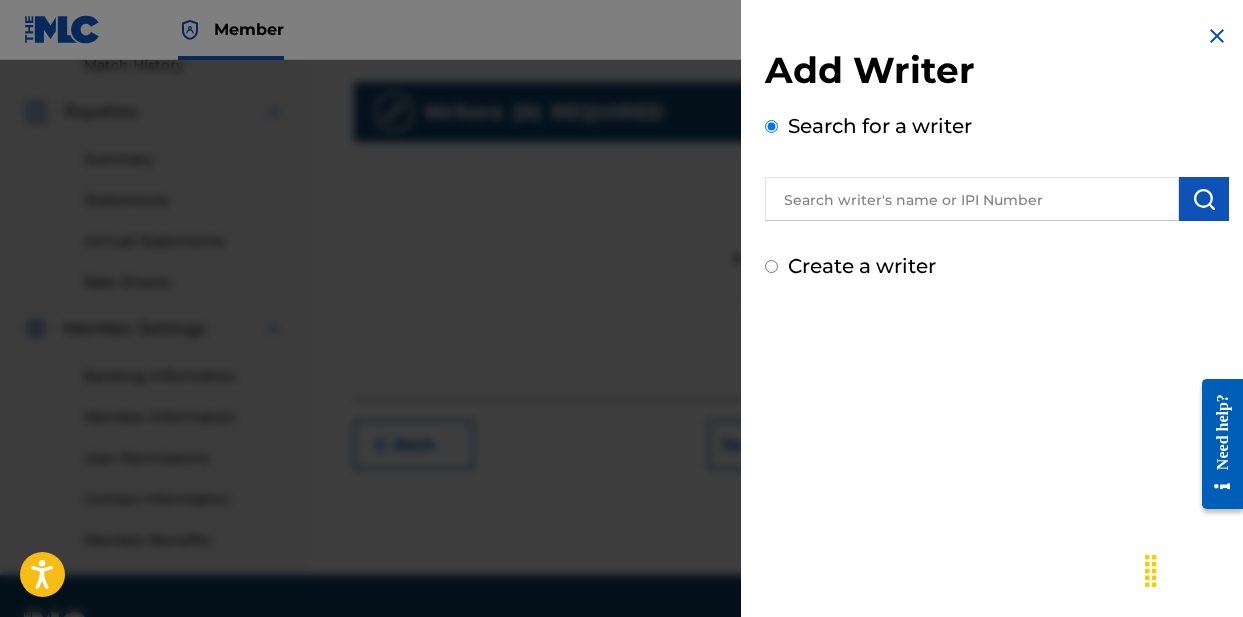 click at bounding box center (972, 199) 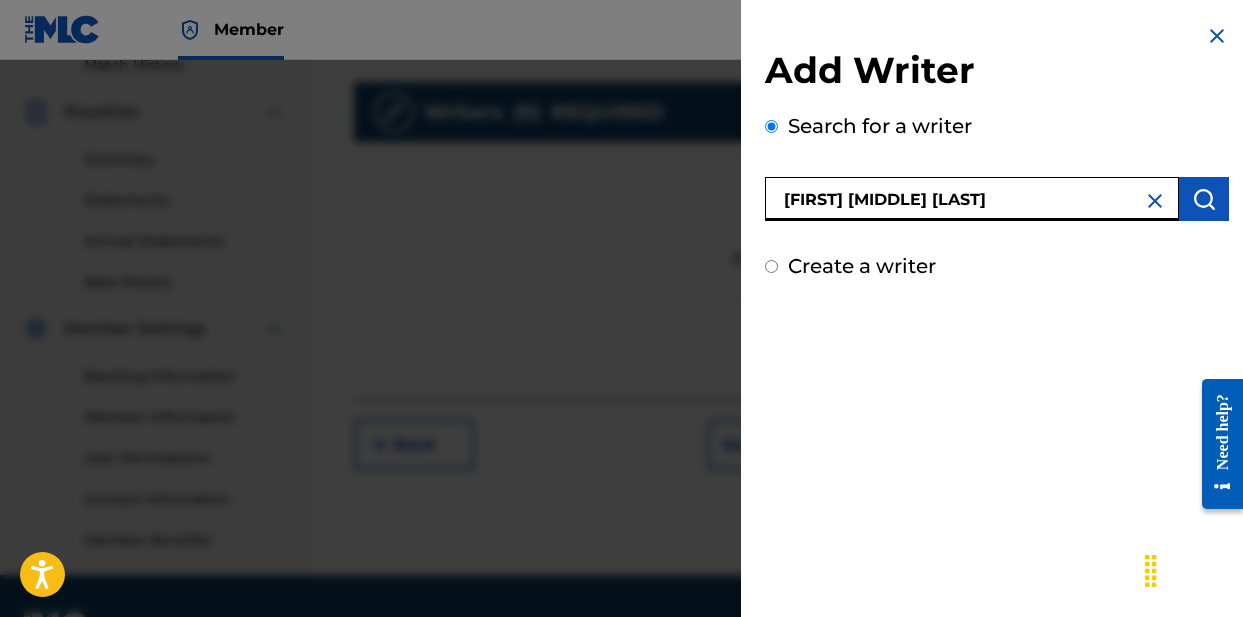 type on "[FIRST] [MIDDLE] [LAST]" 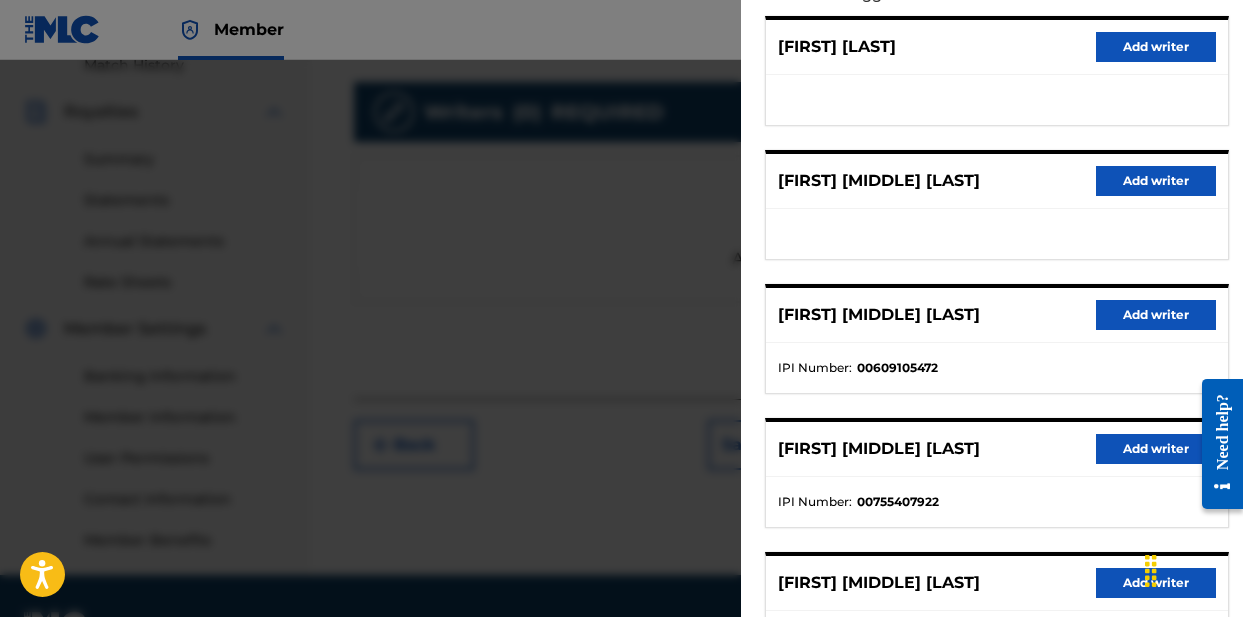 scroll, scrollTop: 269, scrollLeft: 0, axis: vertical 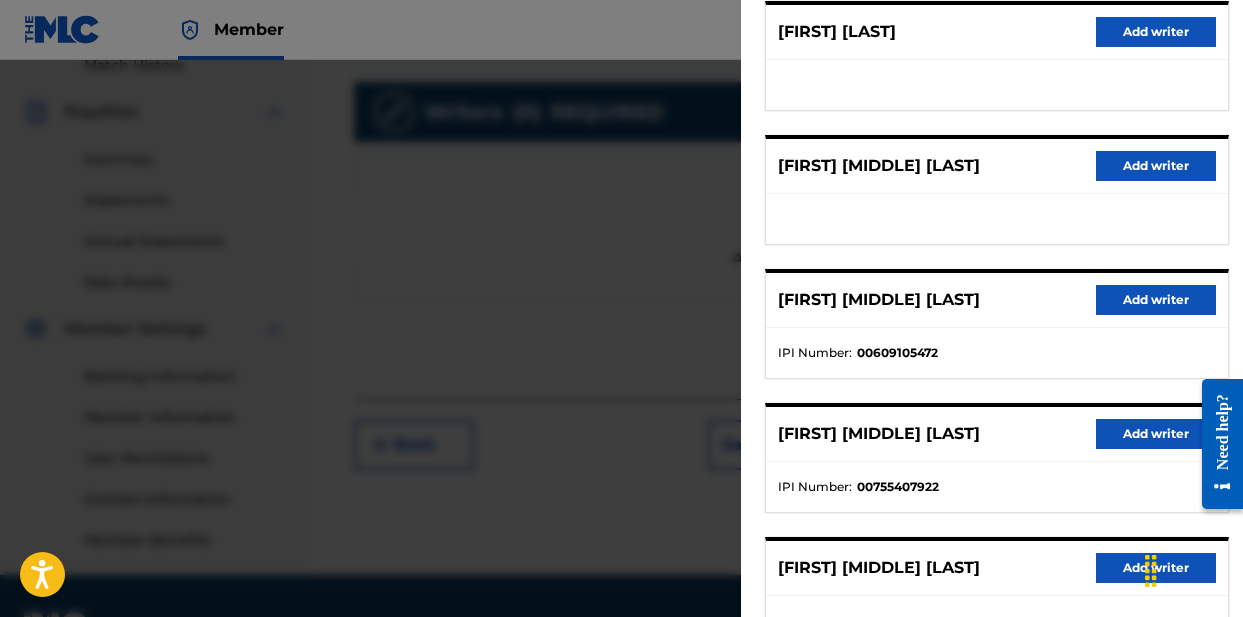 click on "Add writer" at bounding box center (1156, 300) 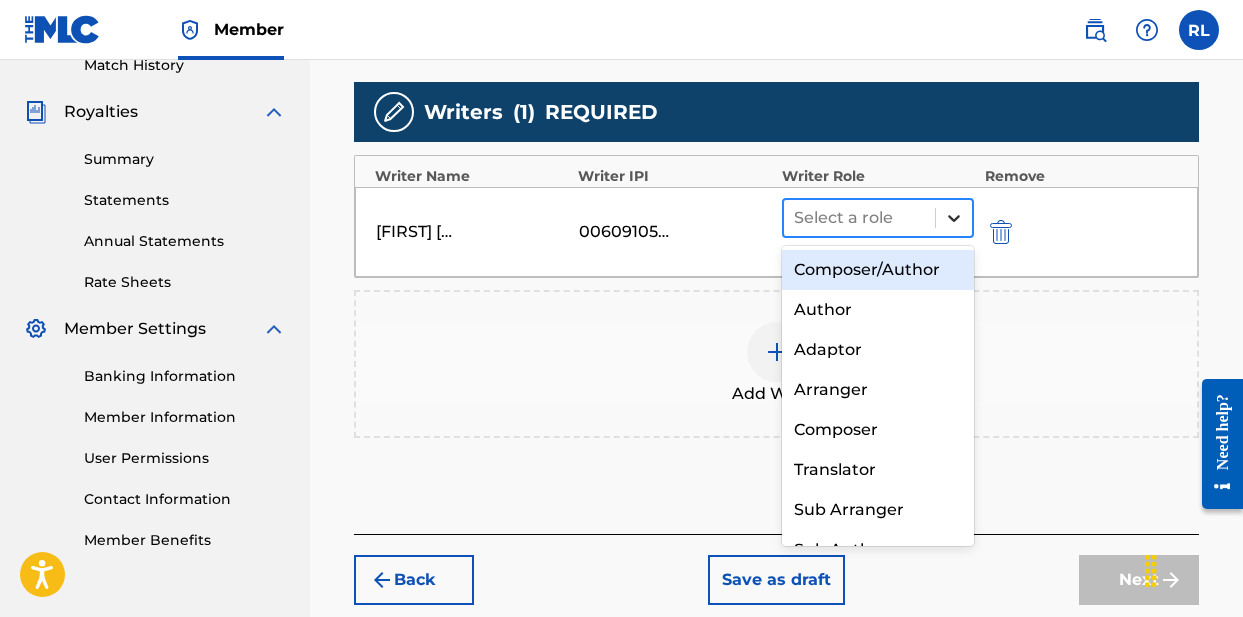 click 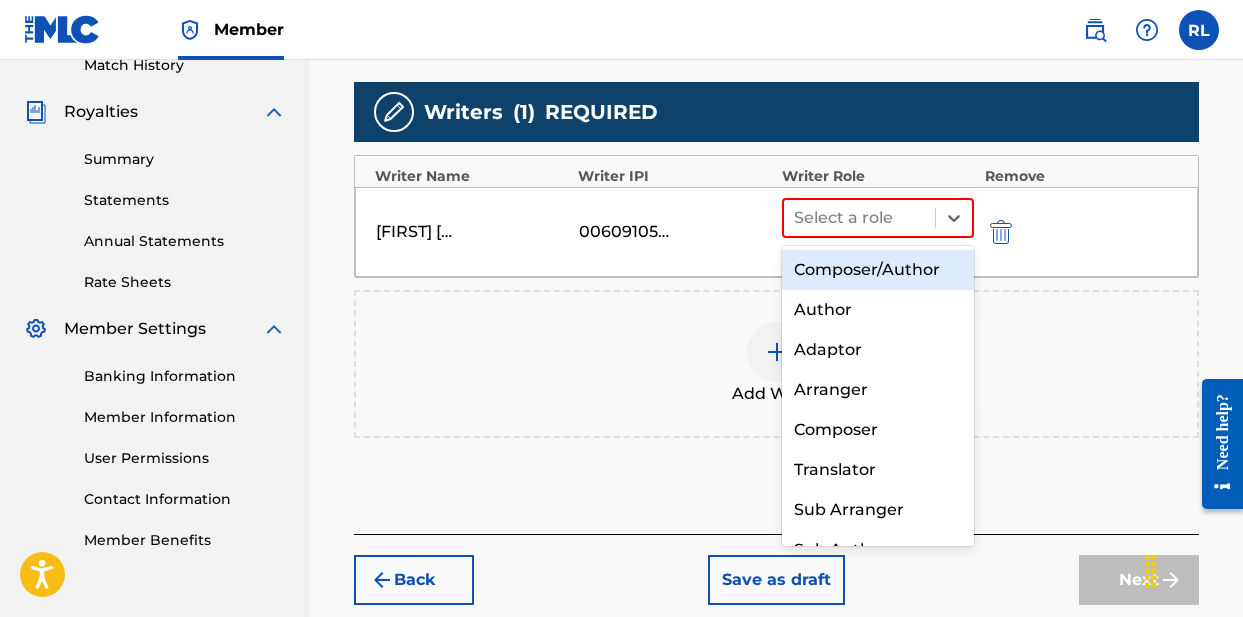 click on "Composer/Author" at bounding box center (878, 270) 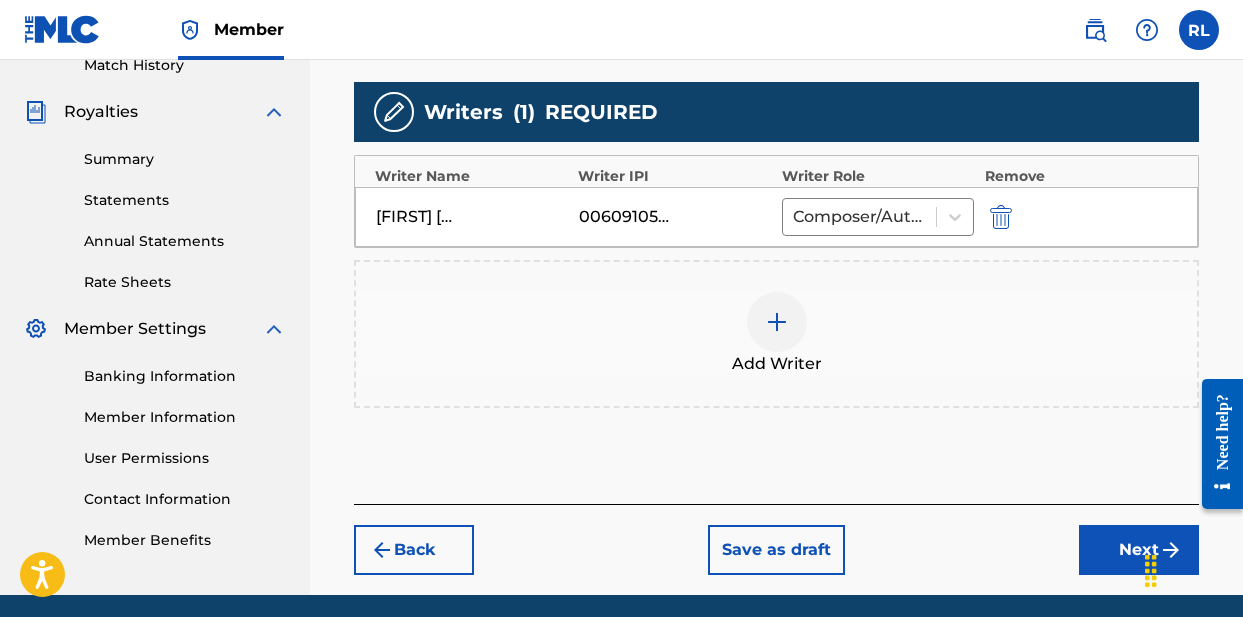 click on "Next" at bounding box center (1139, 550) 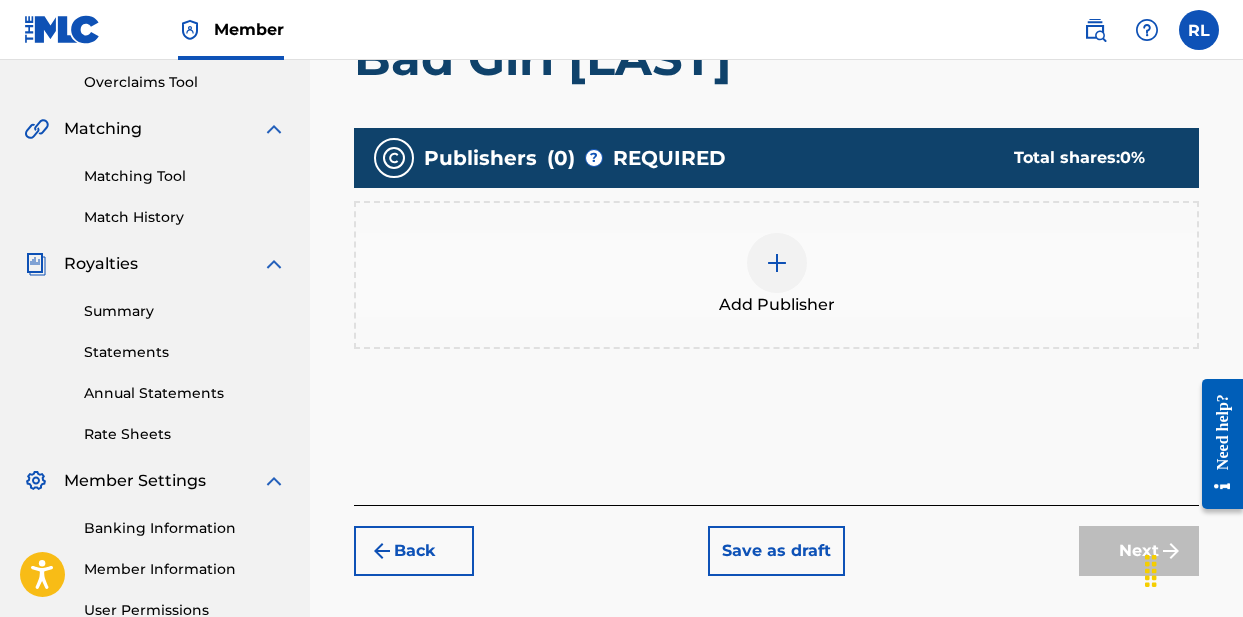 scroll, scrollTop: 421, scrollLeft: 0, axis: vertical 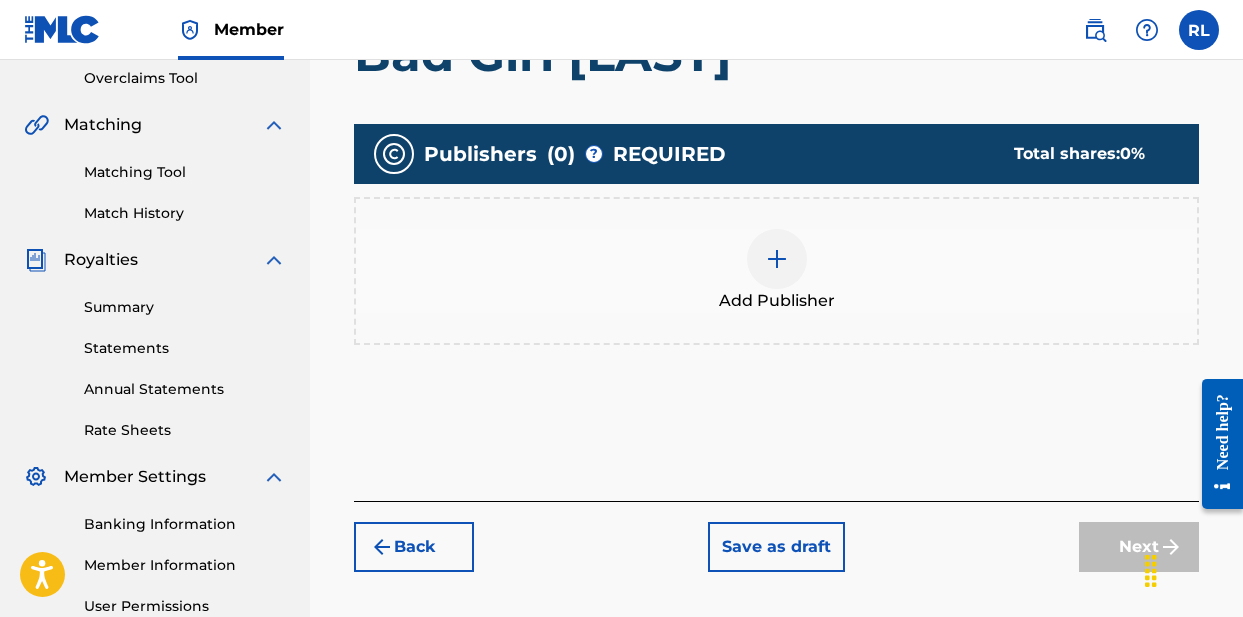 click at bounding box center (777, 259) 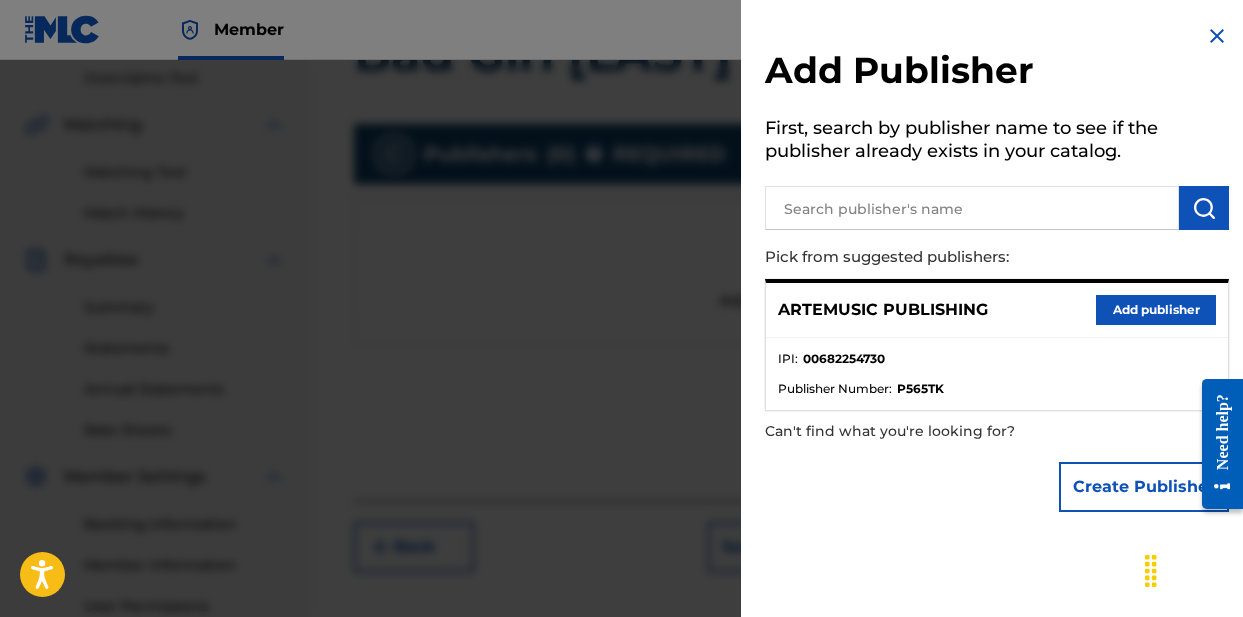 click on "Add publisher" at bounding box center [1156, 310] 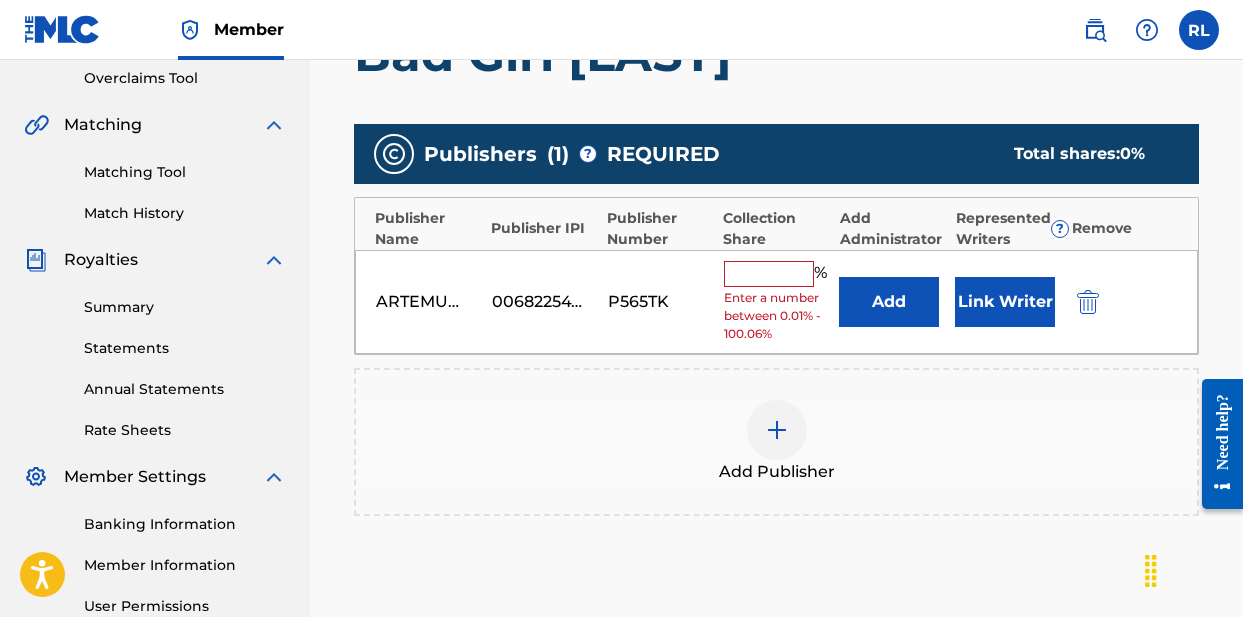 click at bounding box center [769, 274] 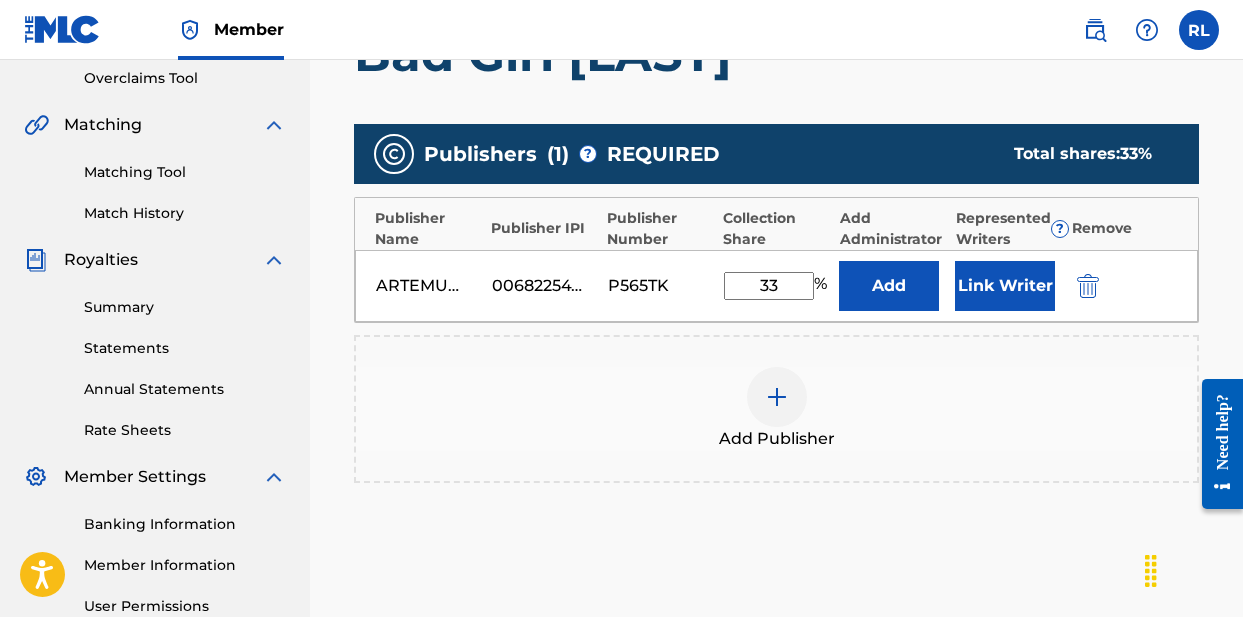 type on "33" 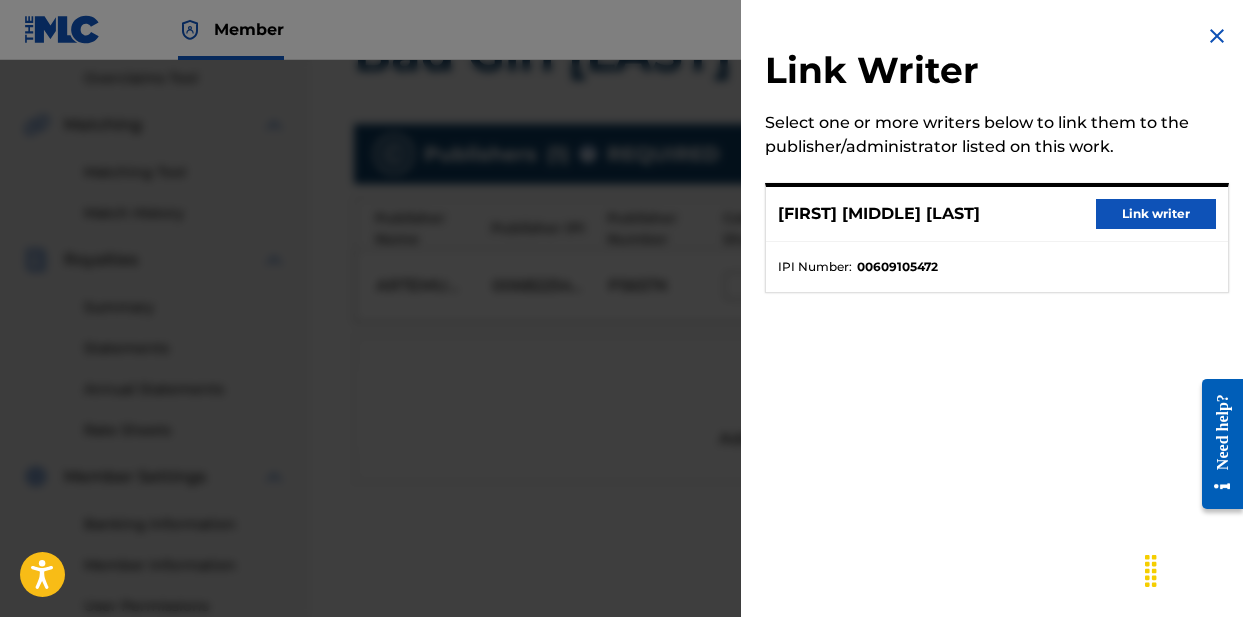 click on "Link writer" at bounding box center [1156, 214] 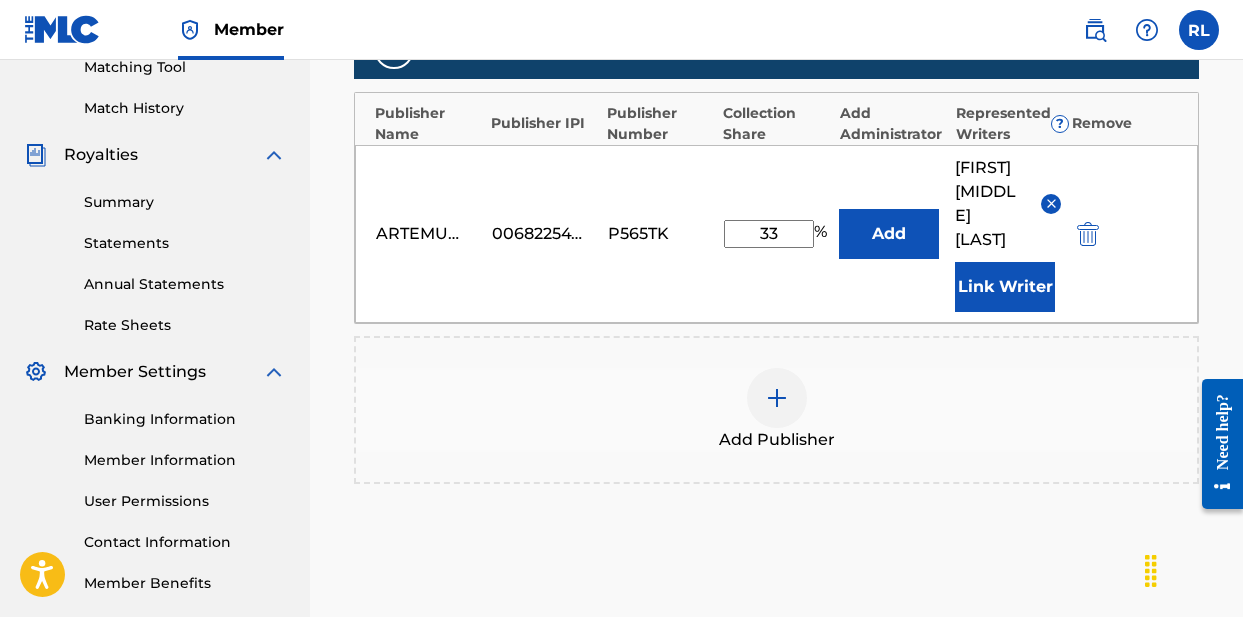 scroll, scrollTop: 632, scrollLeft: 0, axis: vertical 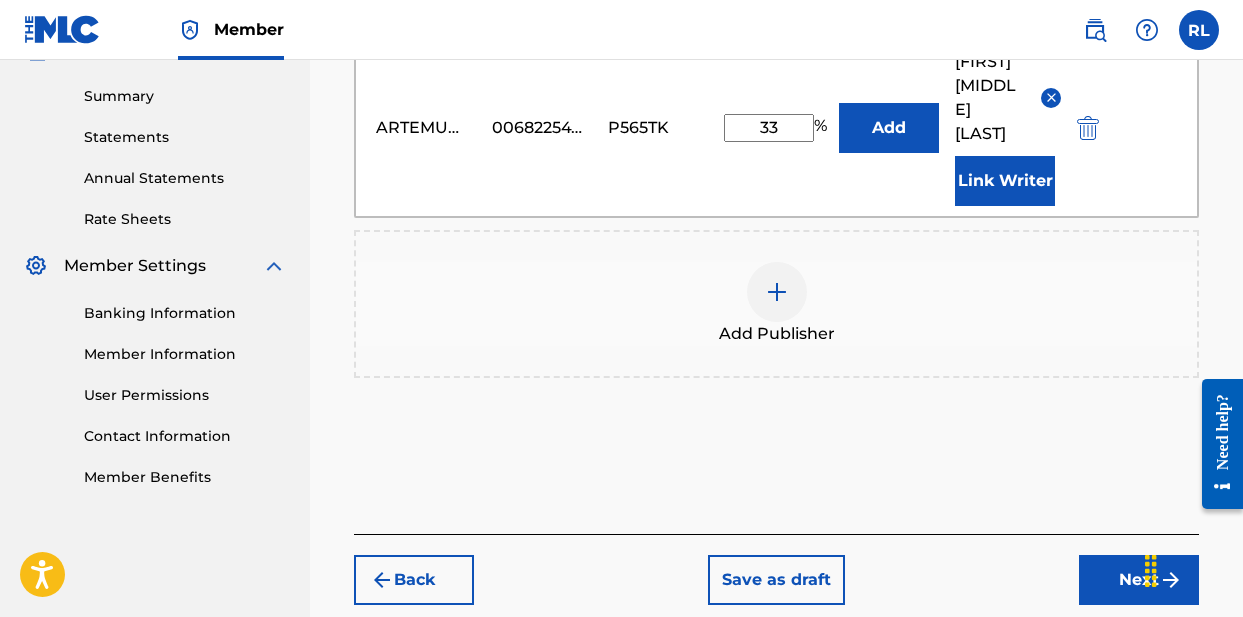 click on "Next" at bounding box center [1139, 580] 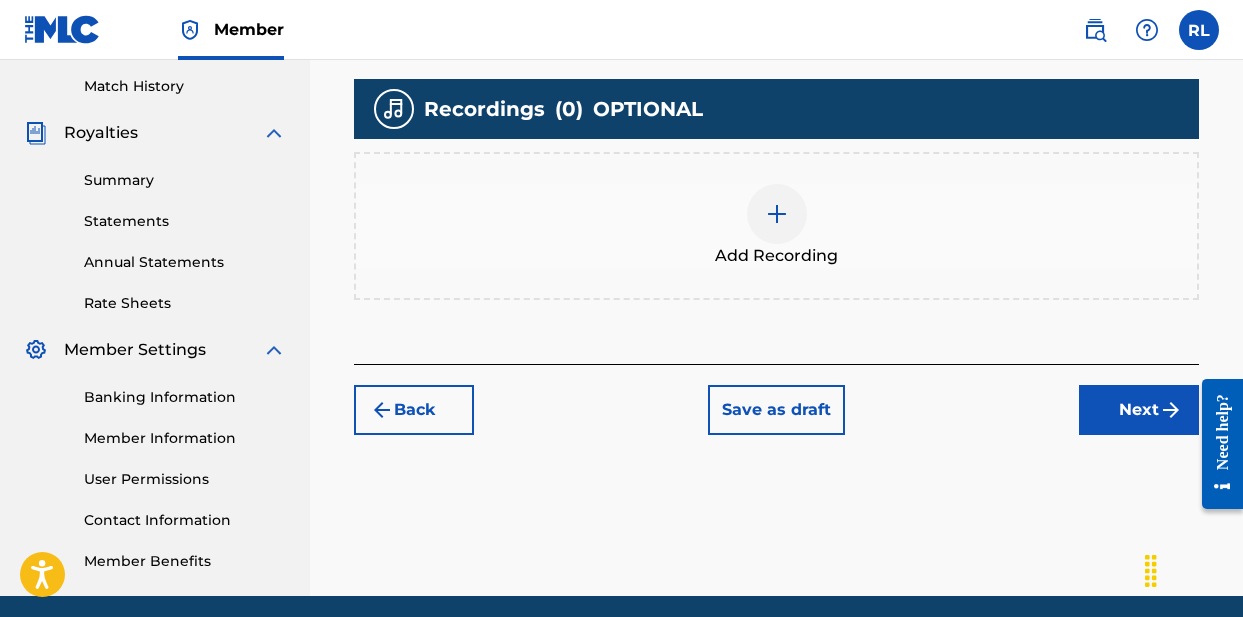 scroll, scrollTop: 551, scrollLeft: 0, axis: vertical 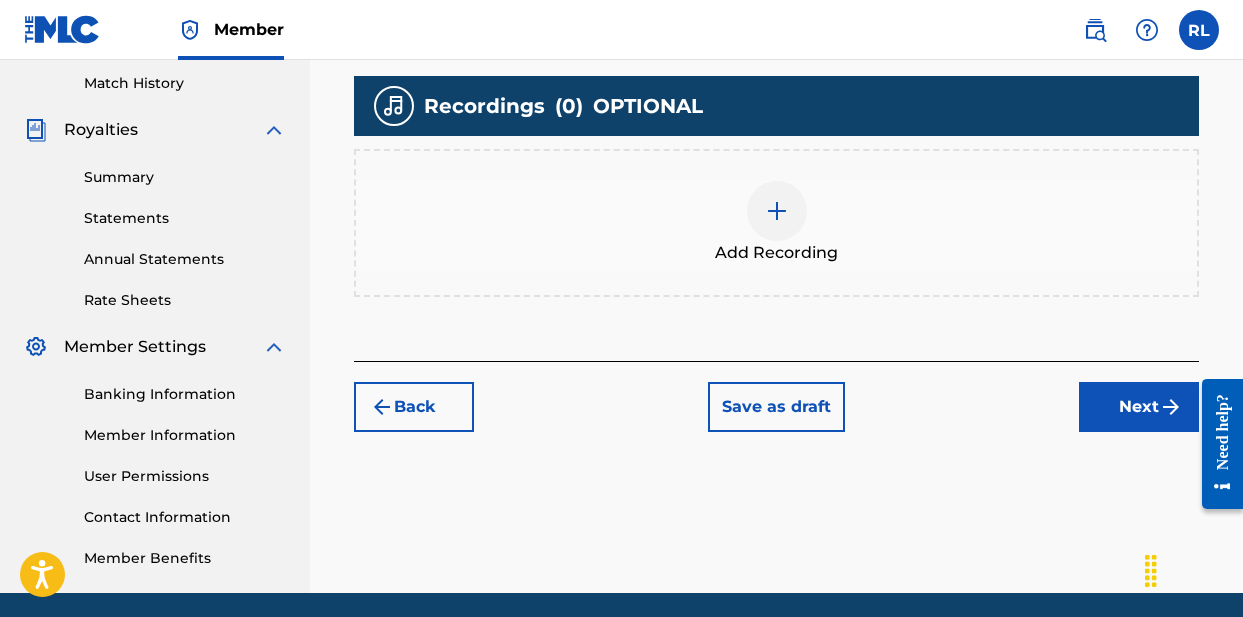 click at bounding box center (777, 211) 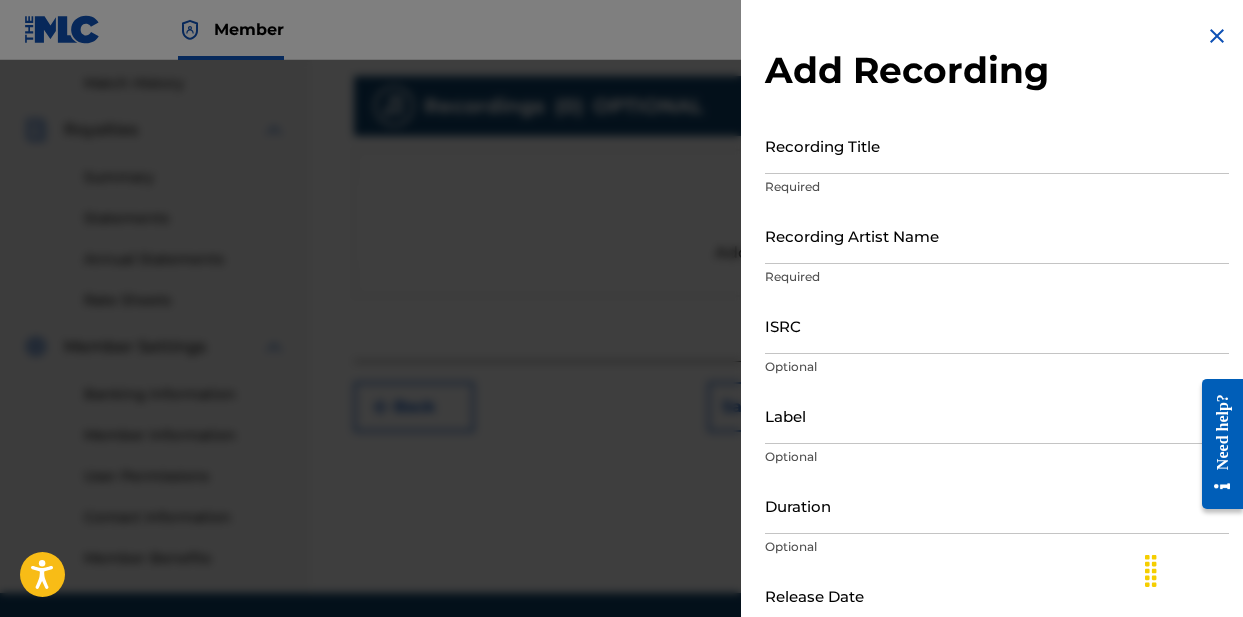 click on "Recording Title" at bounding box center [997, 145] 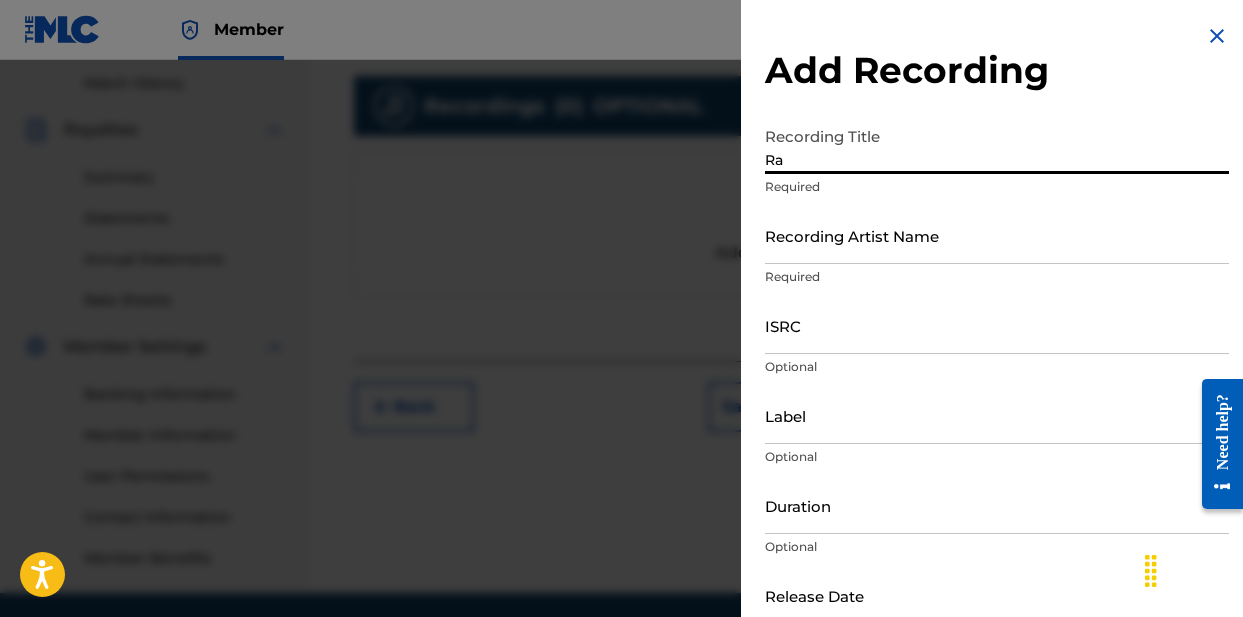 type on "R" 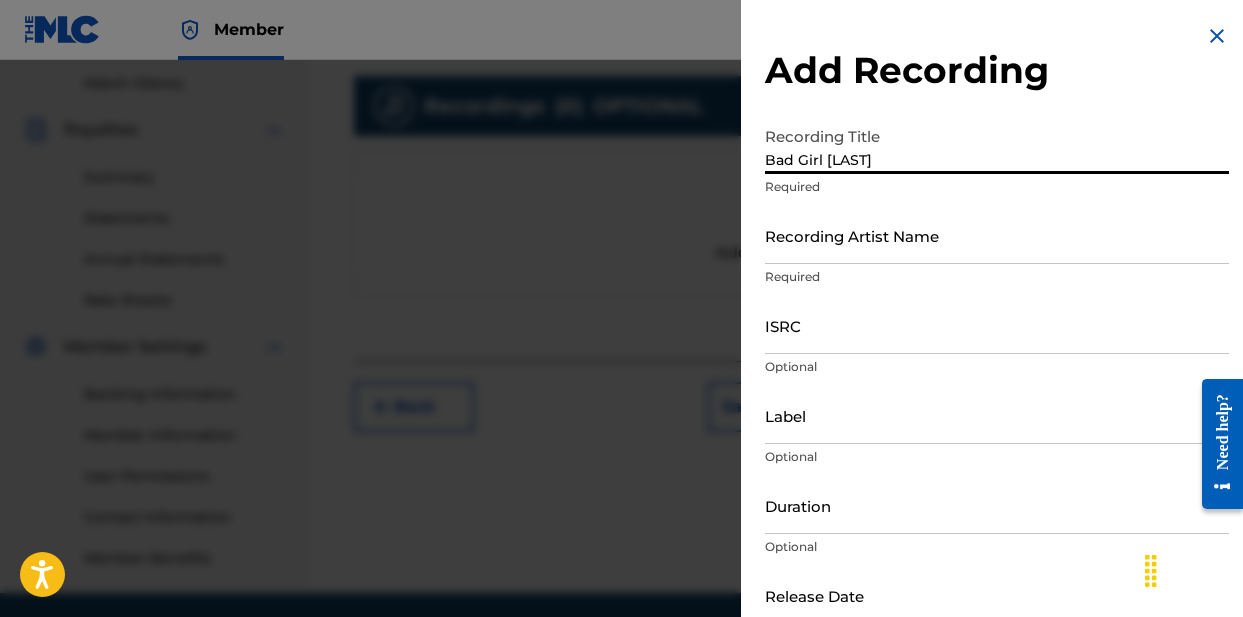 type on "Bad Girl [LAST]" 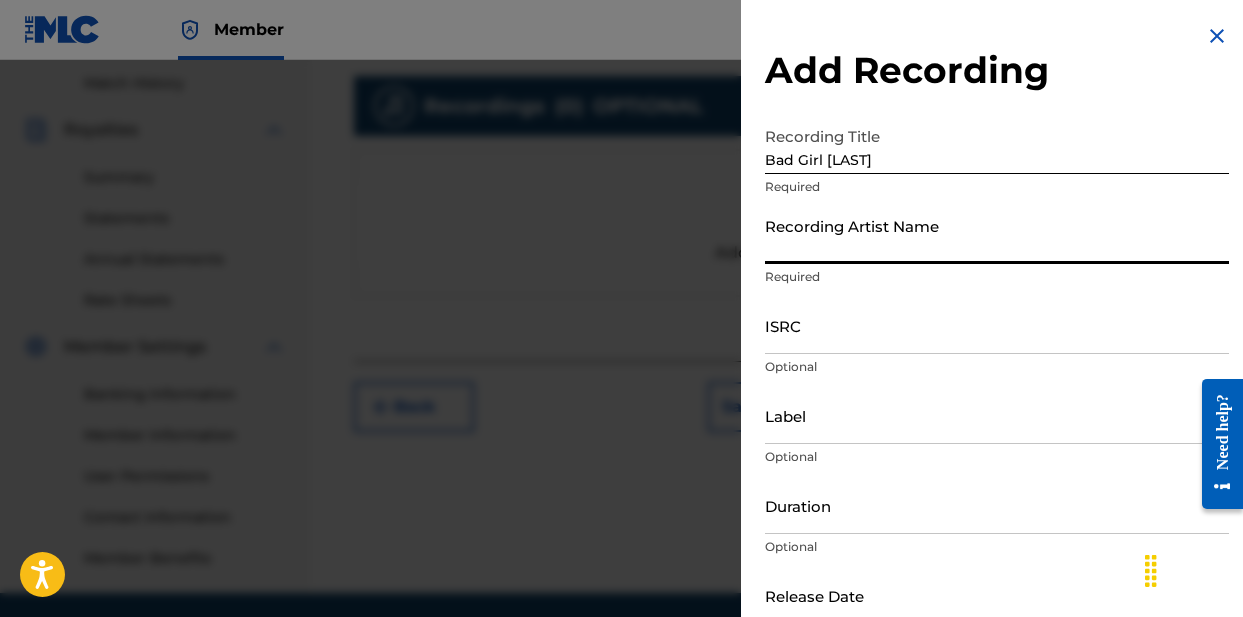click on "Recording Artist Name" at bounding box center (997, 235) 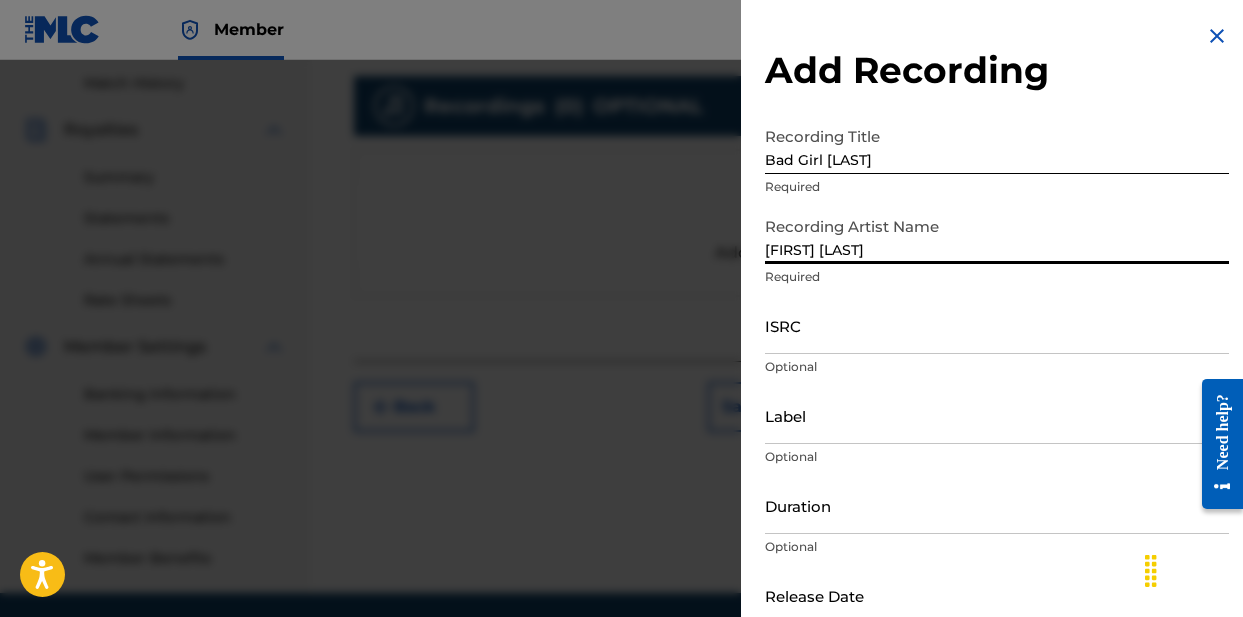 type on "[FIRST] [LAST]" 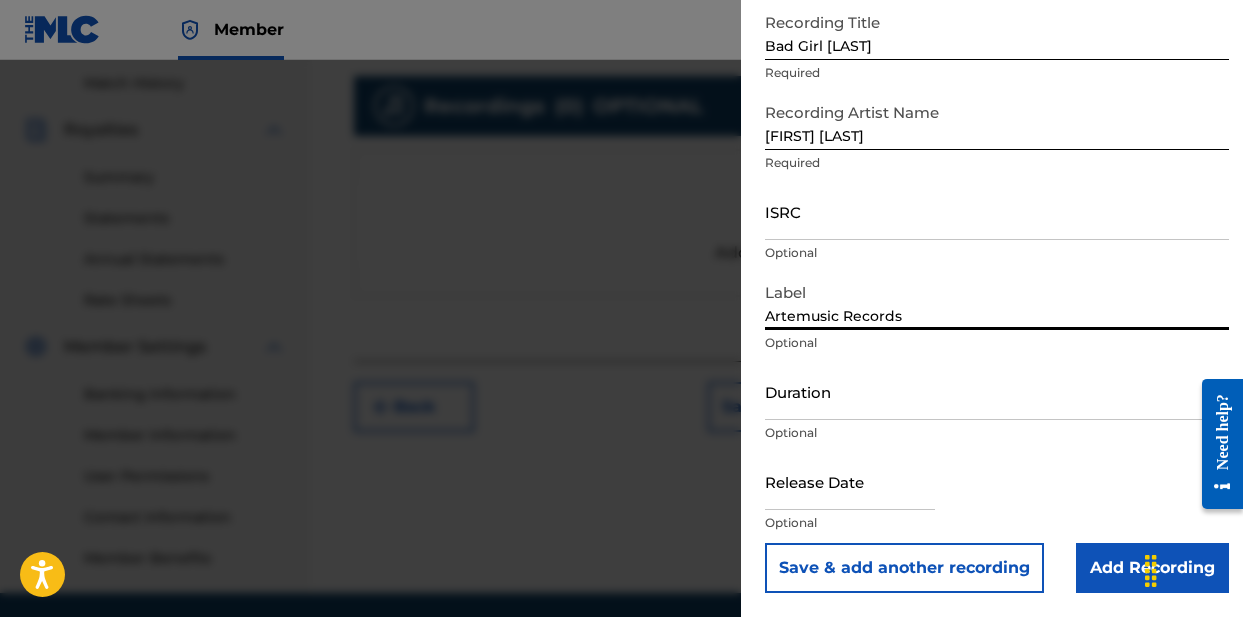scroll, scrollTop: 114, scrollLeft: 0, axis: vertical 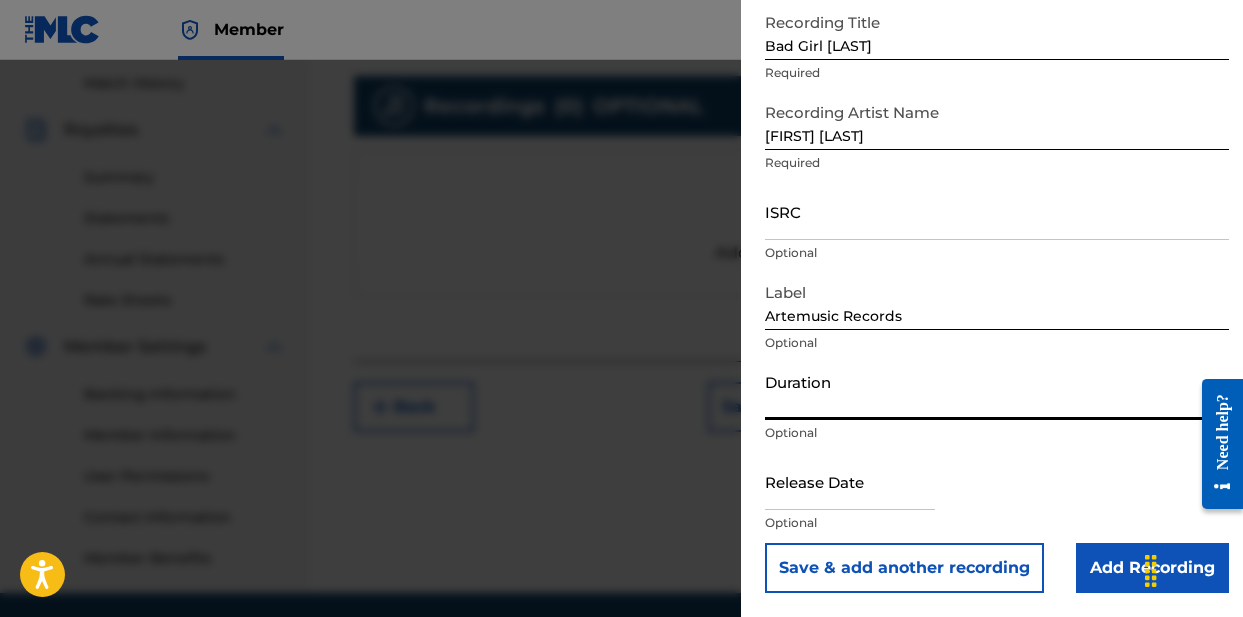 click on "Duration" at bounding box center (997, 391) 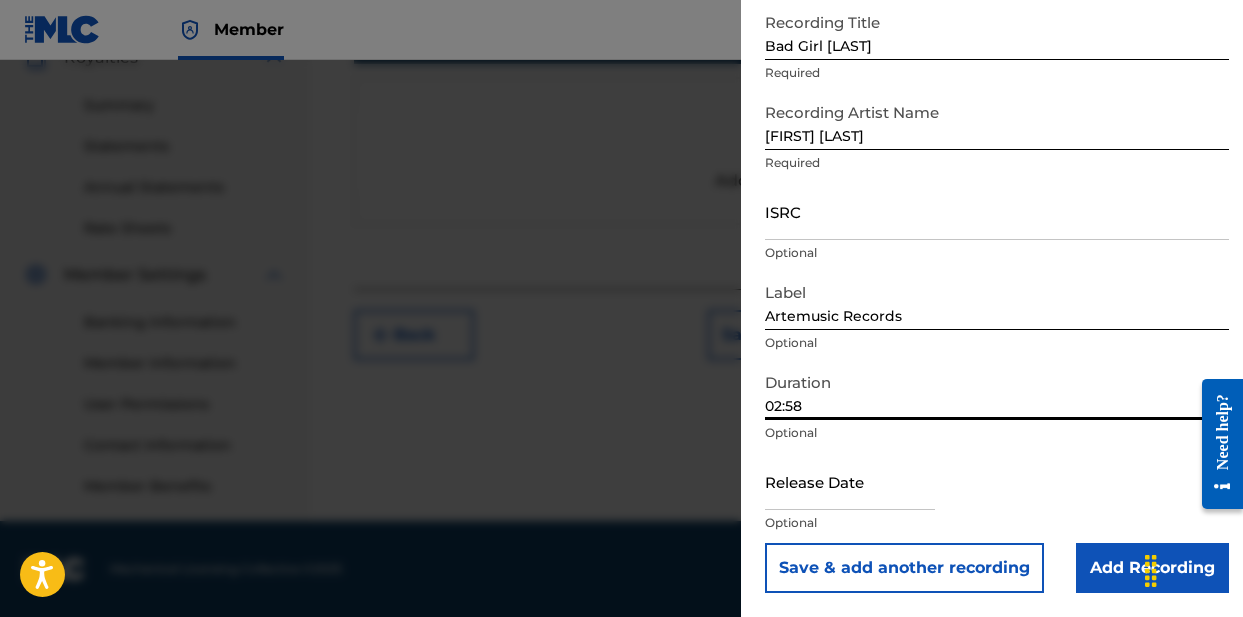 scroll, scrollTop: 623, scrollLeft: 0, axis: vertical 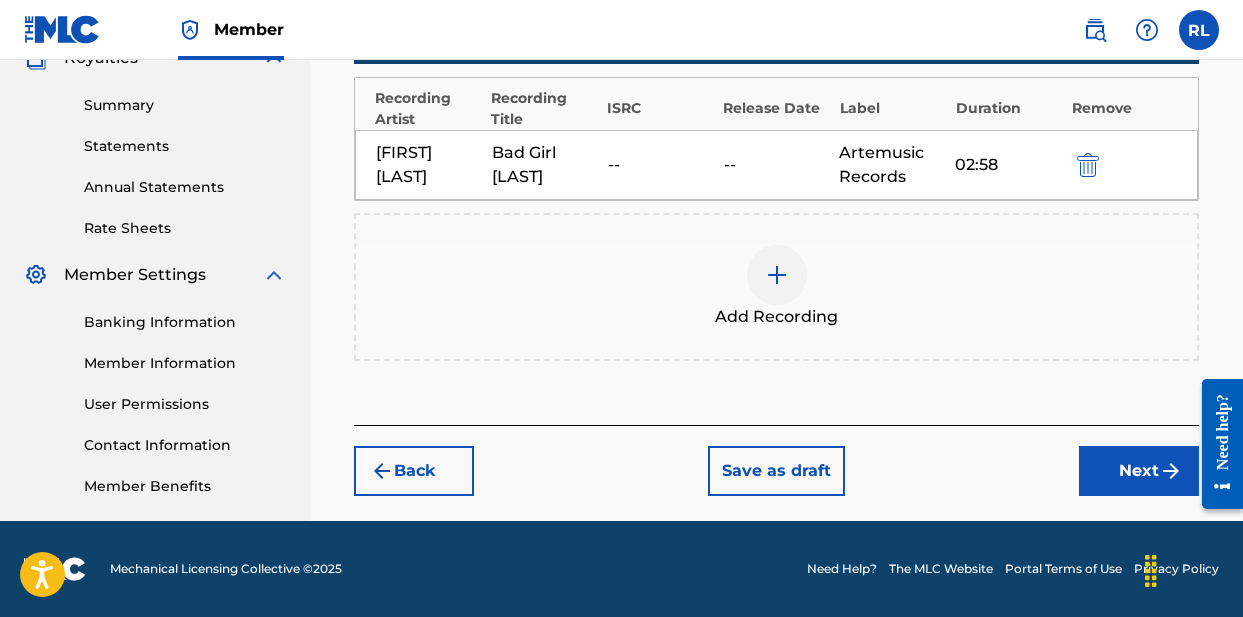click on "Next" at bounding box center [1139, 471] 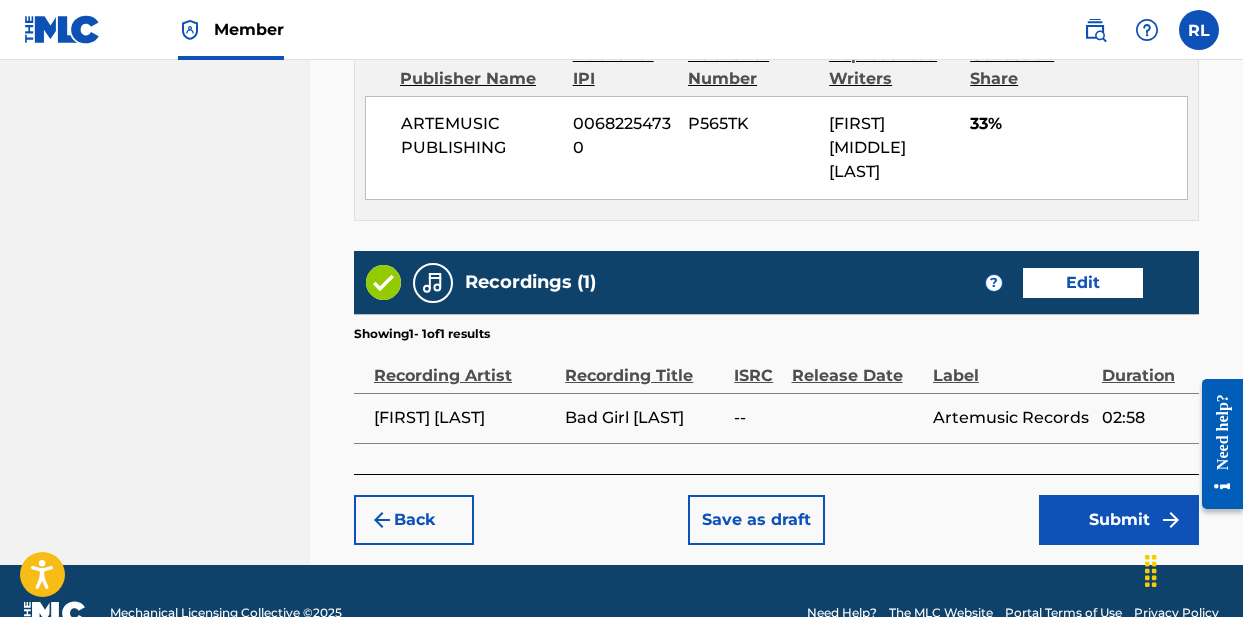 scroll, scrollTop: 1144, scrollLeft: 0, axis: vertical 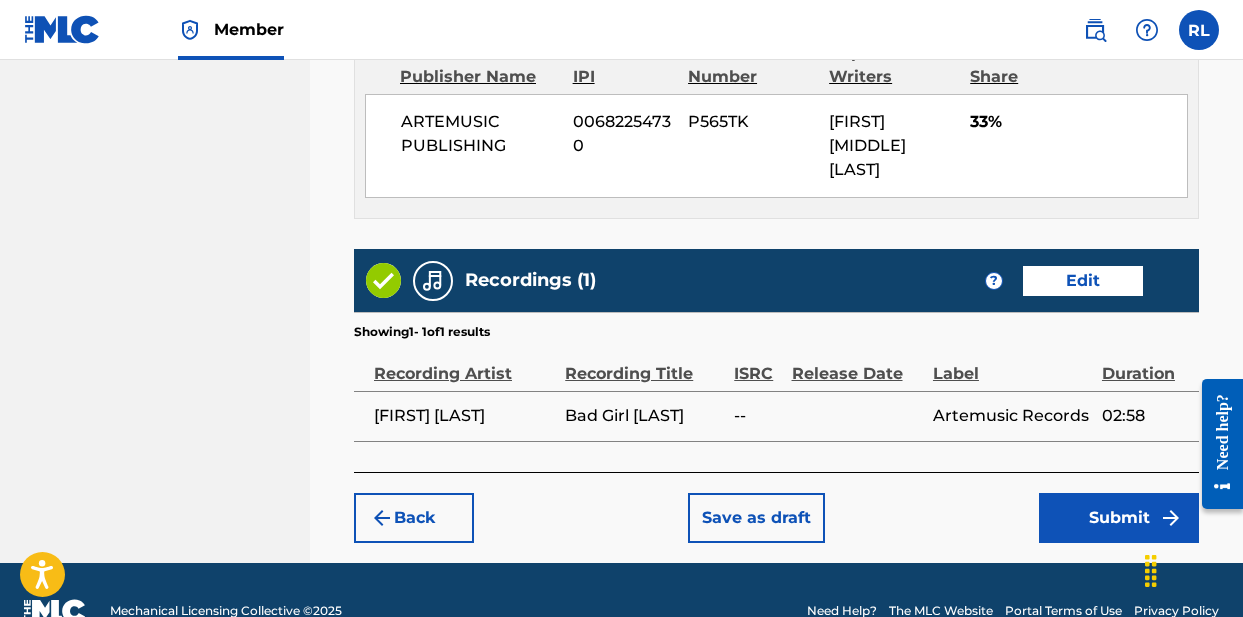 click on "Submit" at bounding box center (1119, 518) 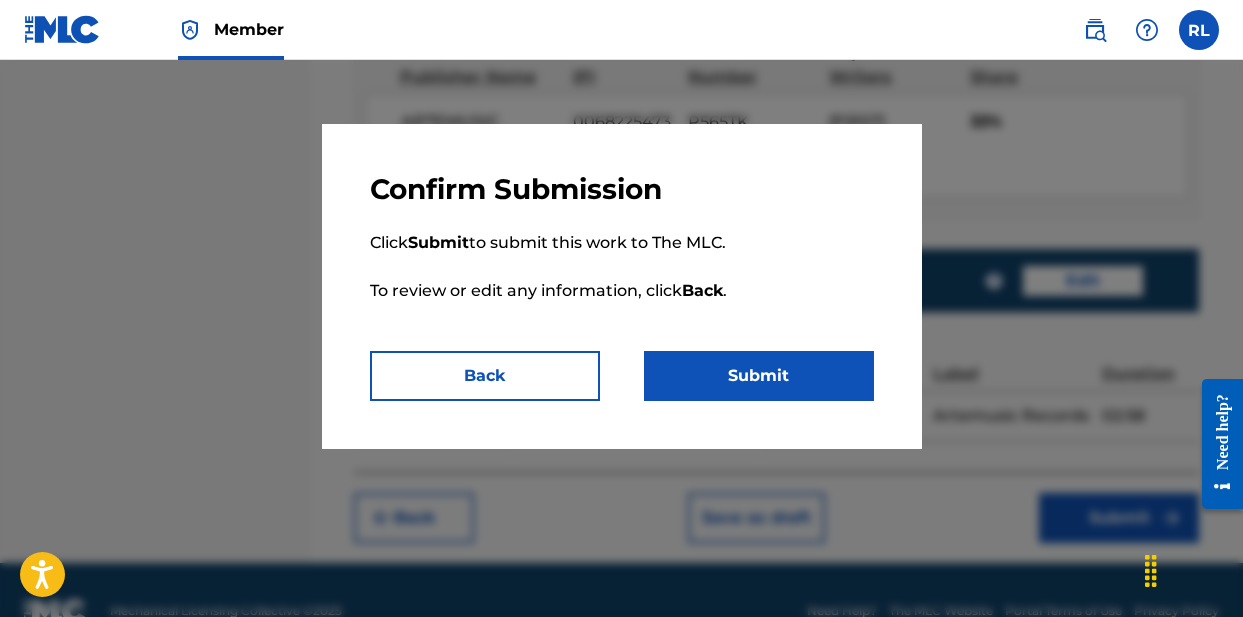 click on "Submit" at bounding box center [759, 376] 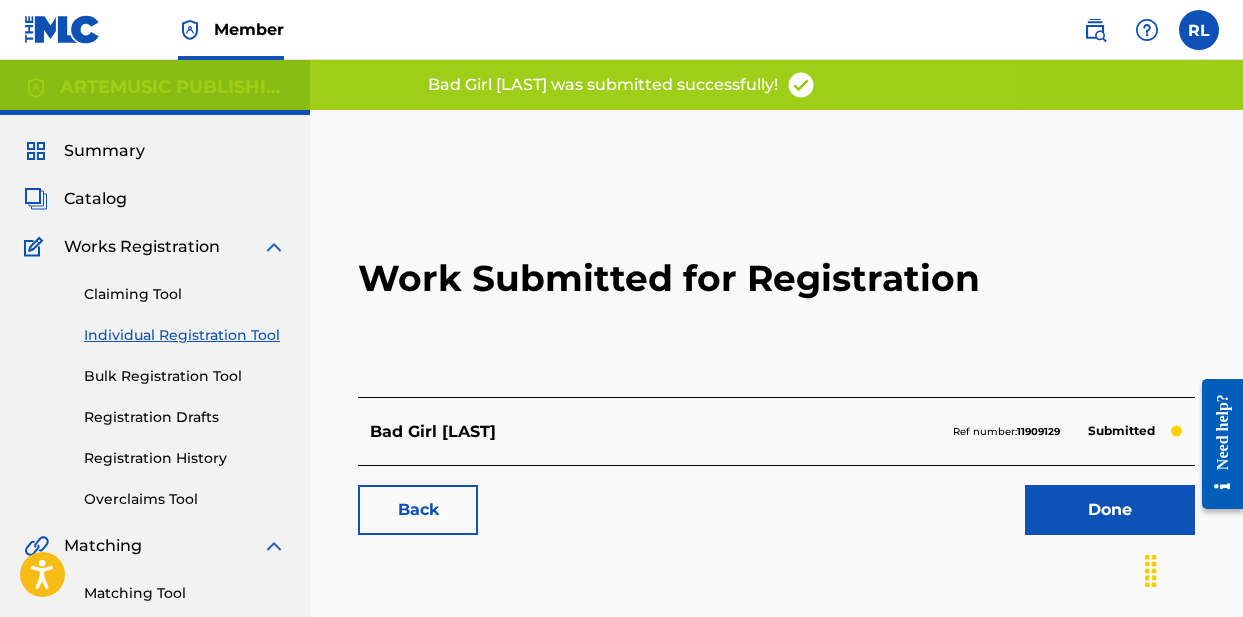 click on "Done" at bounding box center (1110, 510) 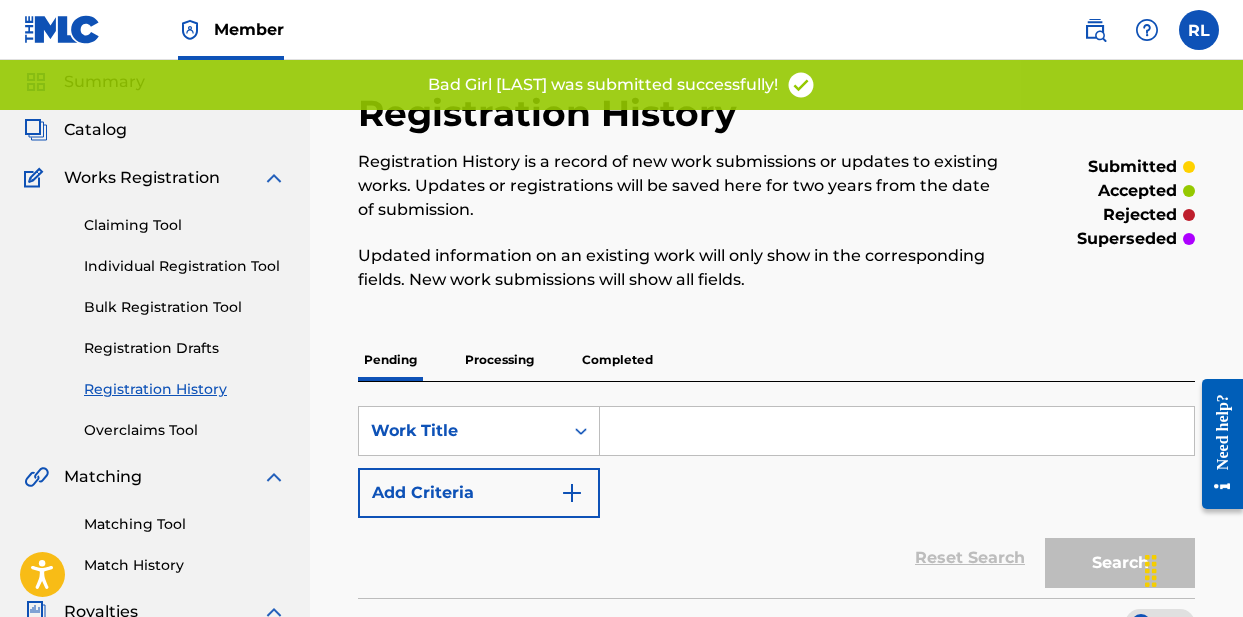 scroll, scrollTop: 44, scrollLeft: 0, axis: vertical 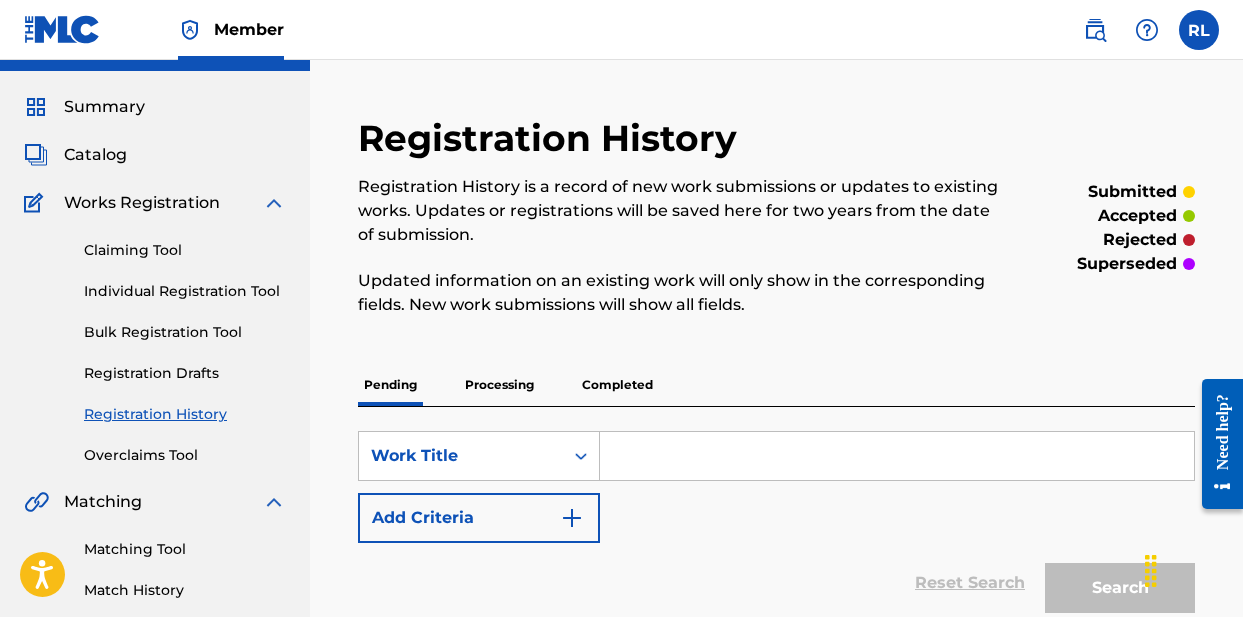 click on "Individual Registration Tool" at bounding box center [185, 291] 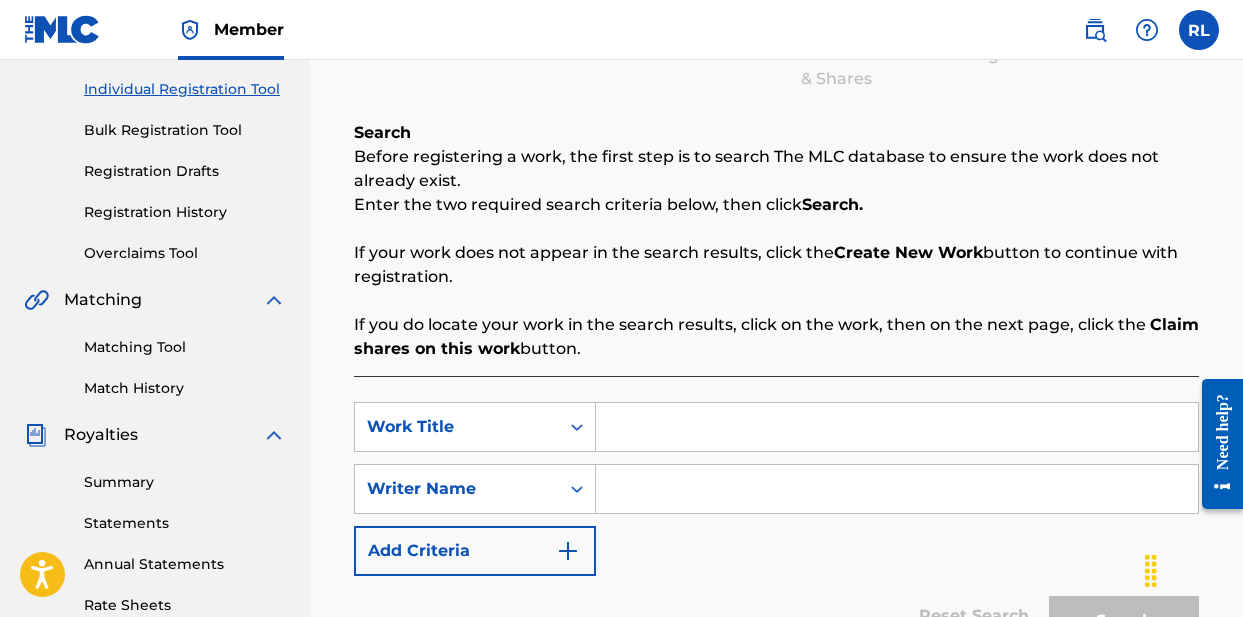 scroll, scrollTop: 248, scrollLeft: 0, axis: vertical 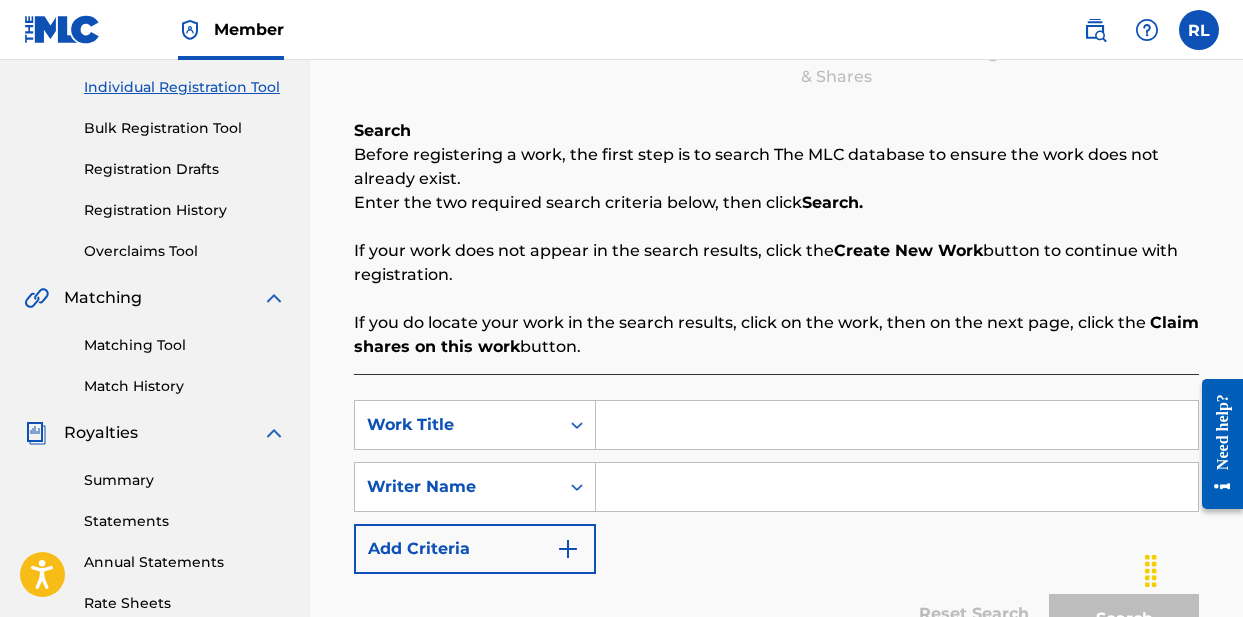 click at bounding box center (897, 425) 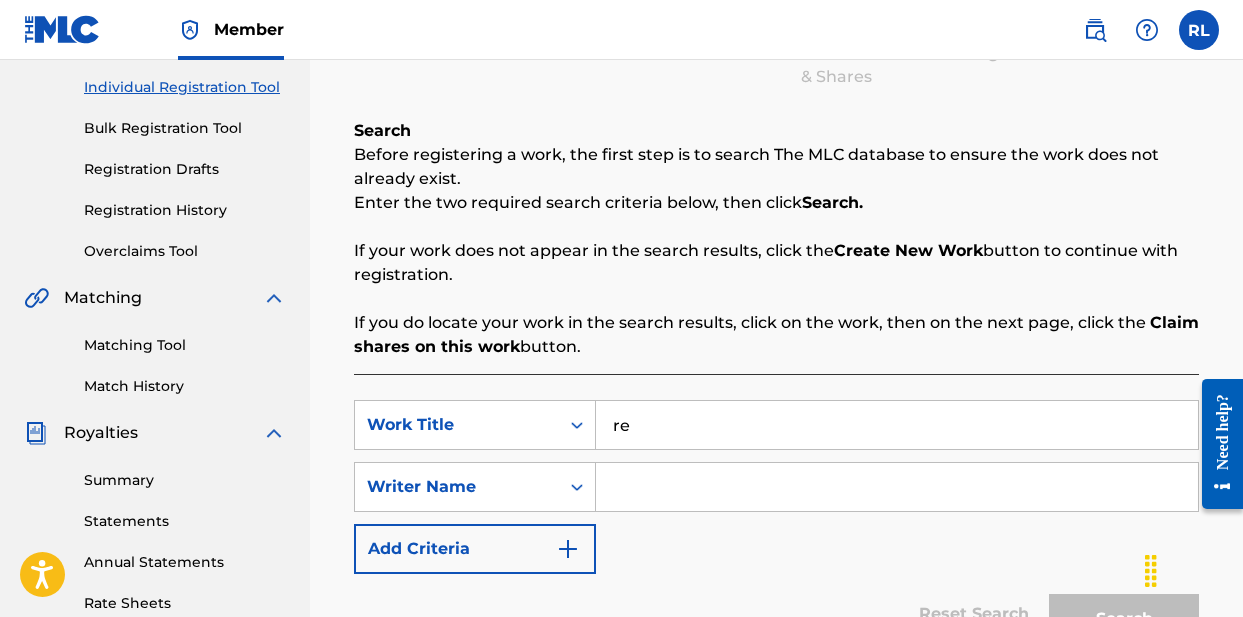 type on "r" 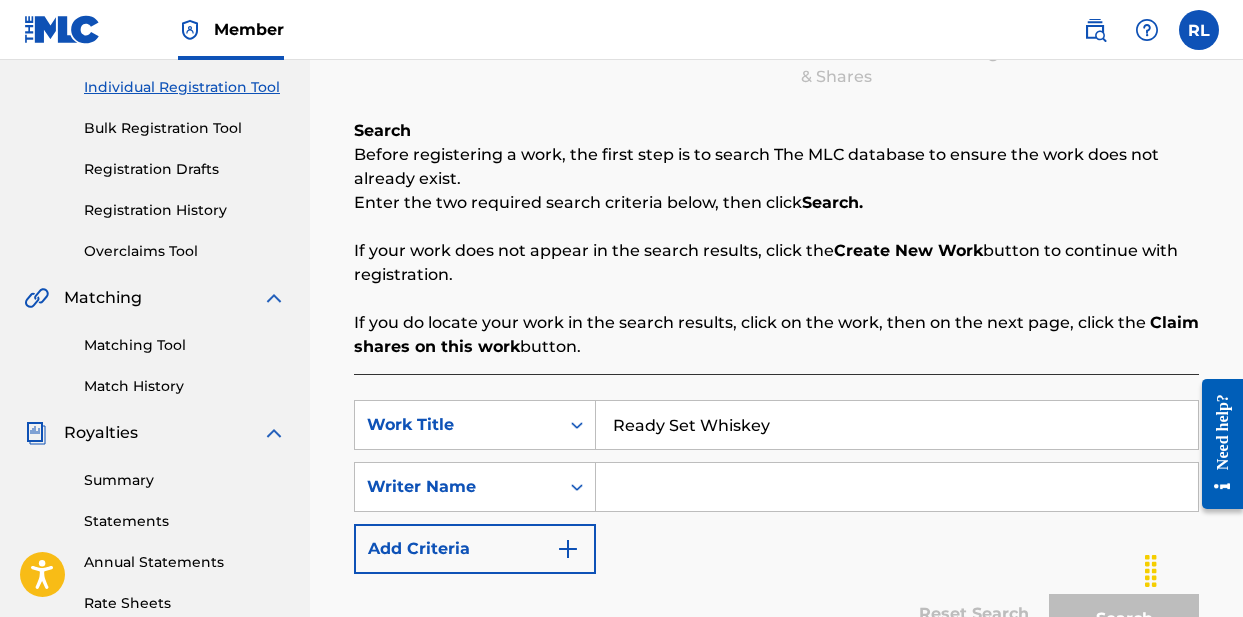 type on "Ready Set Whiskey" 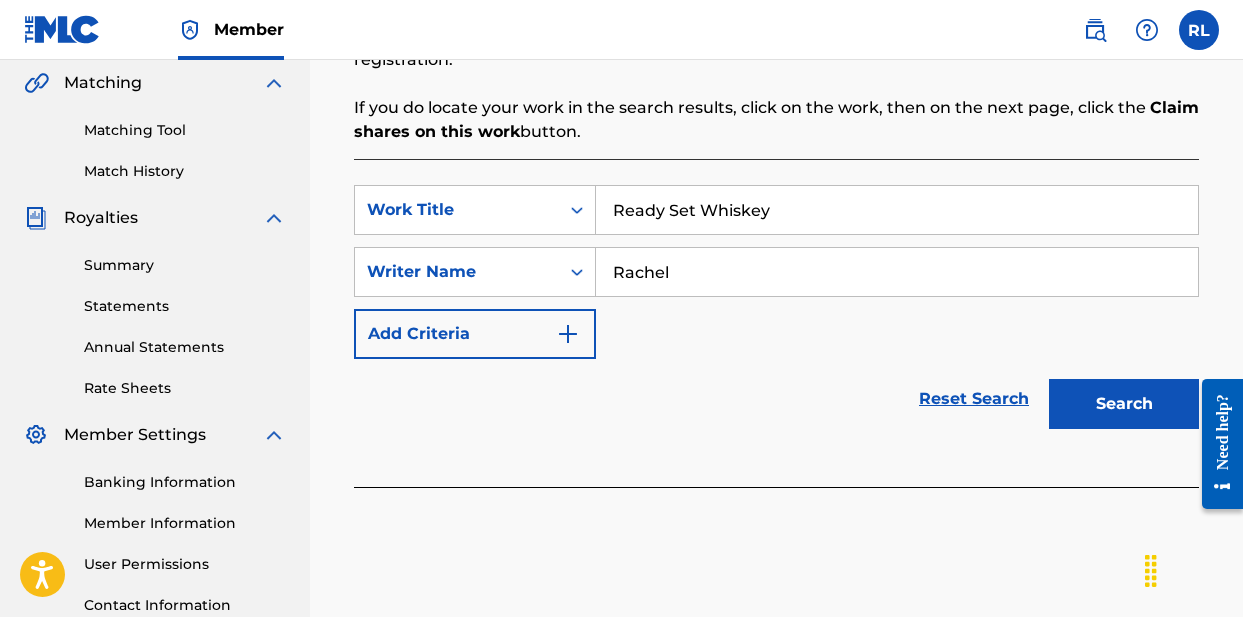 scroll, scrollTop: 493, scrollLeft: 0, axis: vertical 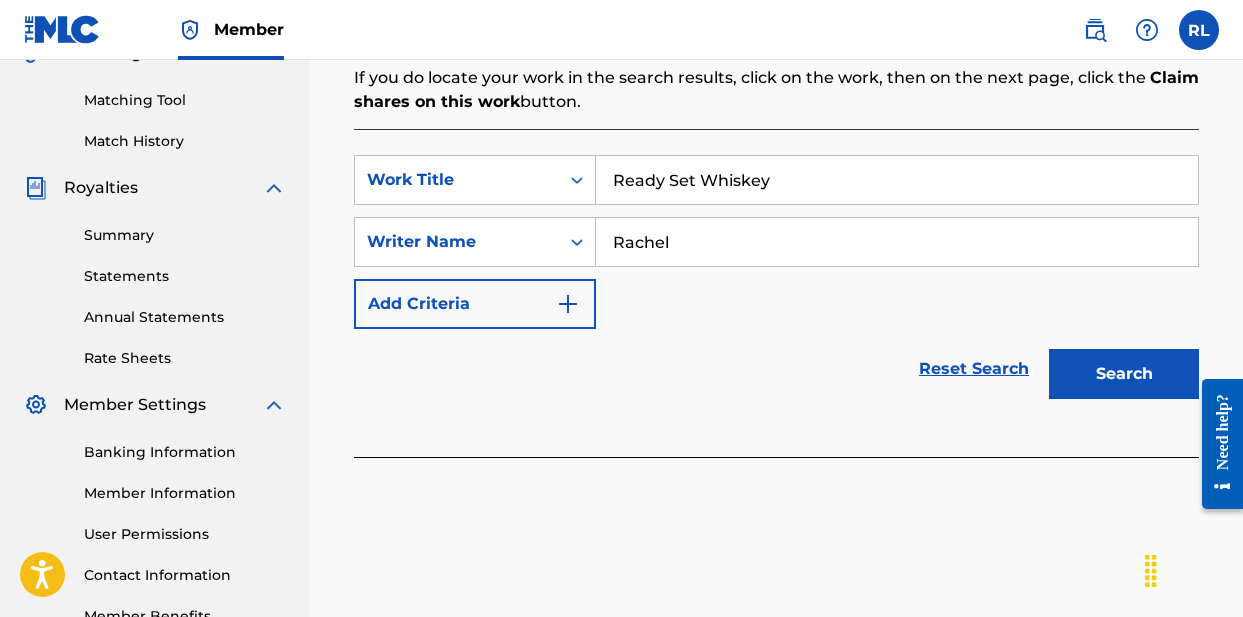 click on "Search" at bounding box center [1124, 374] 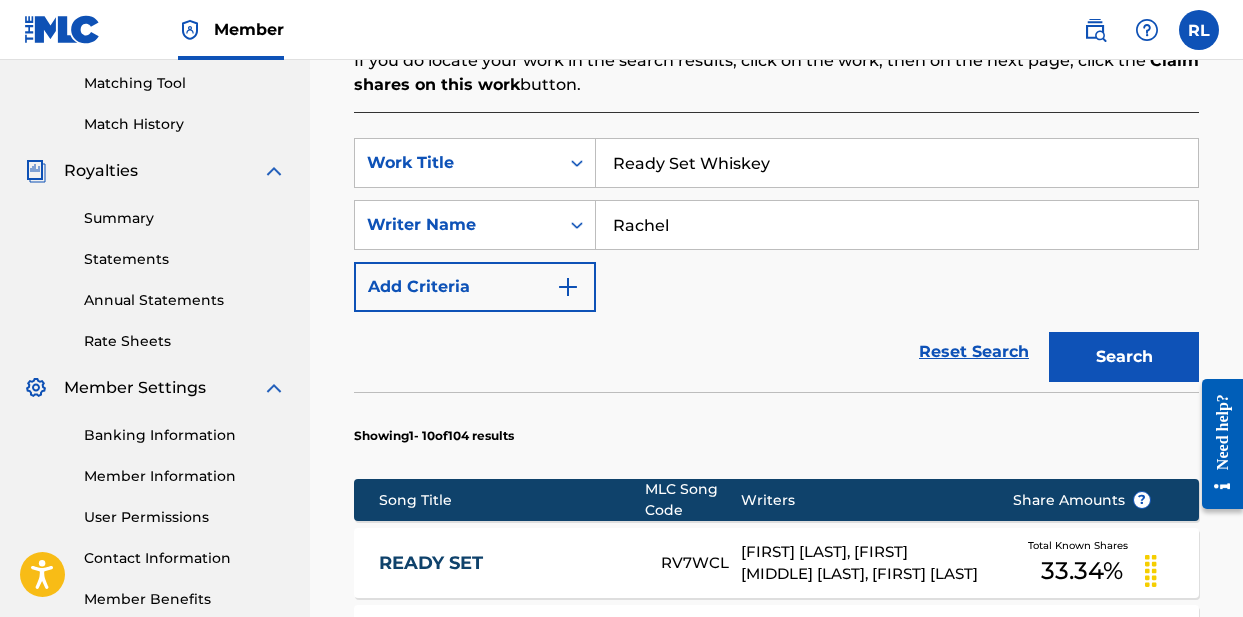 scroll, scrollTop: 471, scrollLeft: 0, axis: vertical 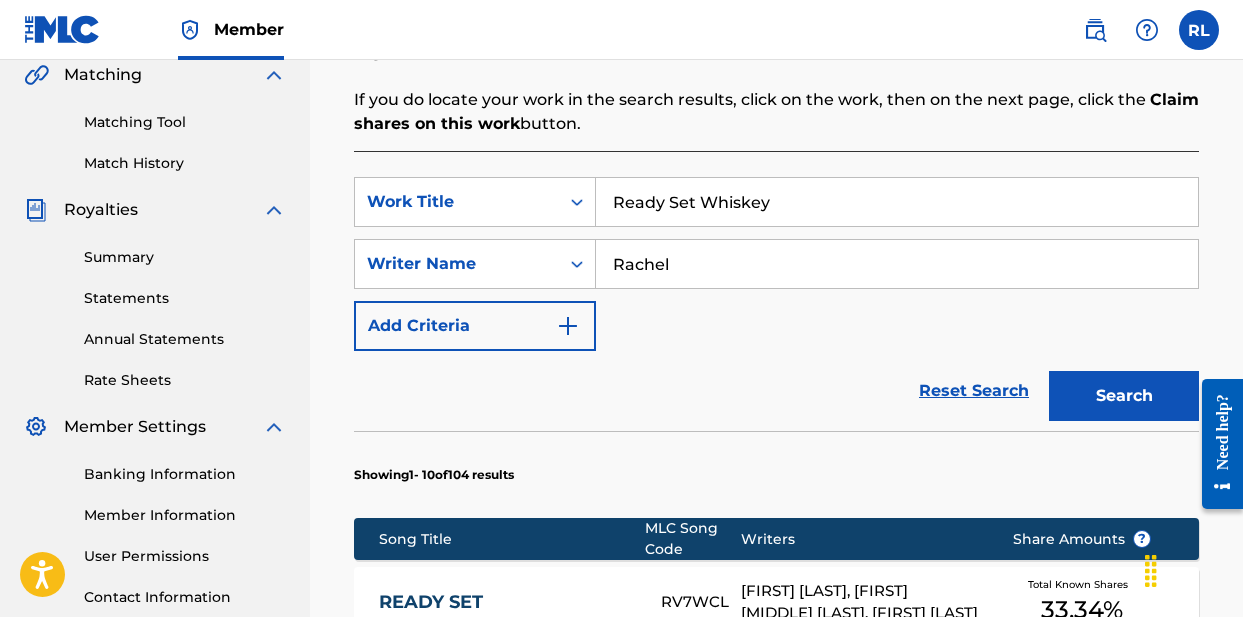 click on "Rachel" at bounding box center (897, 264) 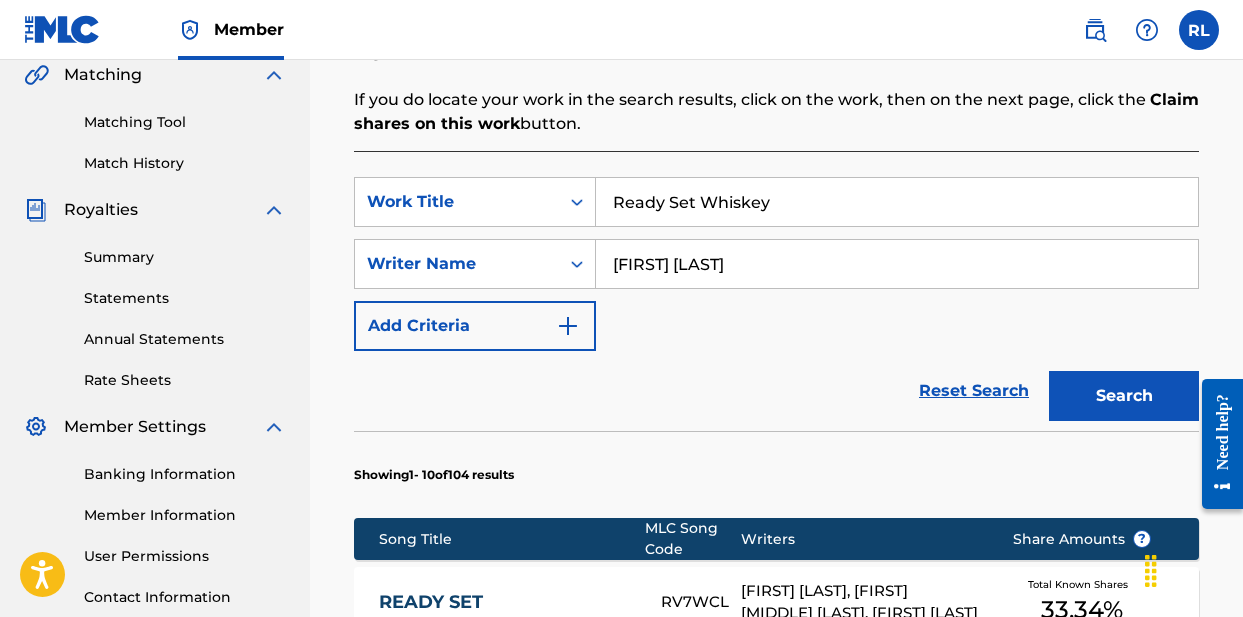 type on "[FIRST] [LAST]" 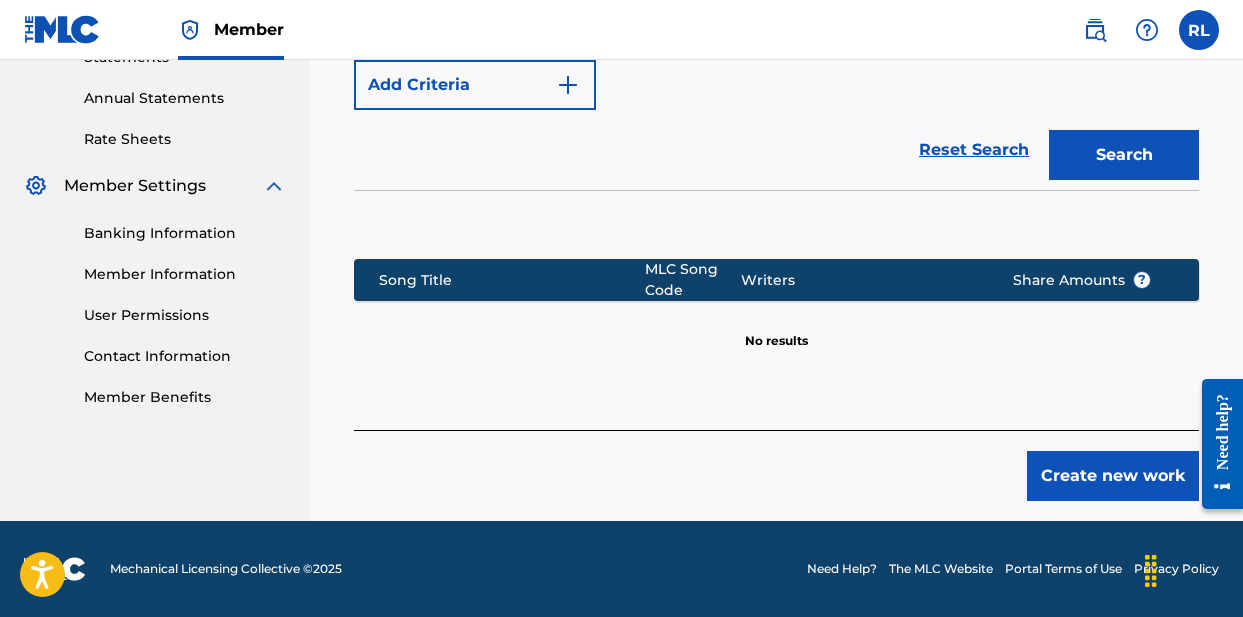 click on "Create new work" at bounding box center [1113, 476] 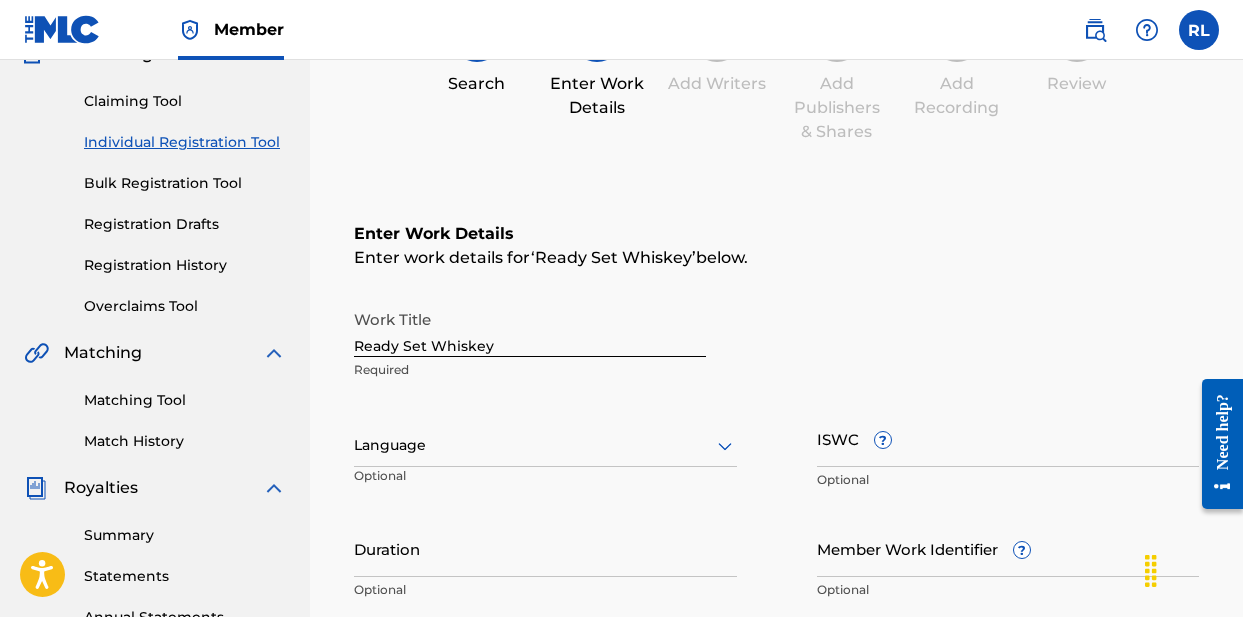 scroll, scrollTop: 191, scrollLeft: 0, axis: vertical 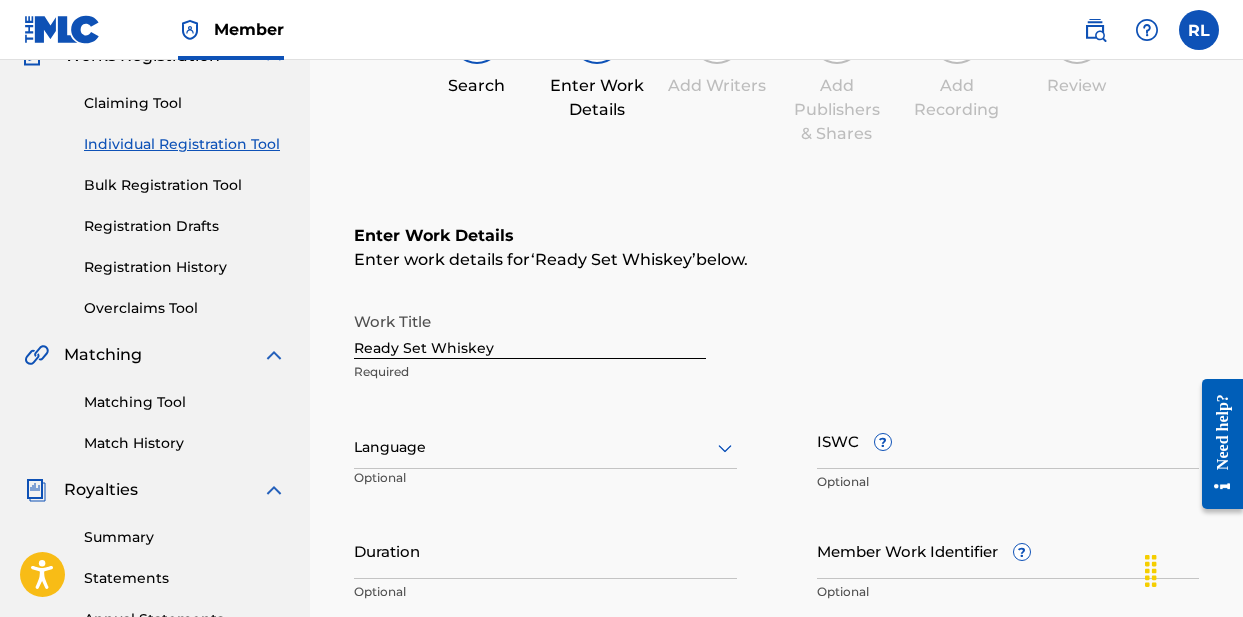 click at bounding box center [545, 447] 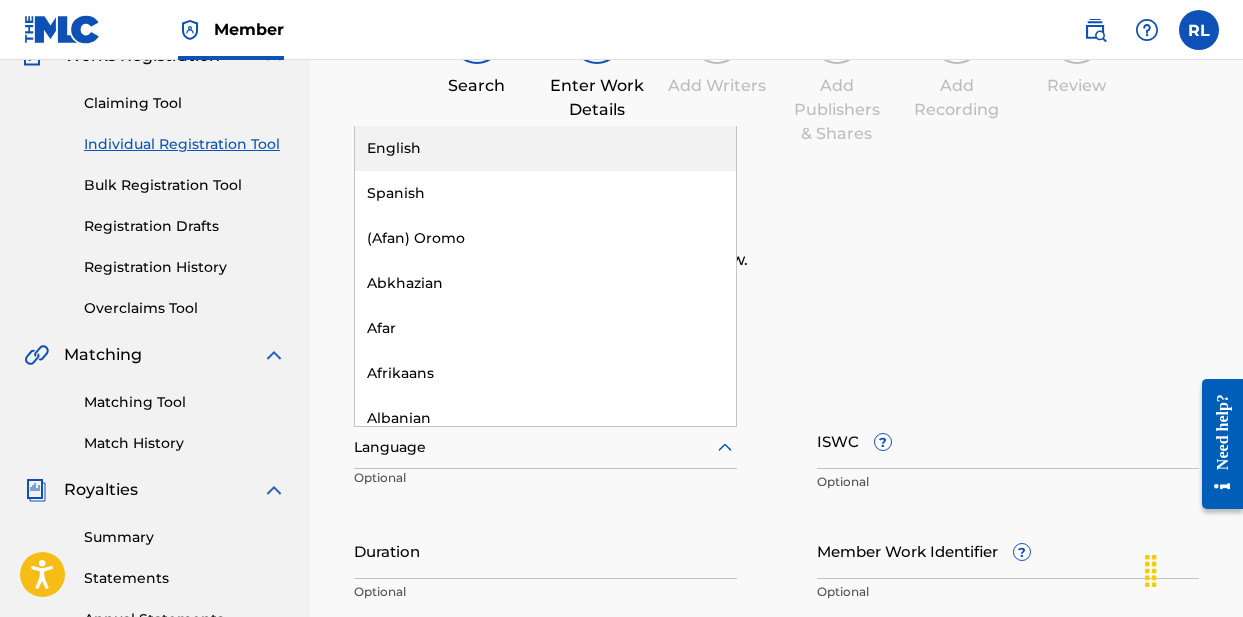 click on "English" at bounding box center [545, 148] 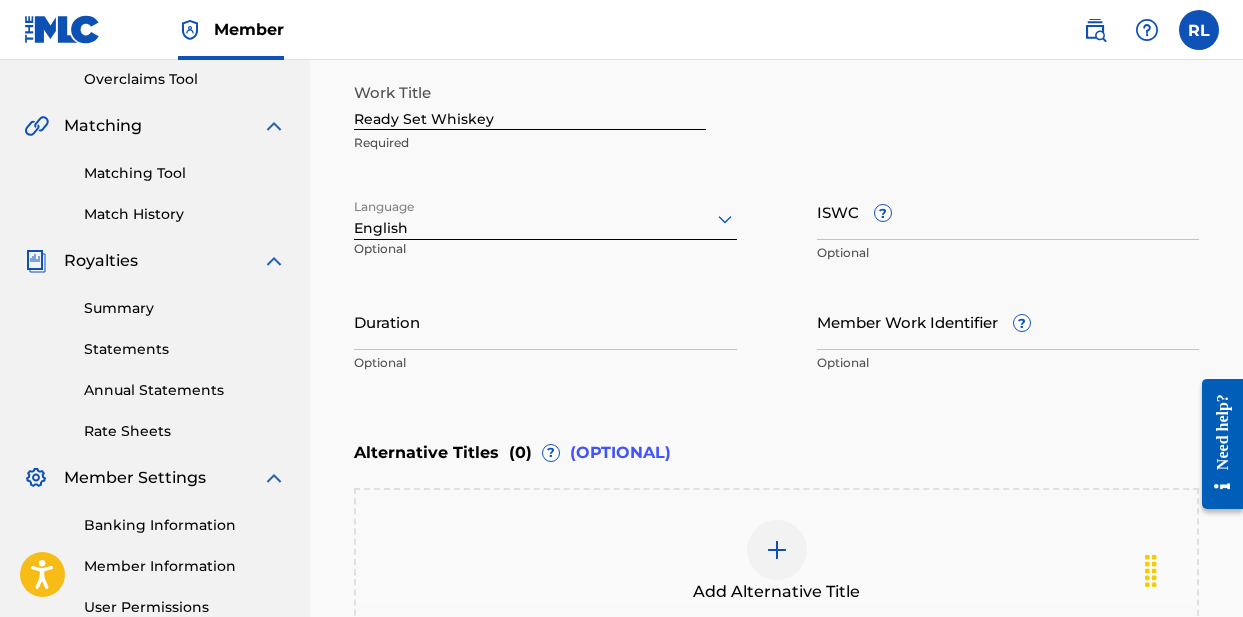 scroll, scrollTop: 453, scrollLeft: 0, axis: vertical 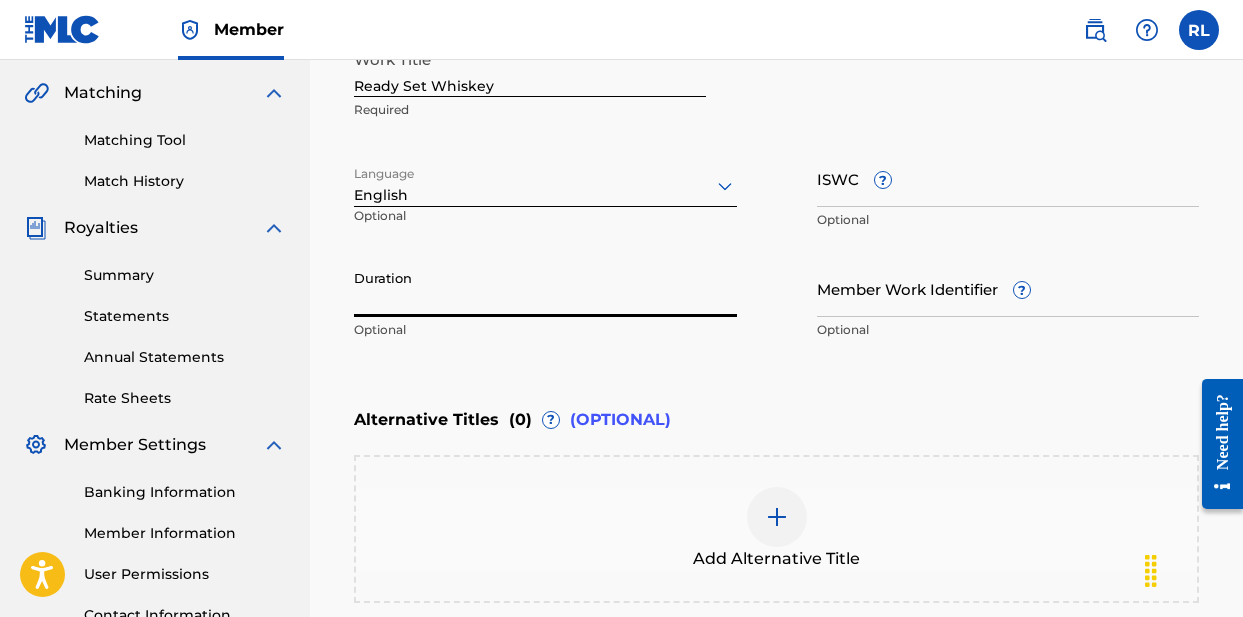 click on "Duration" at bounding box center (545, 288) 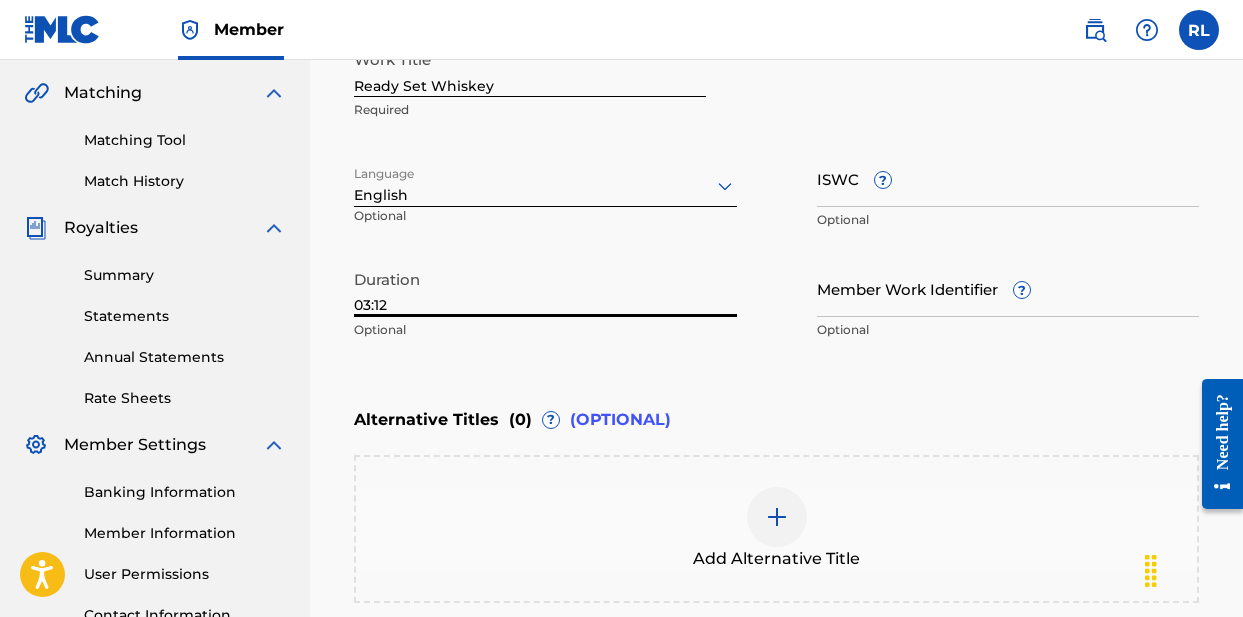 scroll, scrollTop: 604, scrollLeft: 0, axis: vertical 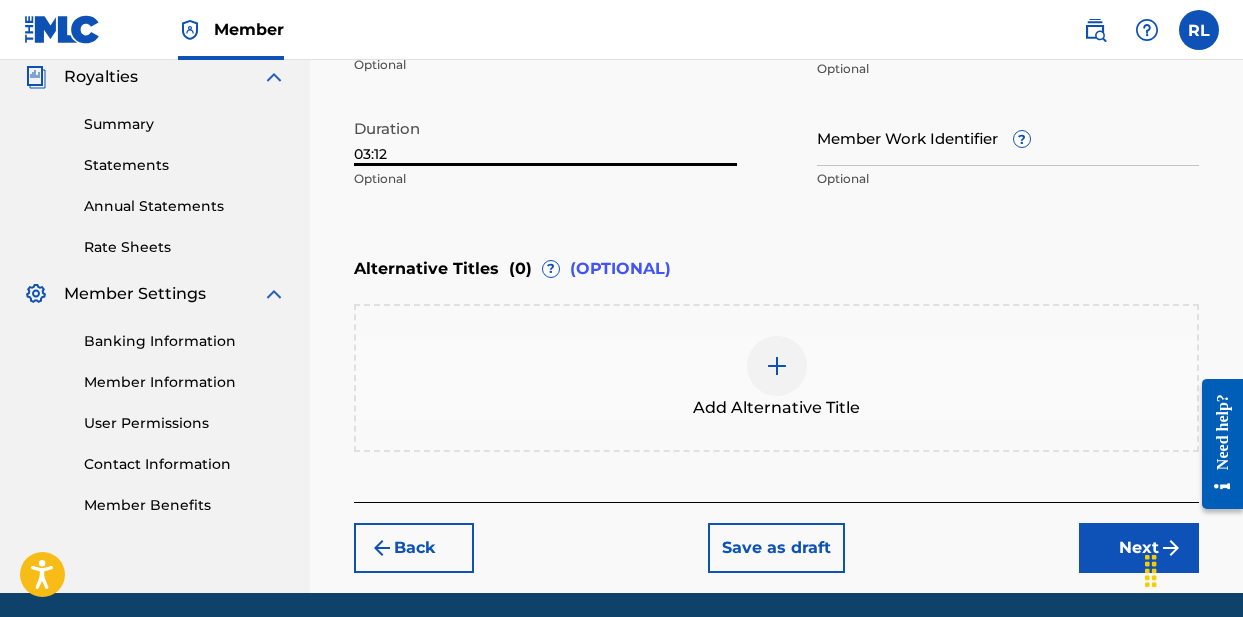 type on "03:12" 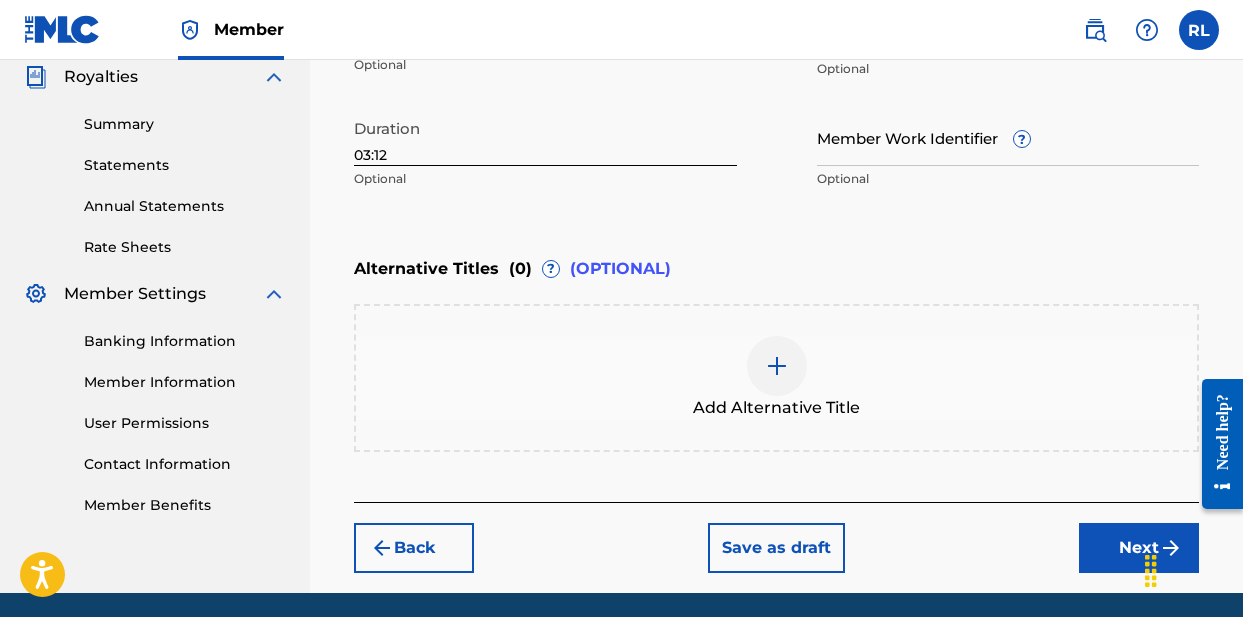 click on "Next" at bounding box center [1139, 548] 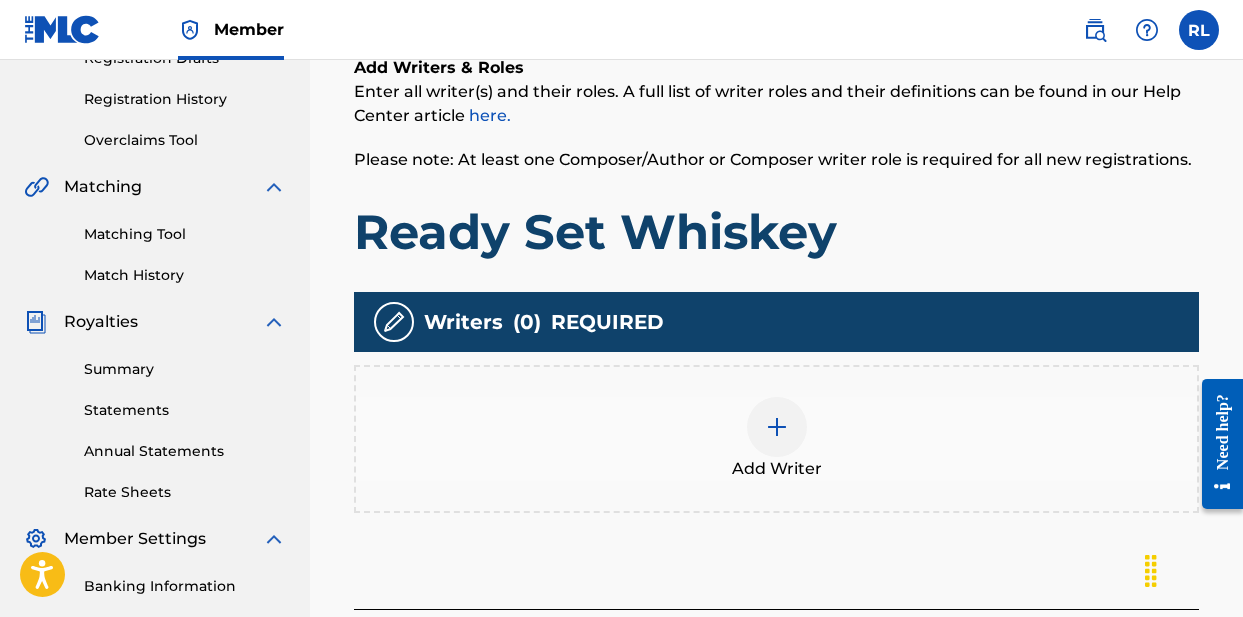 scroll, scrollTop: 360, scrollLeft: 0, axis: vertical 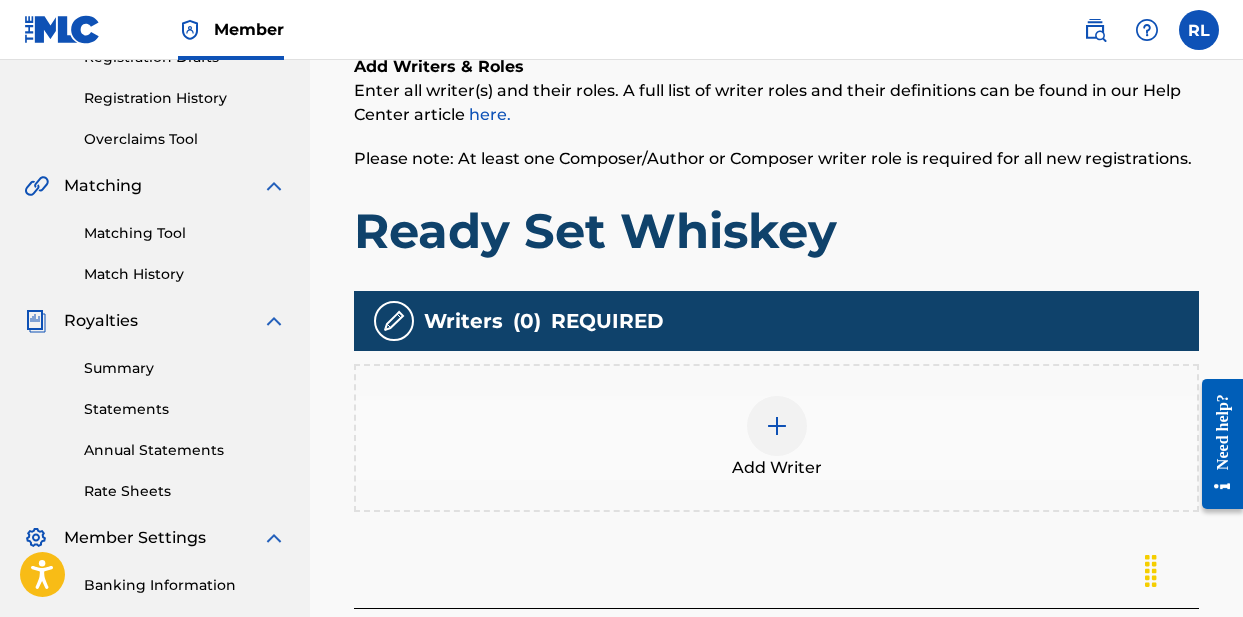 click at bounding box center (777, 426) 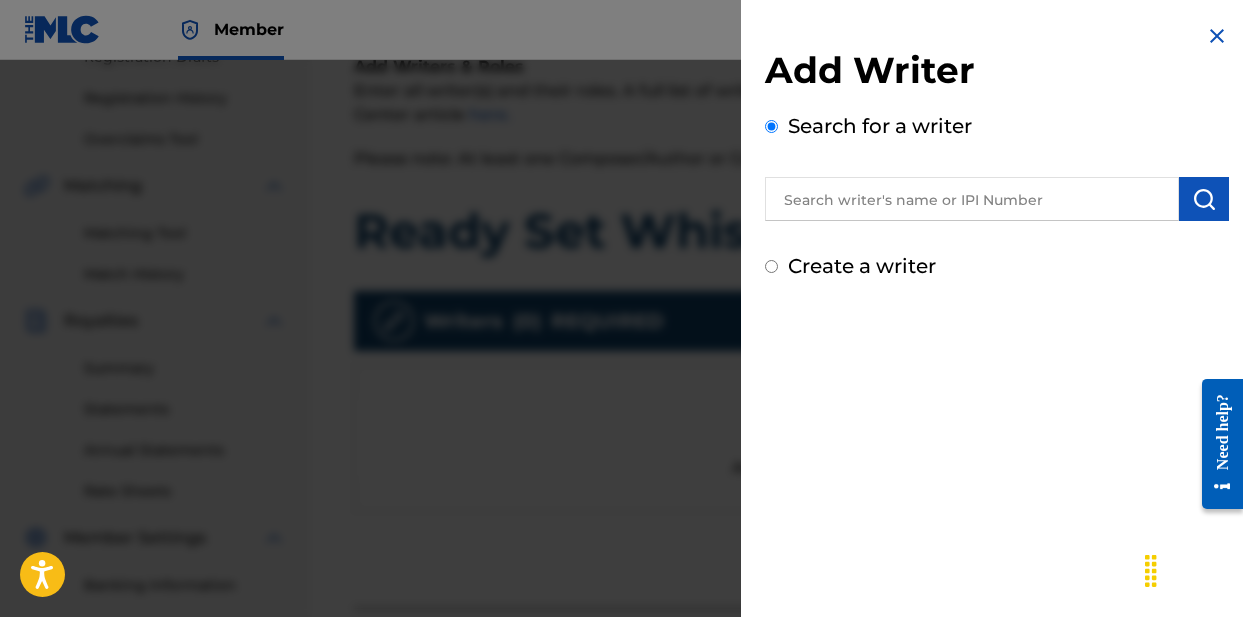 click at bounding box center (972, 199) 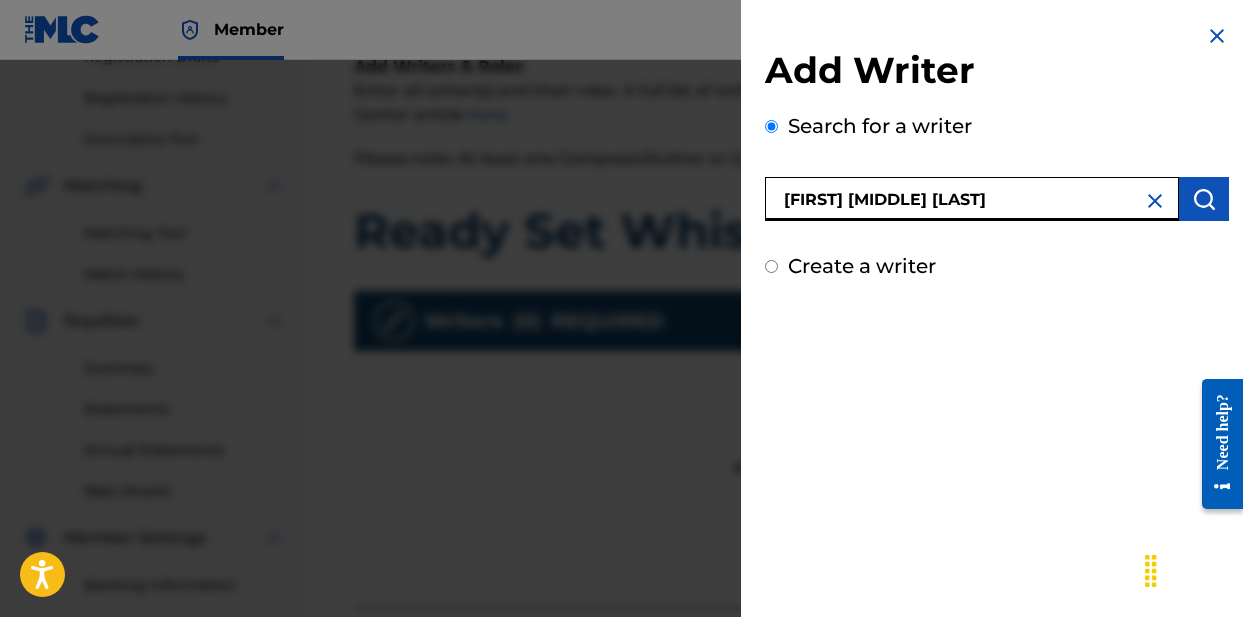 type on "[FIRST] [MIDDLE] [LAST]" 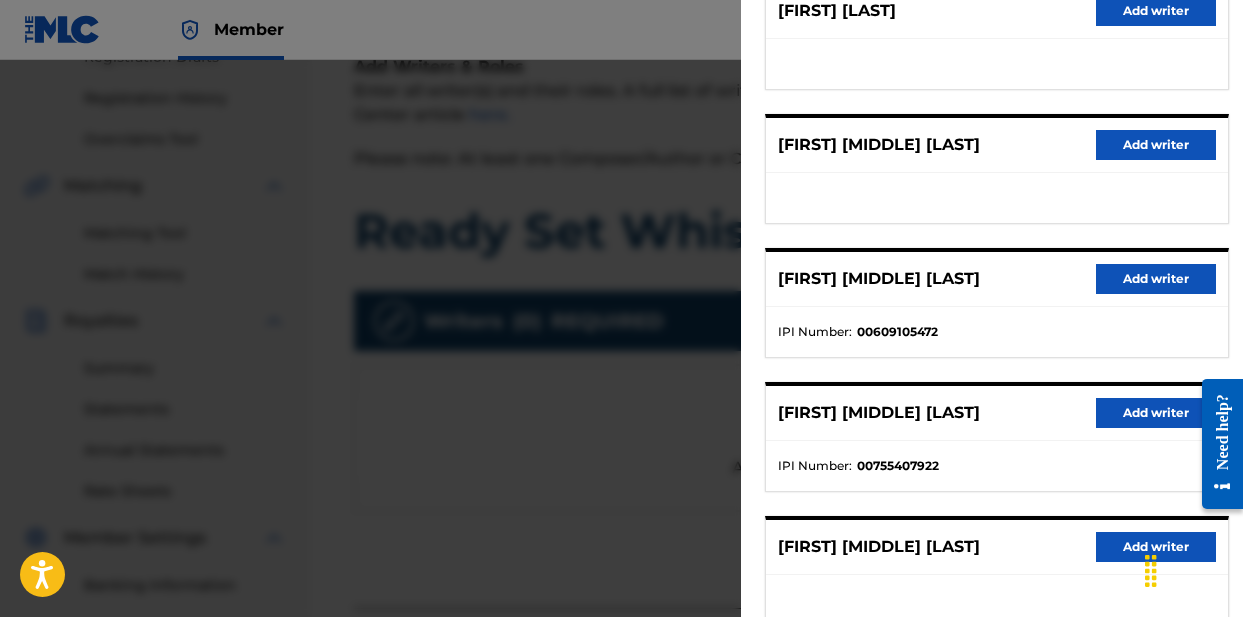 scroll, scrollTop: 289, scrollLeft: 0, axis: vertical 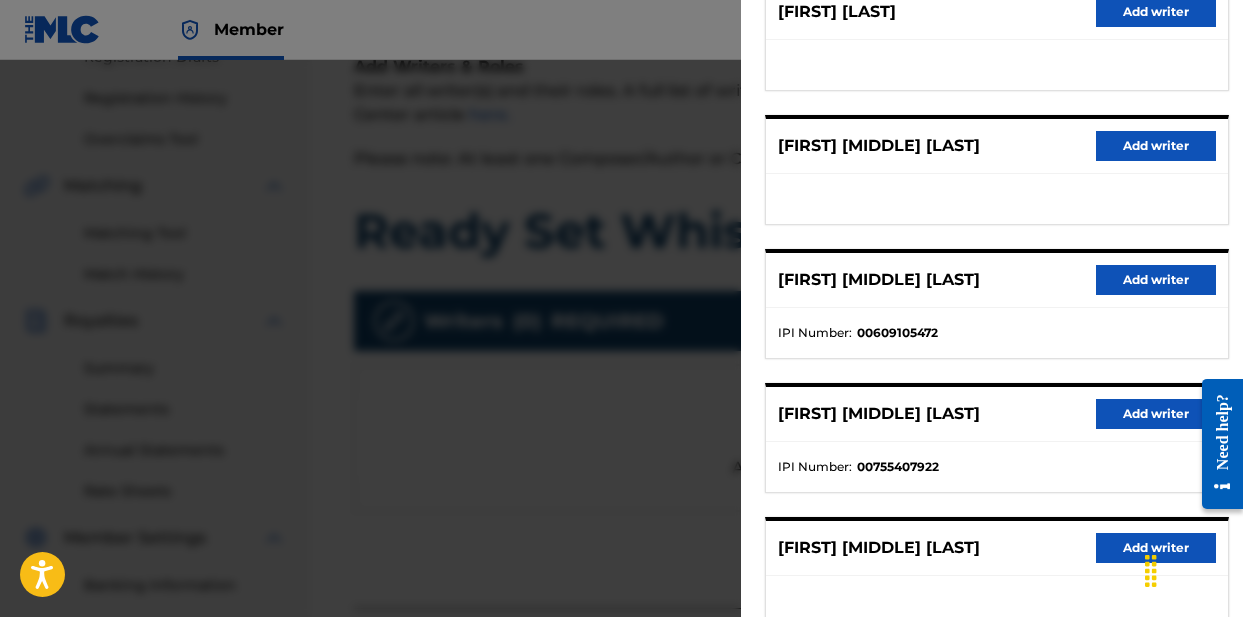 click on "Add writer" at bounding box center (1156, 280) 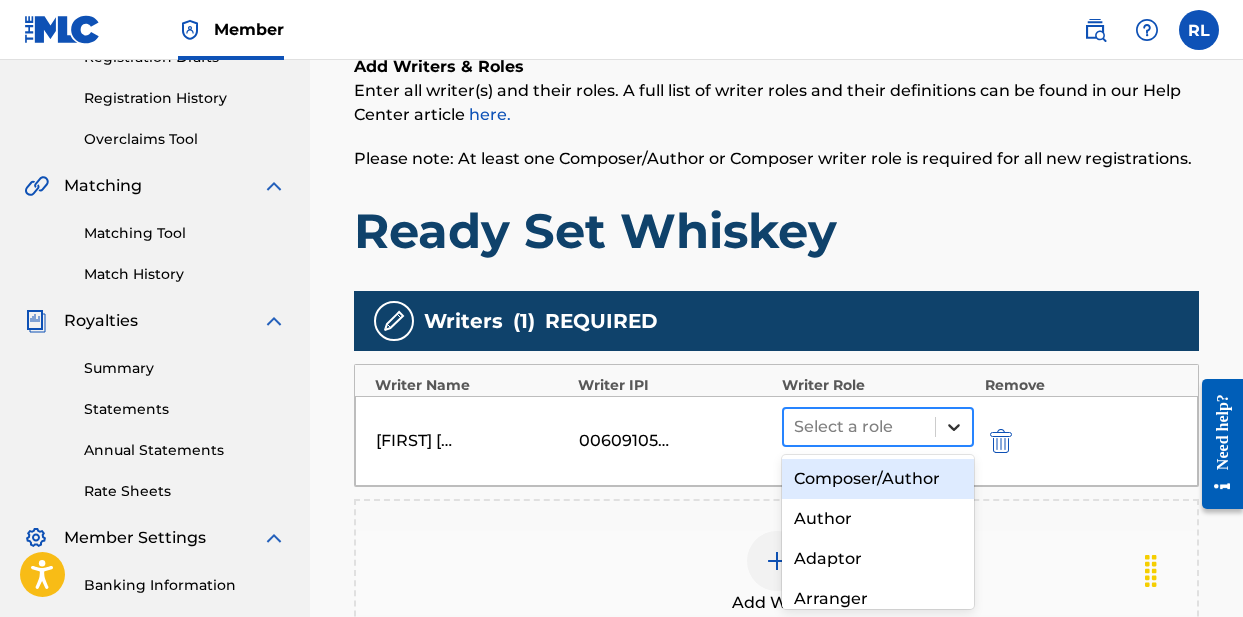 click at bounding box center (954, 427) 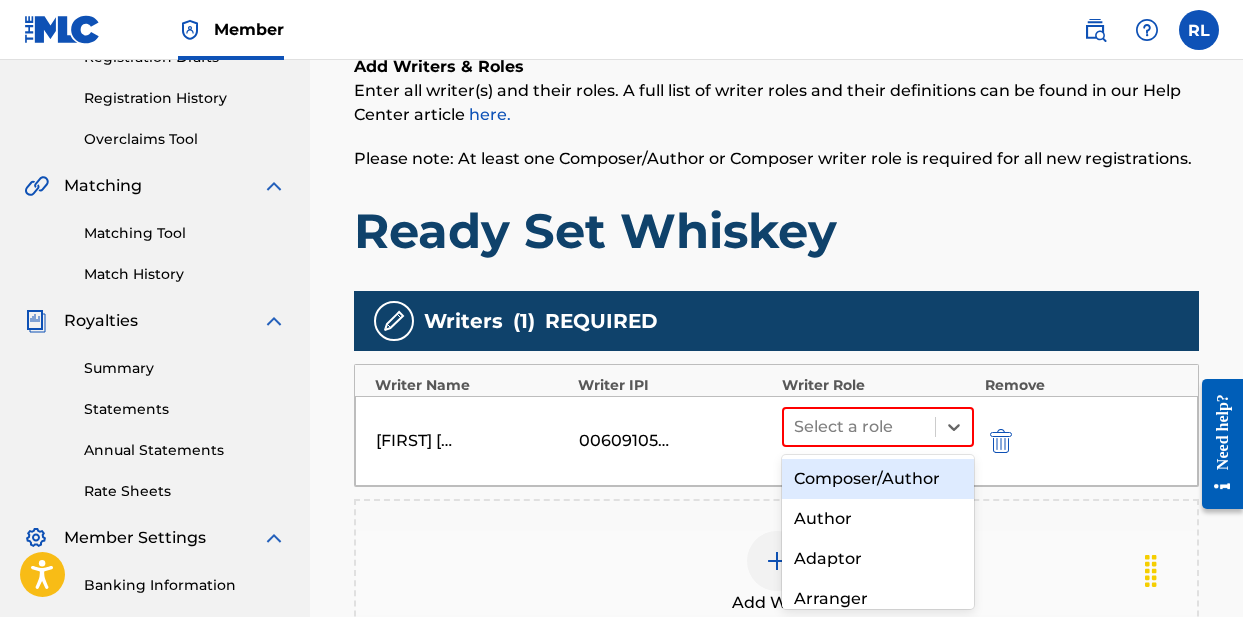click on "Composer/Author" at bounding box center (878, 479) 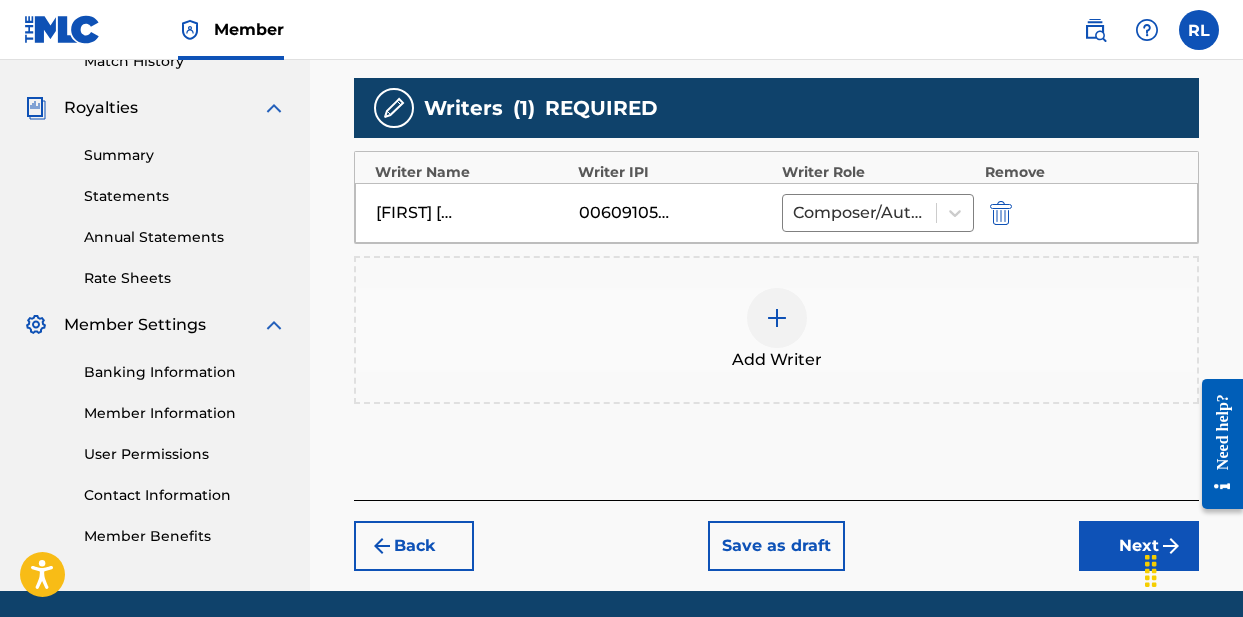 scroll, scrollTop: 614, scrollLeft: 0, axis: vertical 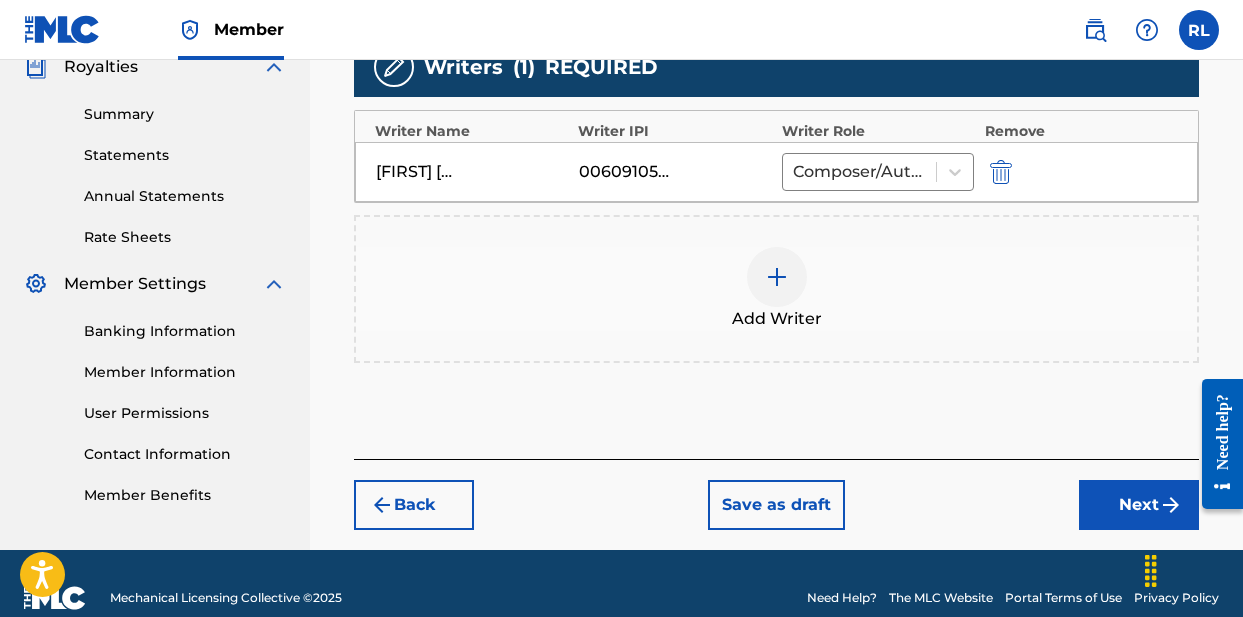 click on "Next" at bounding box center (1139, 505) 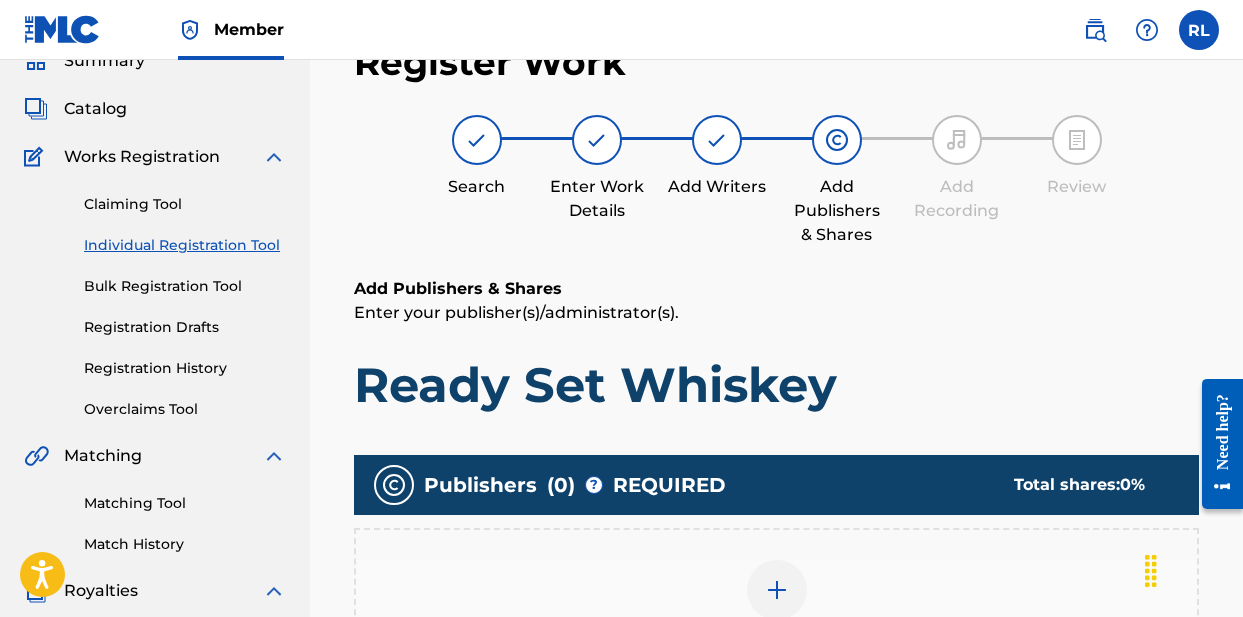 scroll, scrollTop: 274, scrollLeft: 0, axis: vertical 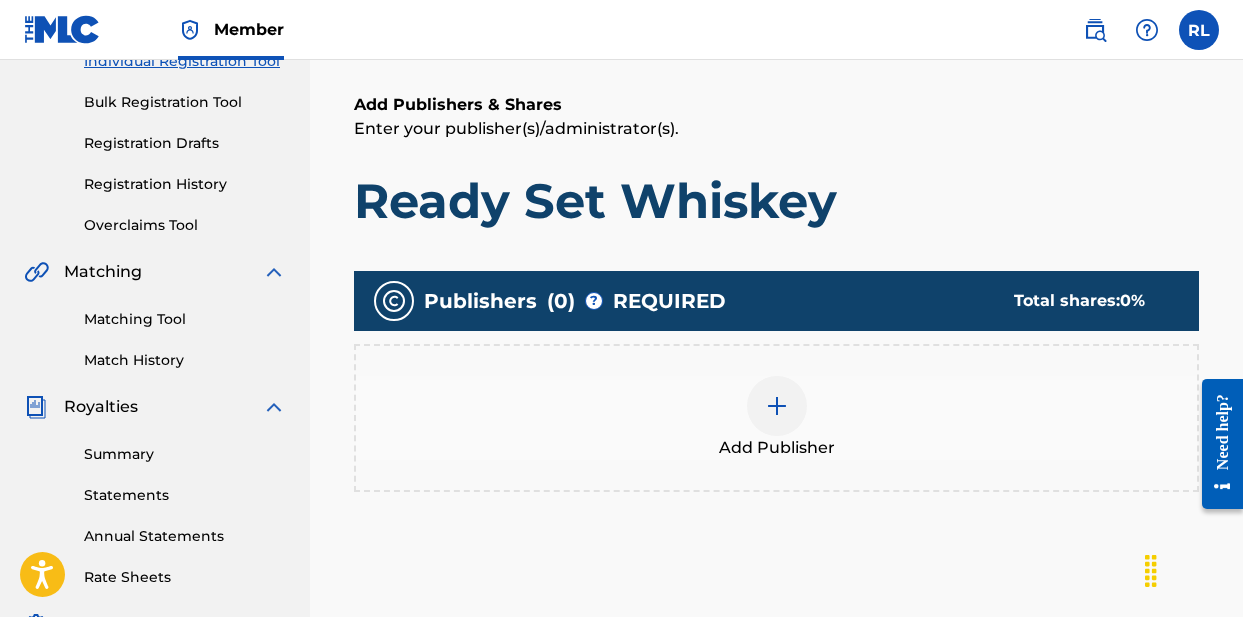 click at bounding box center (777, 406) 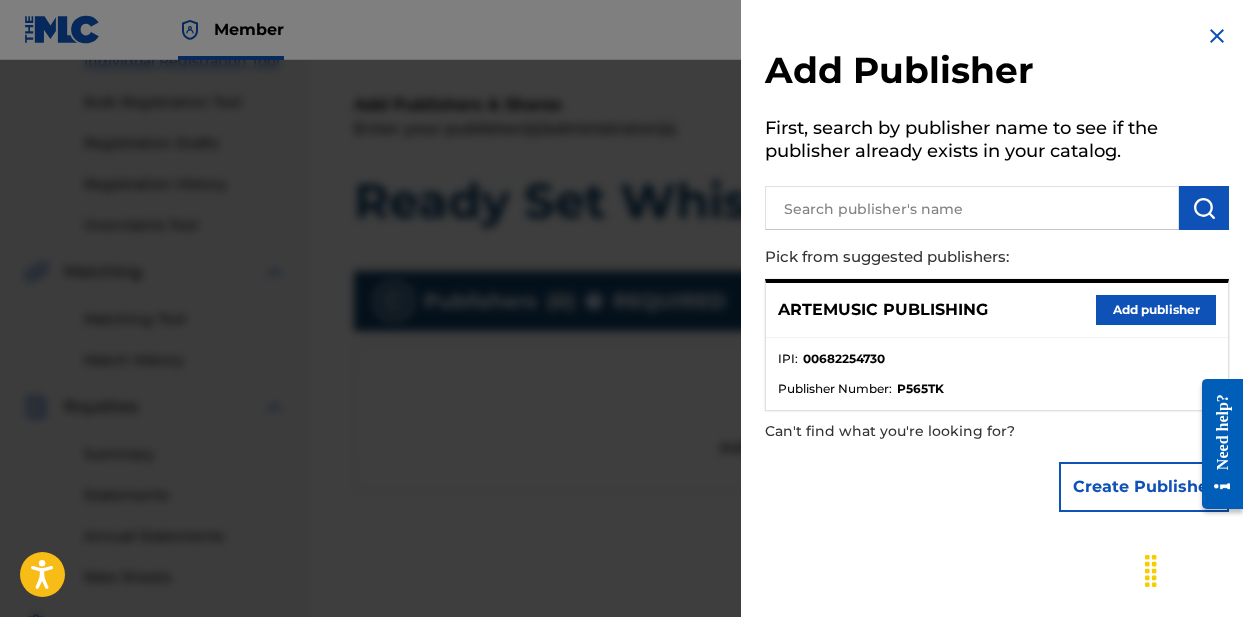 click on "Add publisher" at bounding box center [1156, 310] 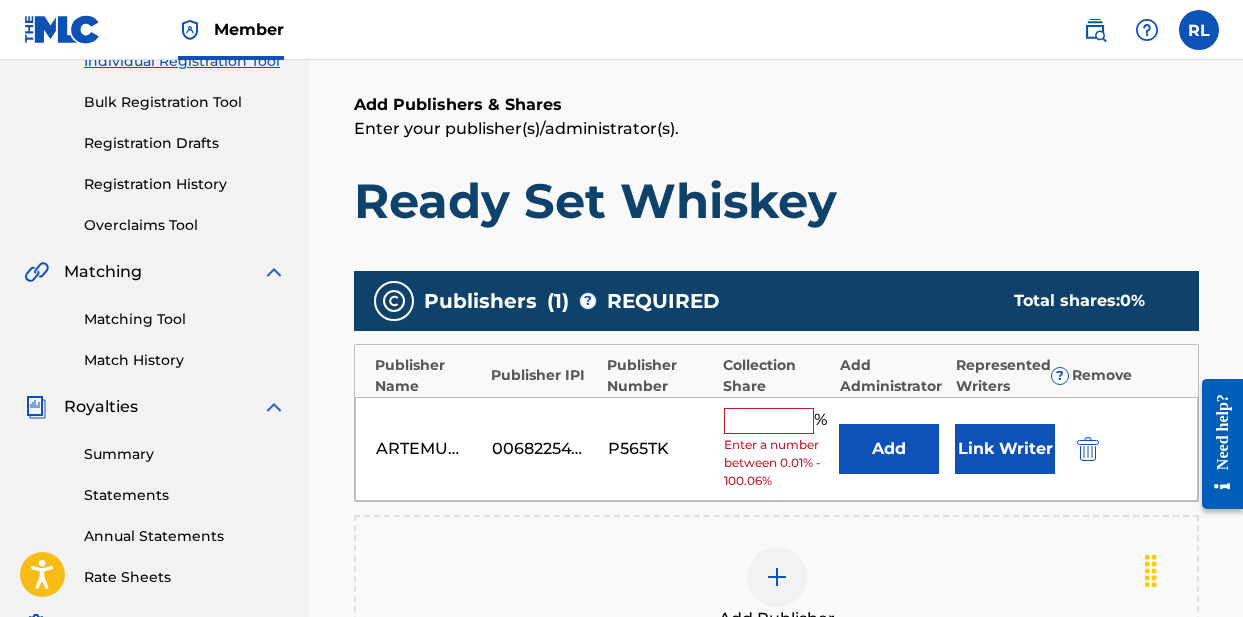 click at bounding box center (769, 421) 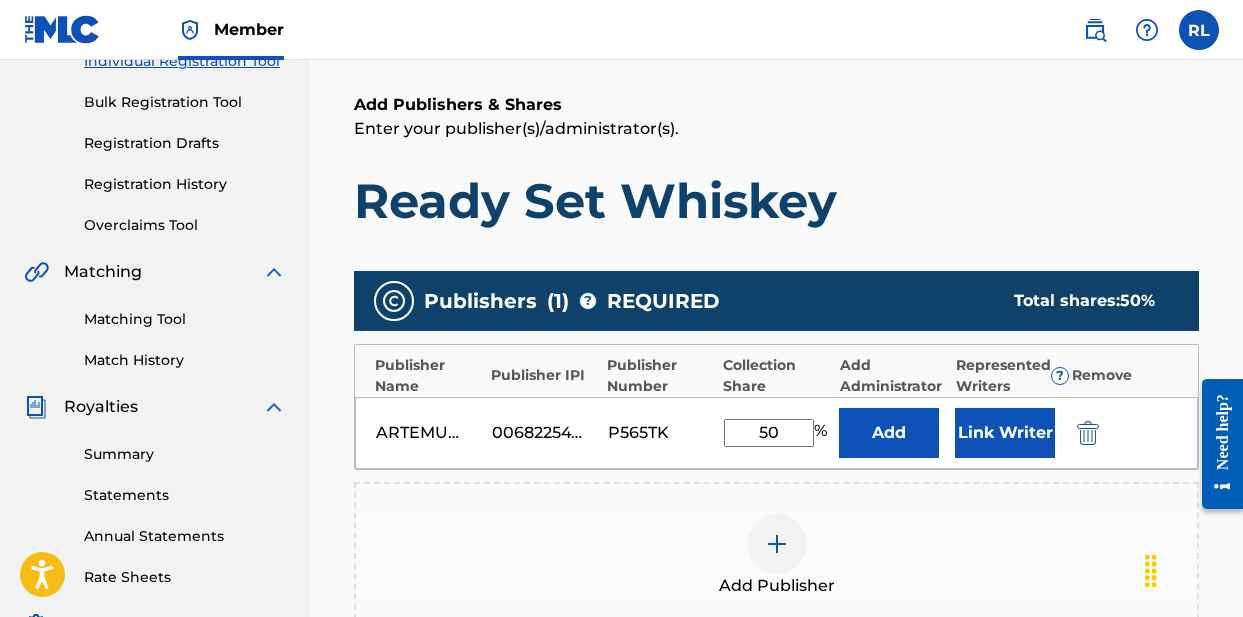 type on "50" 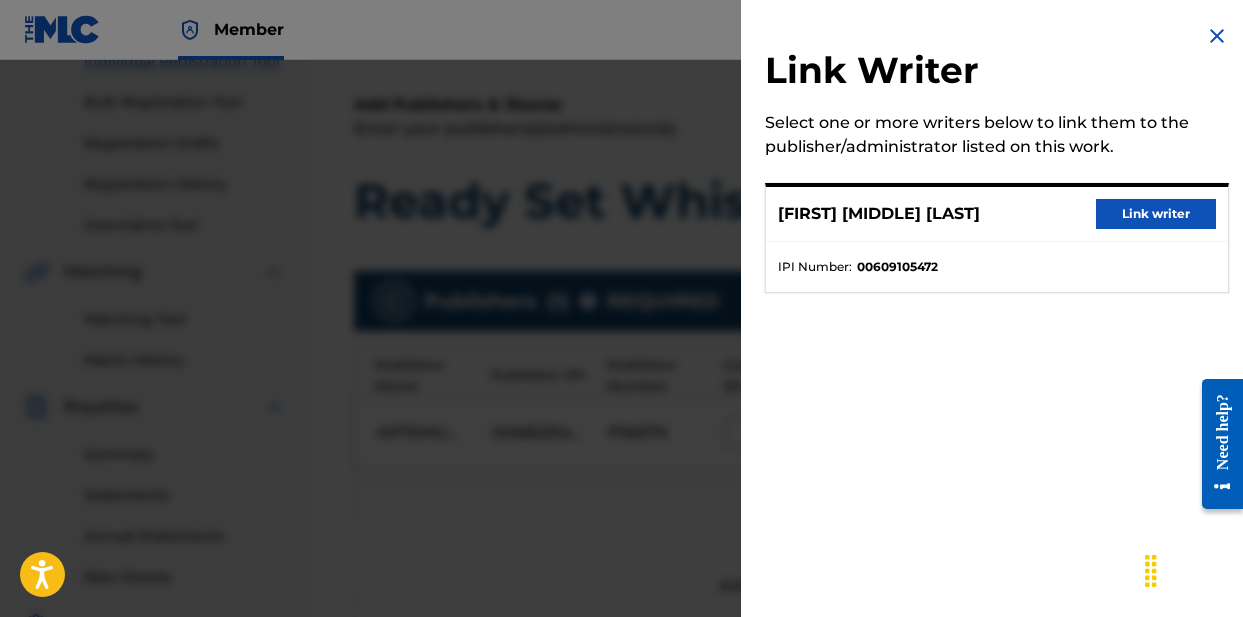 click on "Link writer" at bounding box center [1156, 214] 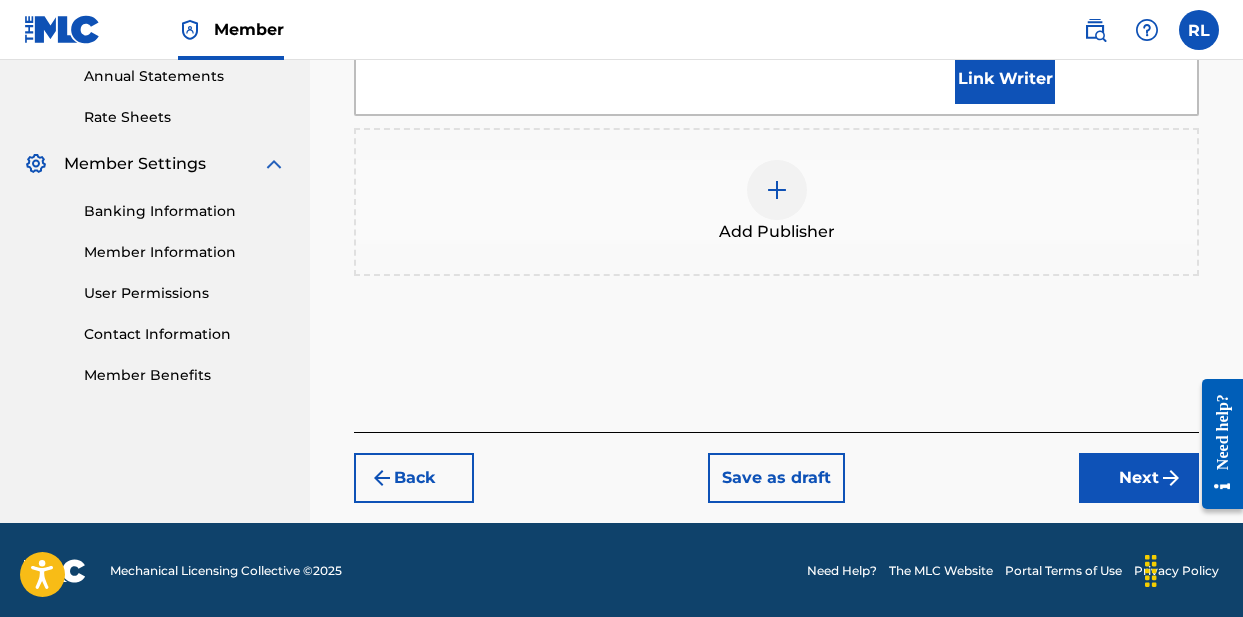 click on "Next" at bounding box center [1139, 478] 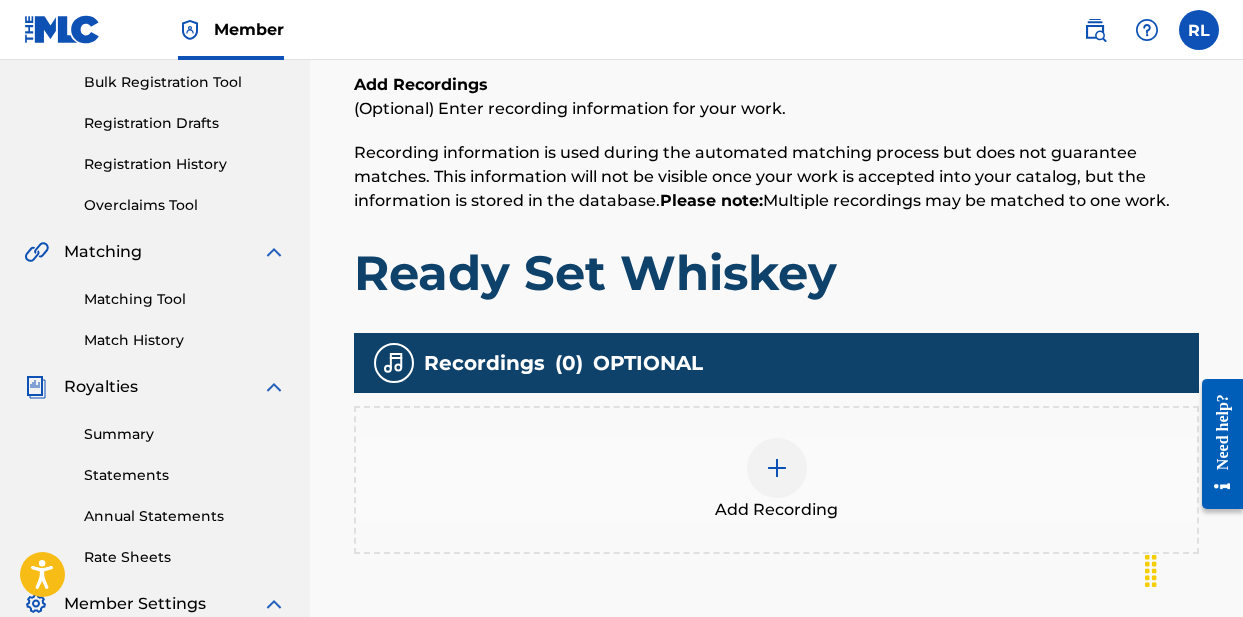 scroll, scrollTop: 287, scrollLeft: 0, axis: vertical 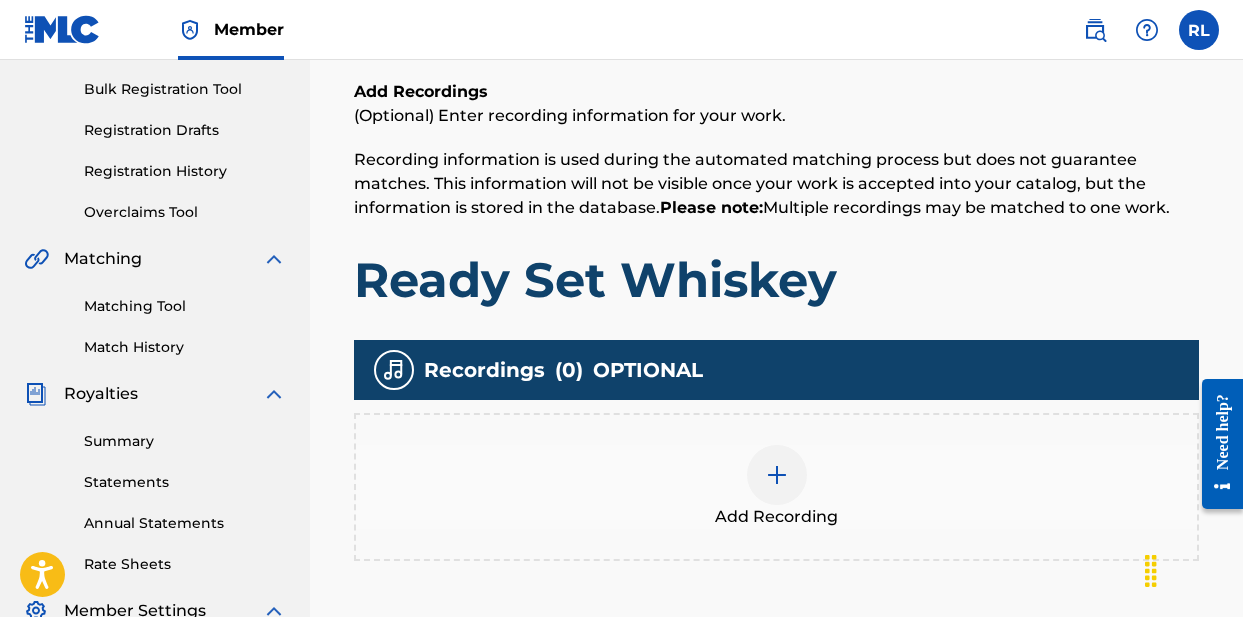 click at bounding box center (777, 475) 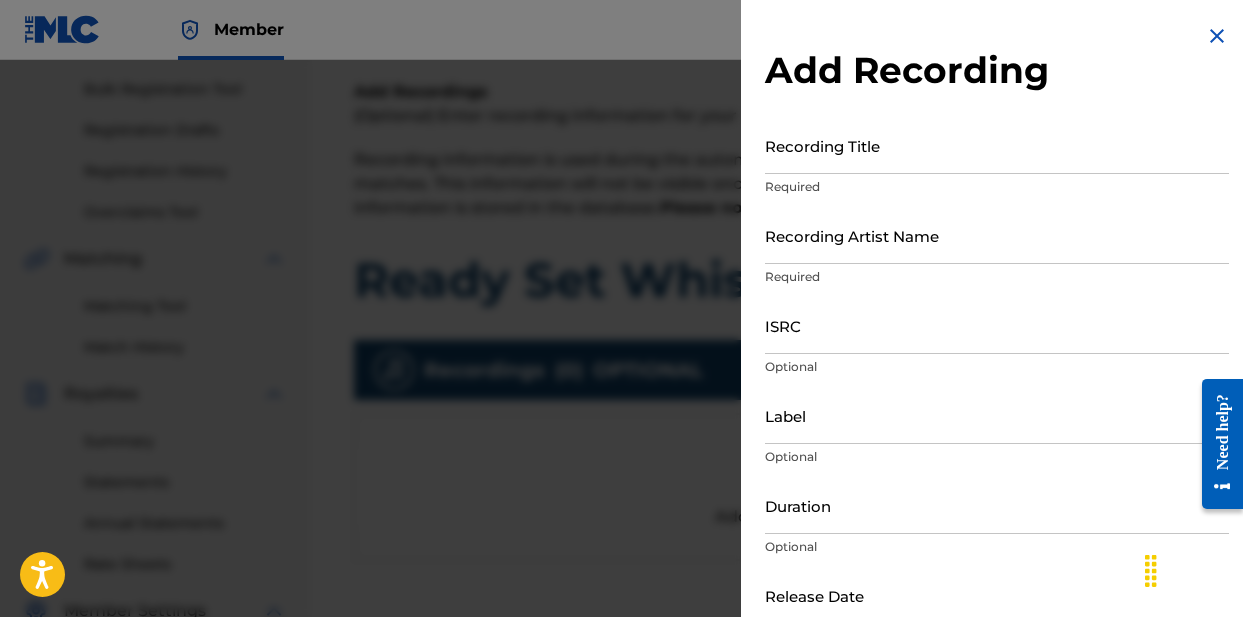 click on "Recording Title" at bounding box center (997, 145) 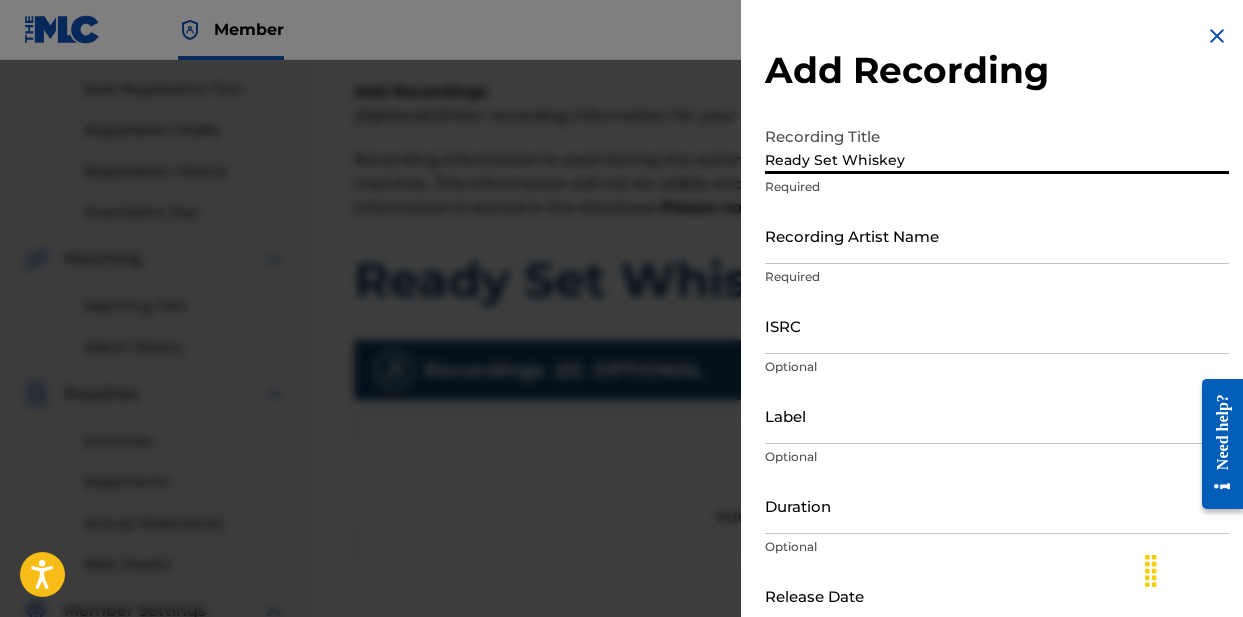 type on "Ready Set Whiskey" 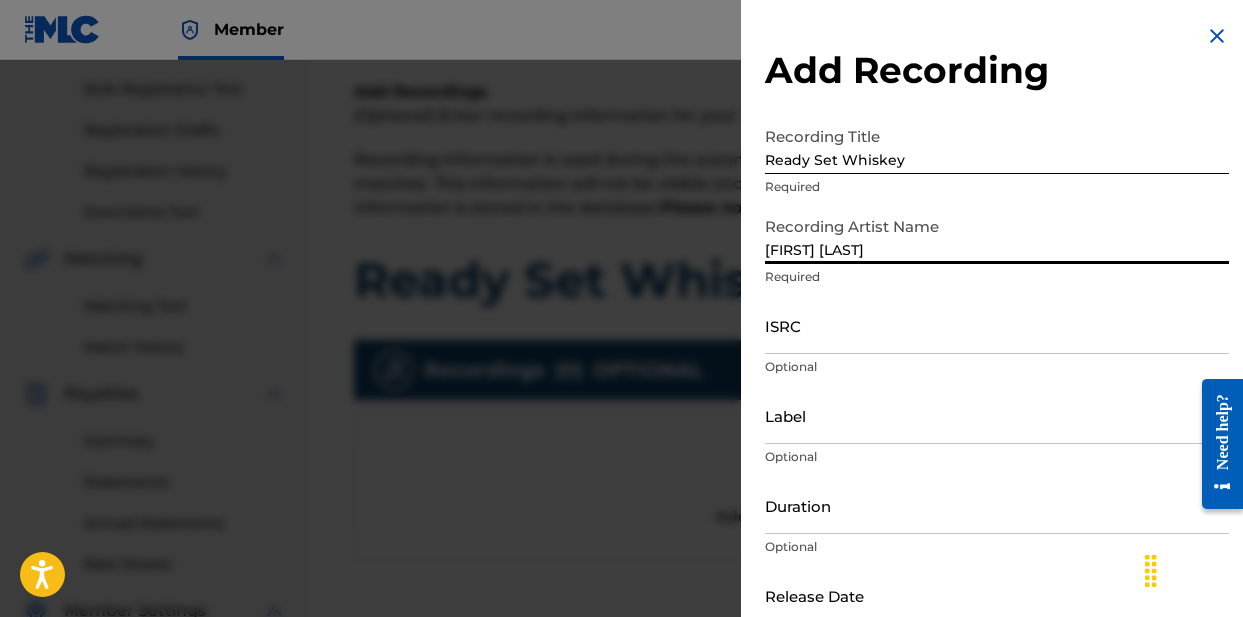 type on "[FIRST] [LAST]" 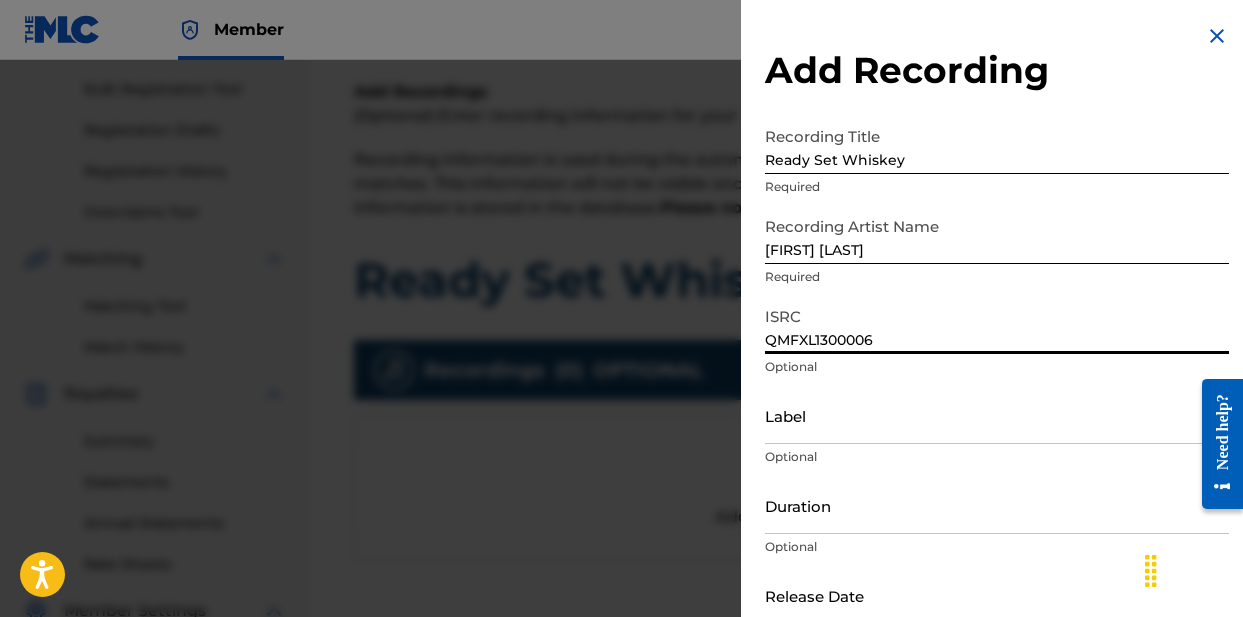 type on "QMFXL1300006" 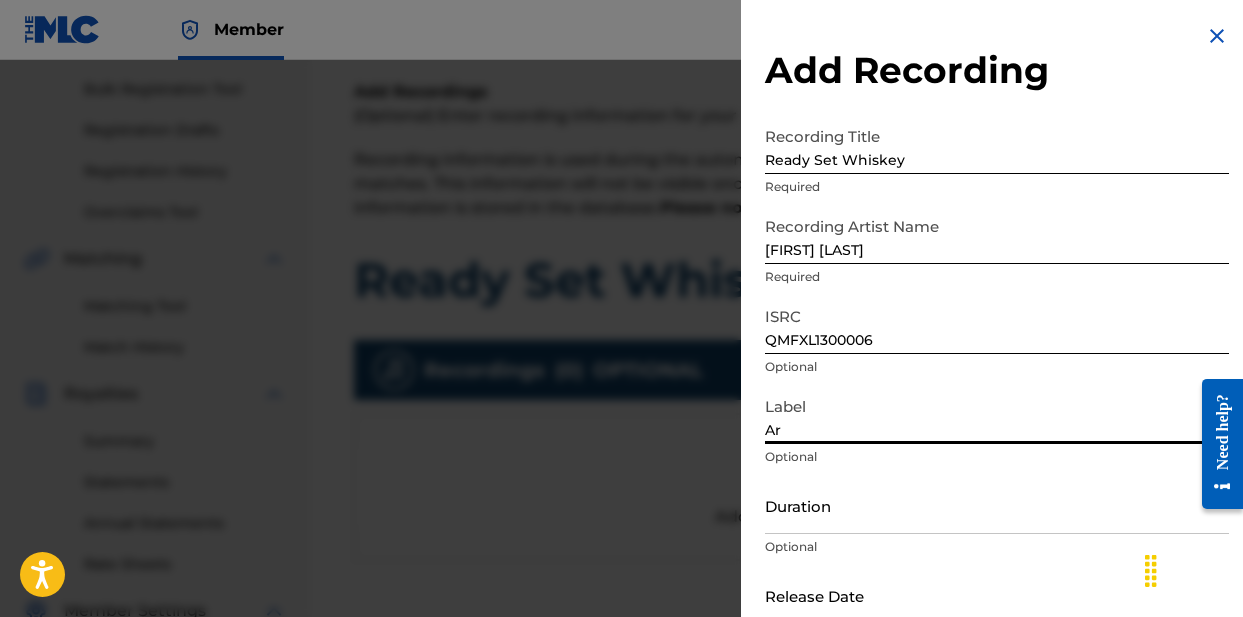 type on "A" 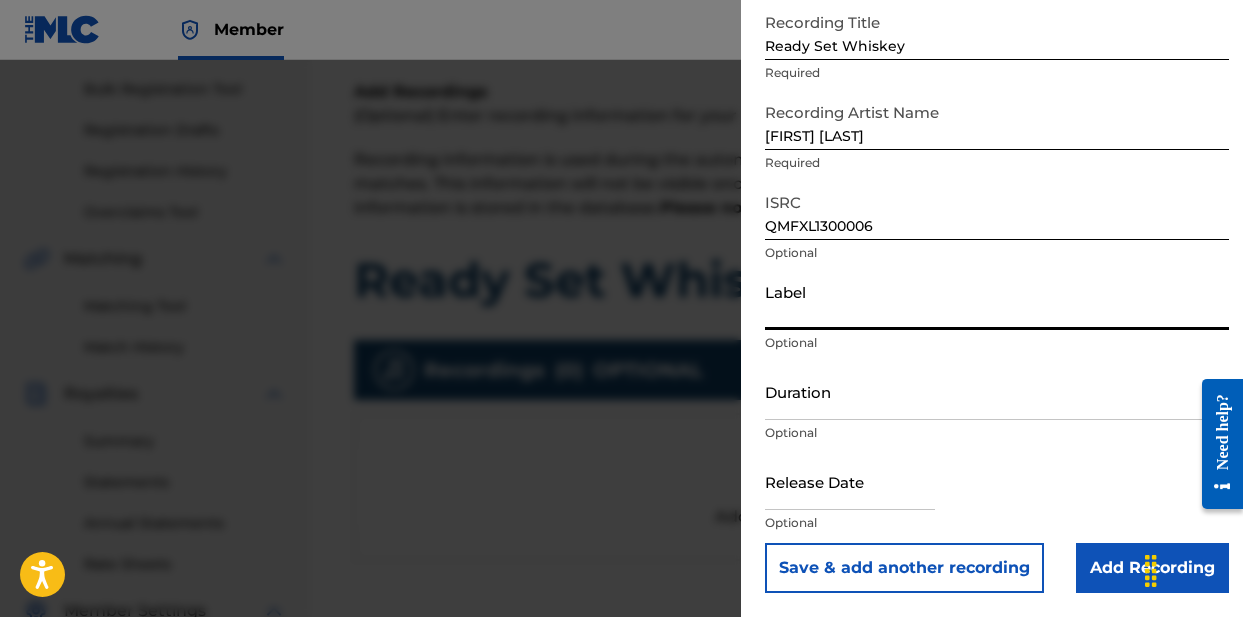 scroll, scrollTop: 114, scrollLeft: 0, axis: vertical 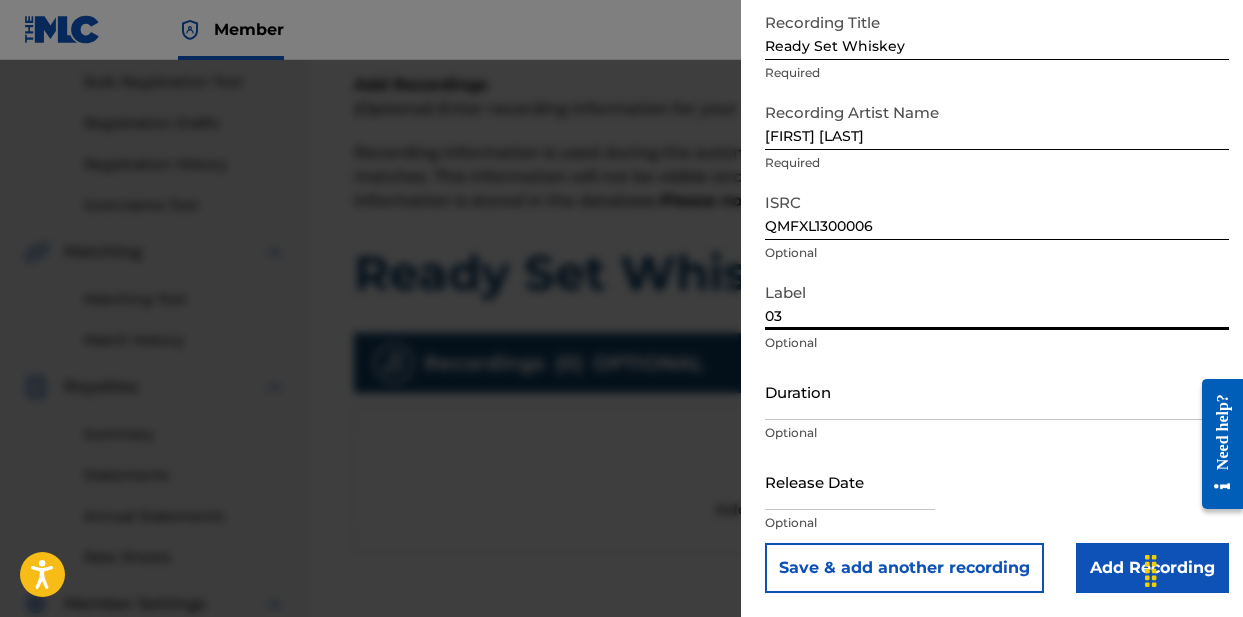 type on "0" 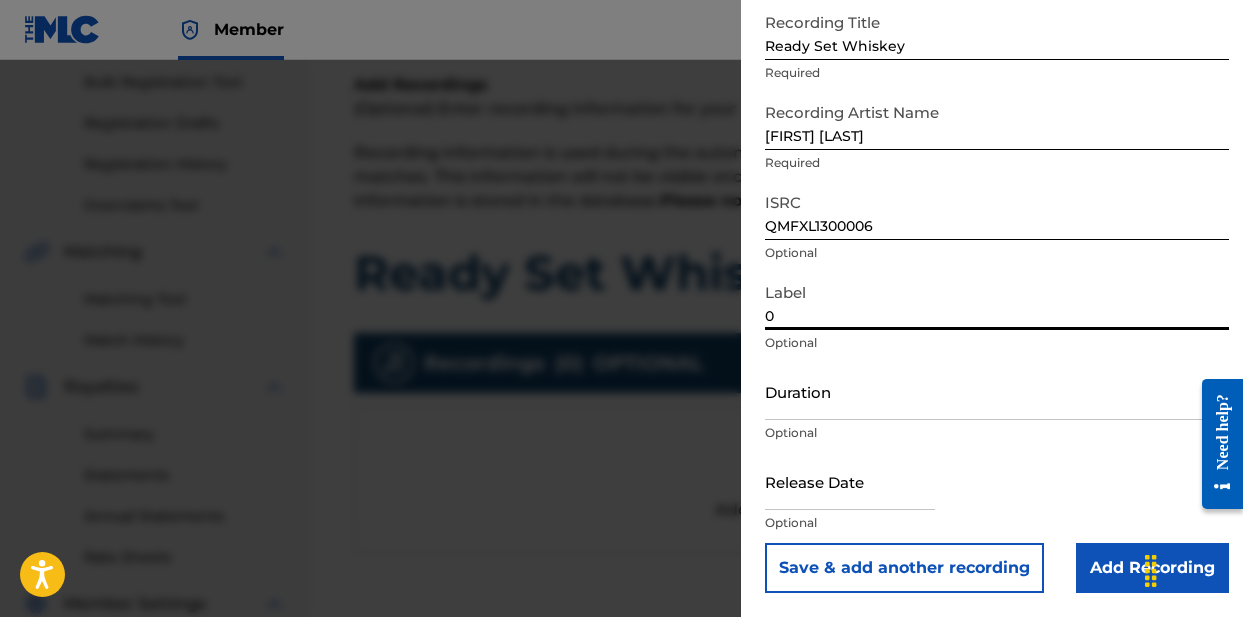 type 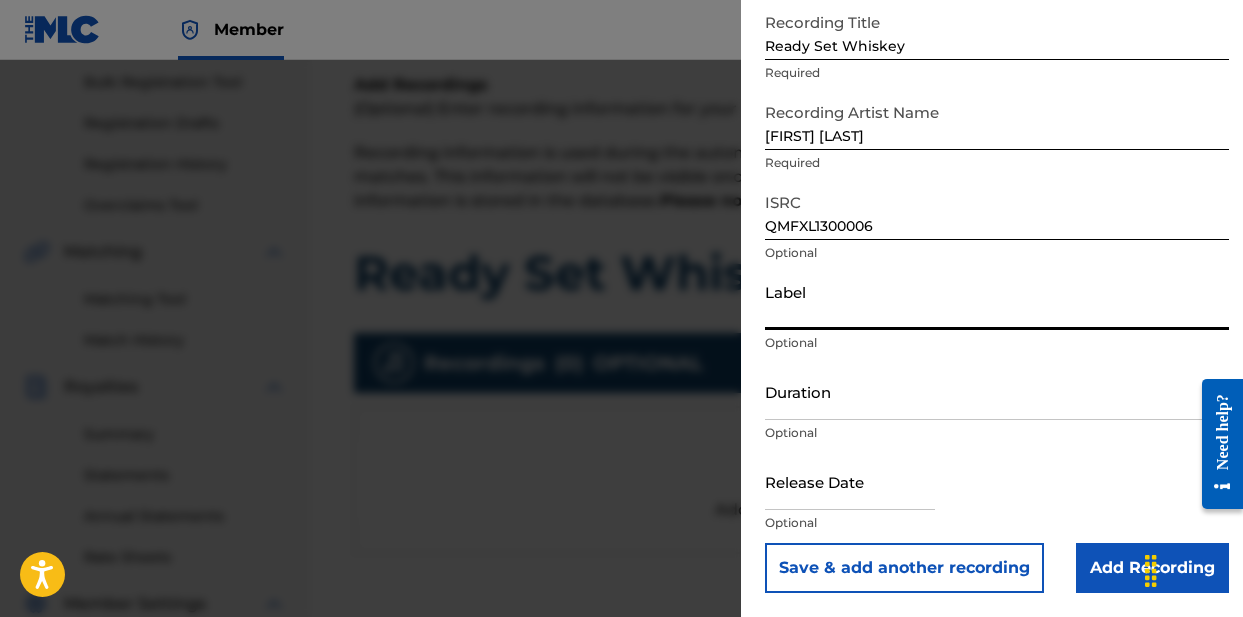 click on "Duration" at bounding box center [997, 391] 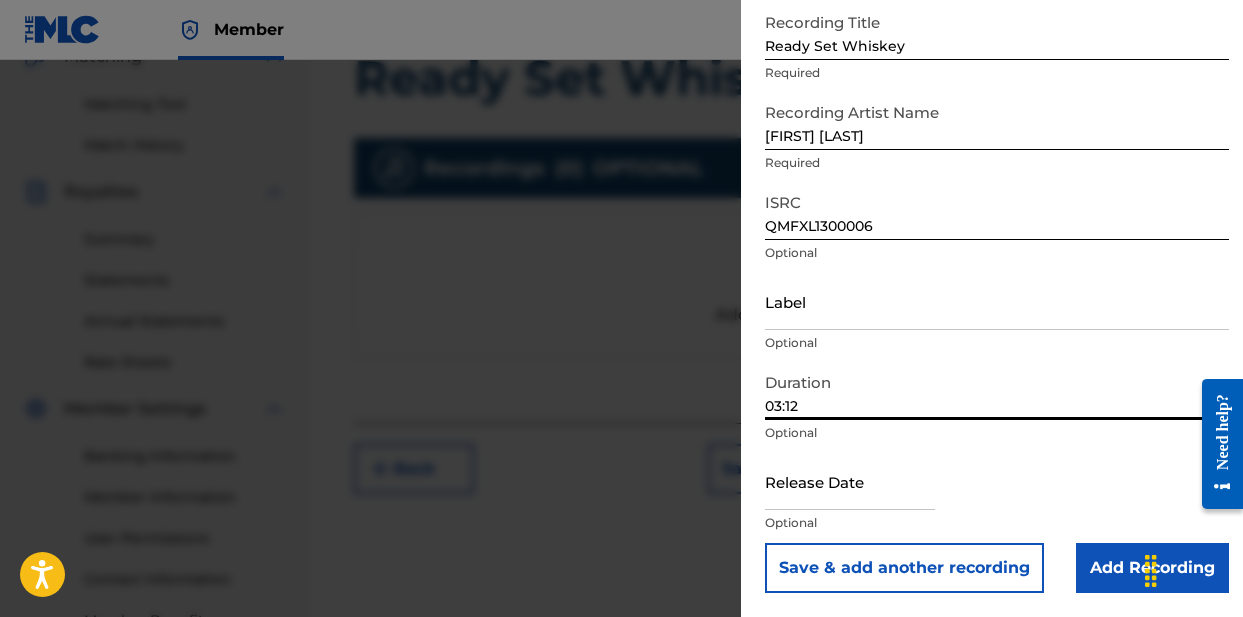 scroll, scrollTop: 491, scrollLeft: 0, axis: vertical 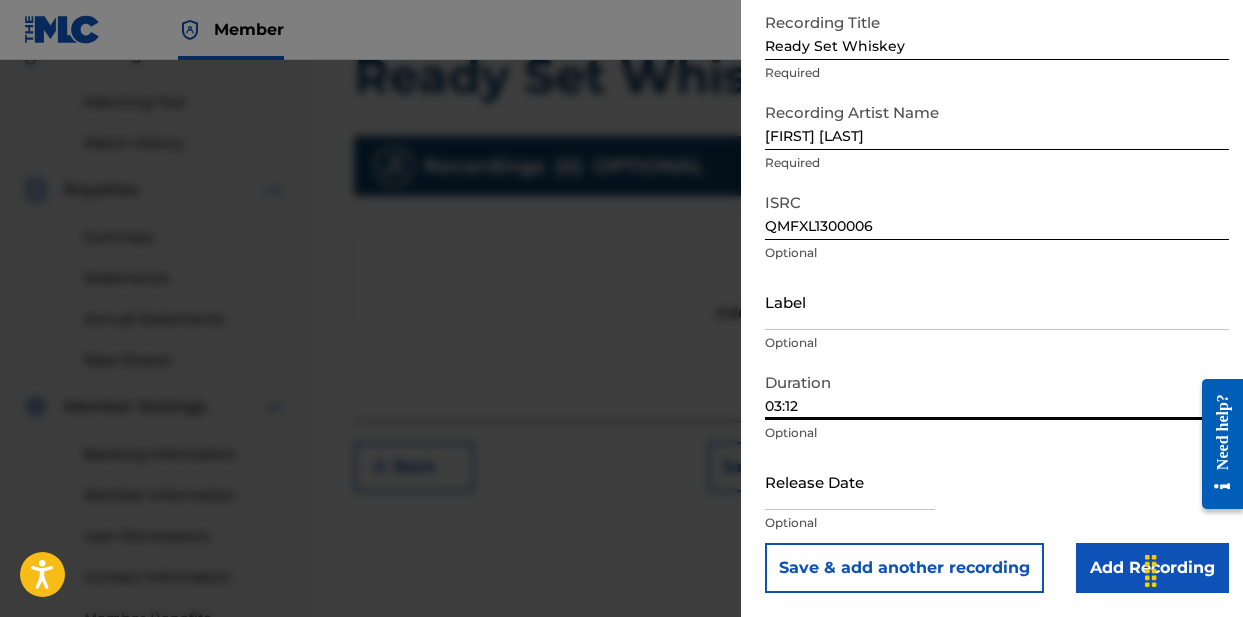 type on "03:12" 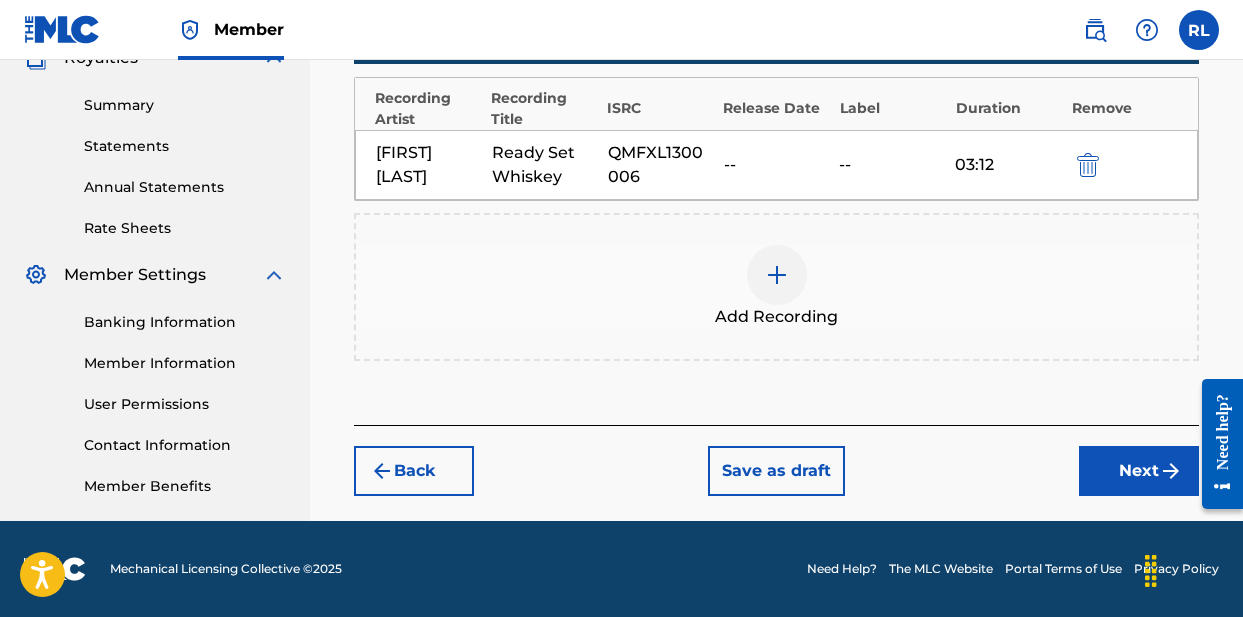 scroll, scrollTop: 623, scrollLeft: 0, axis: vertical 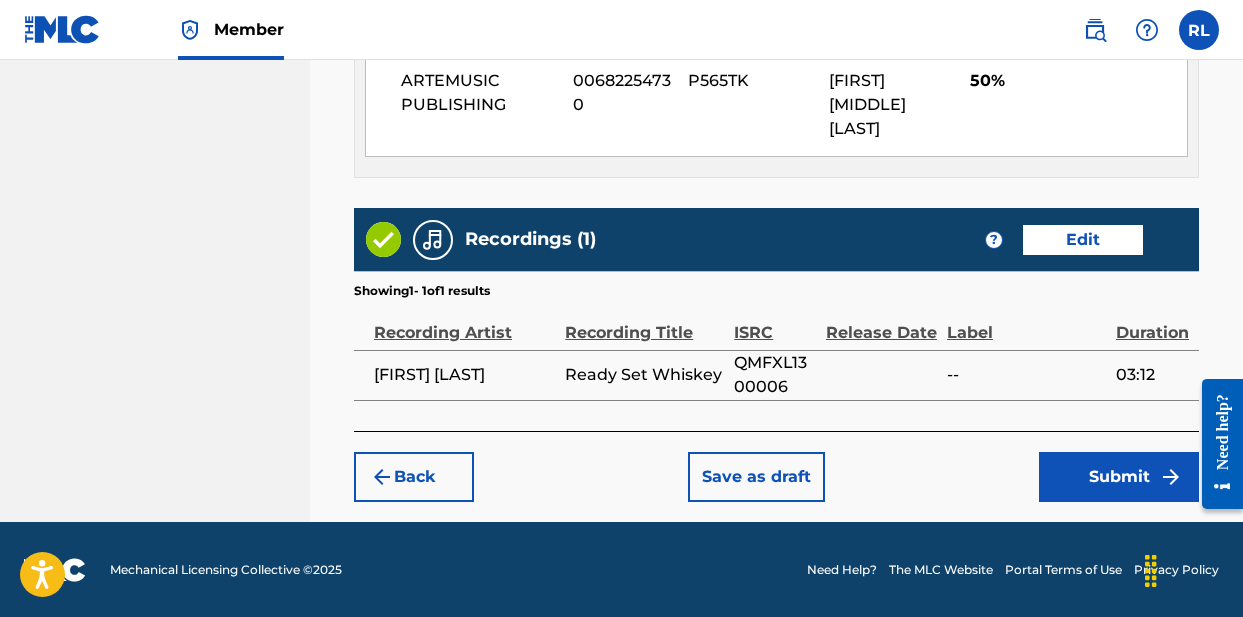 click on "Submit" at bounding box center (1119, 477) 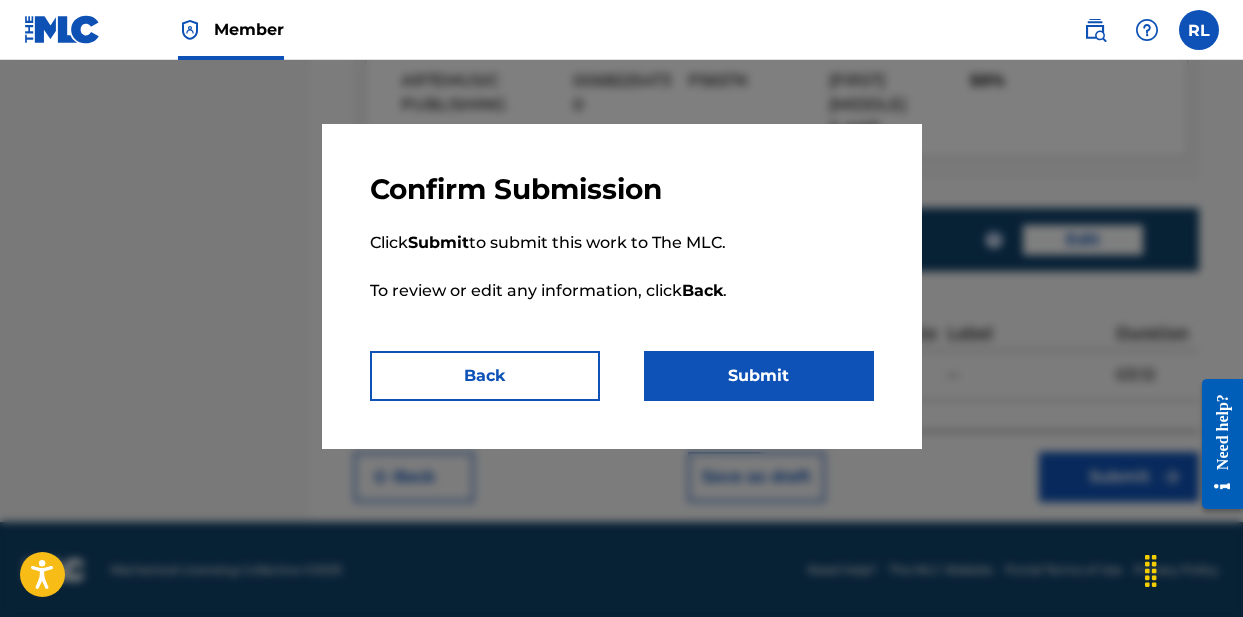 click on "Submit" at bounding box center [759, 376] 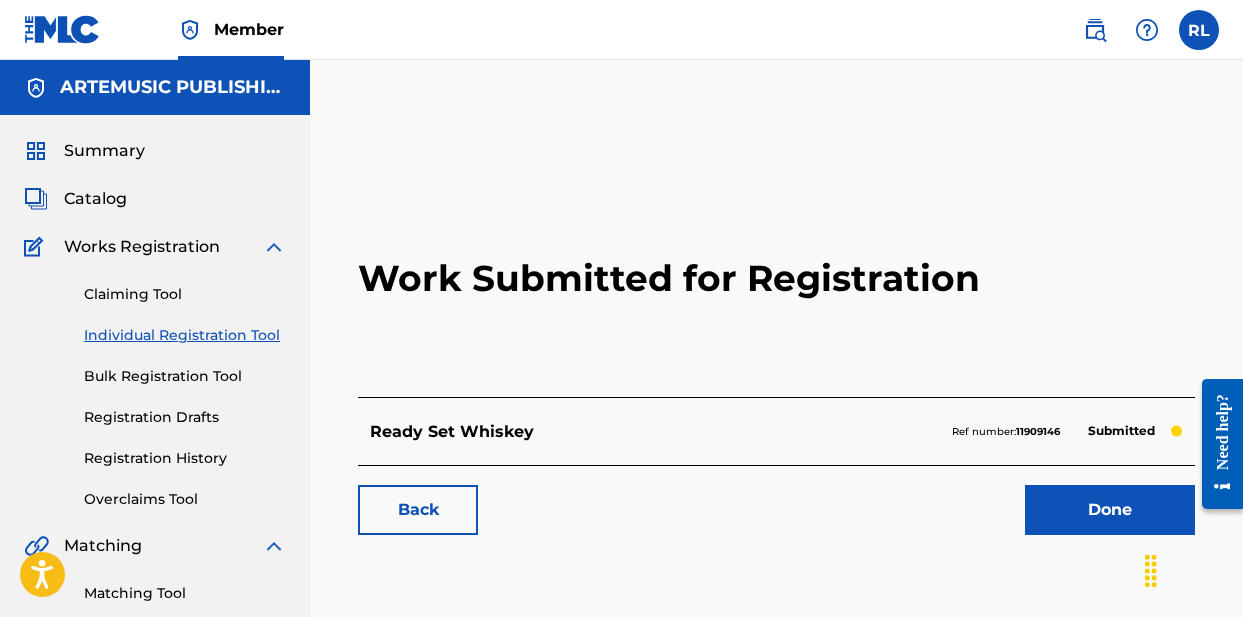 scroll, scrollTop: -1, scrollLeft: 0, axis: vertical 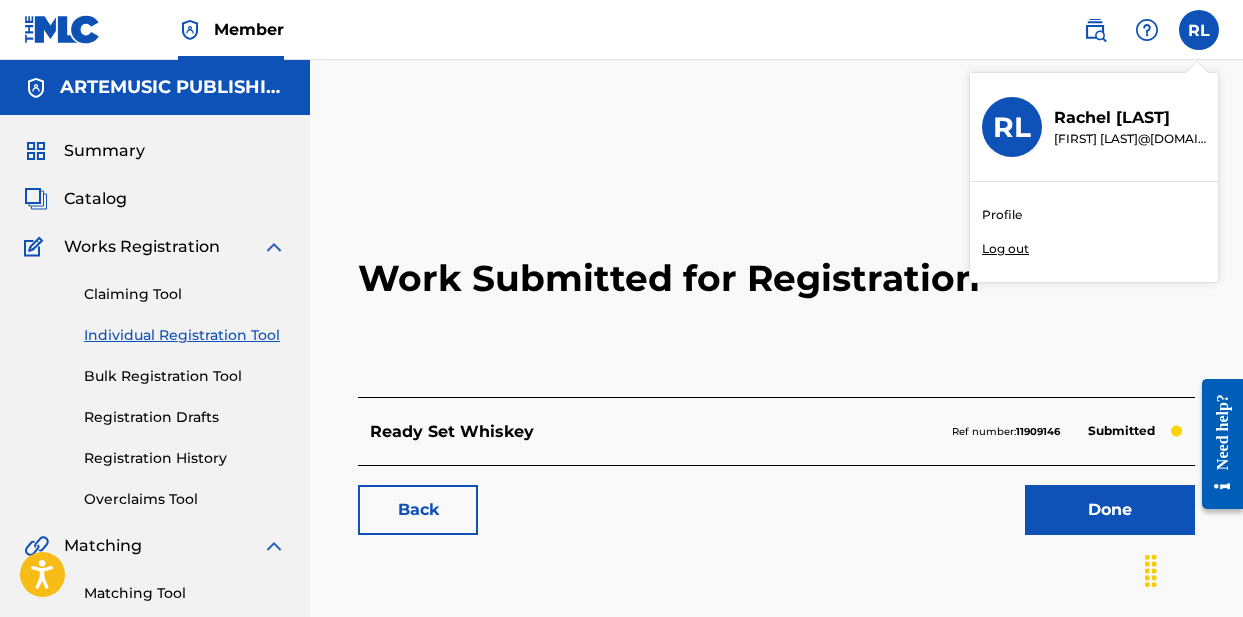 click on "Log out" at bounding box center (1005, 249) 